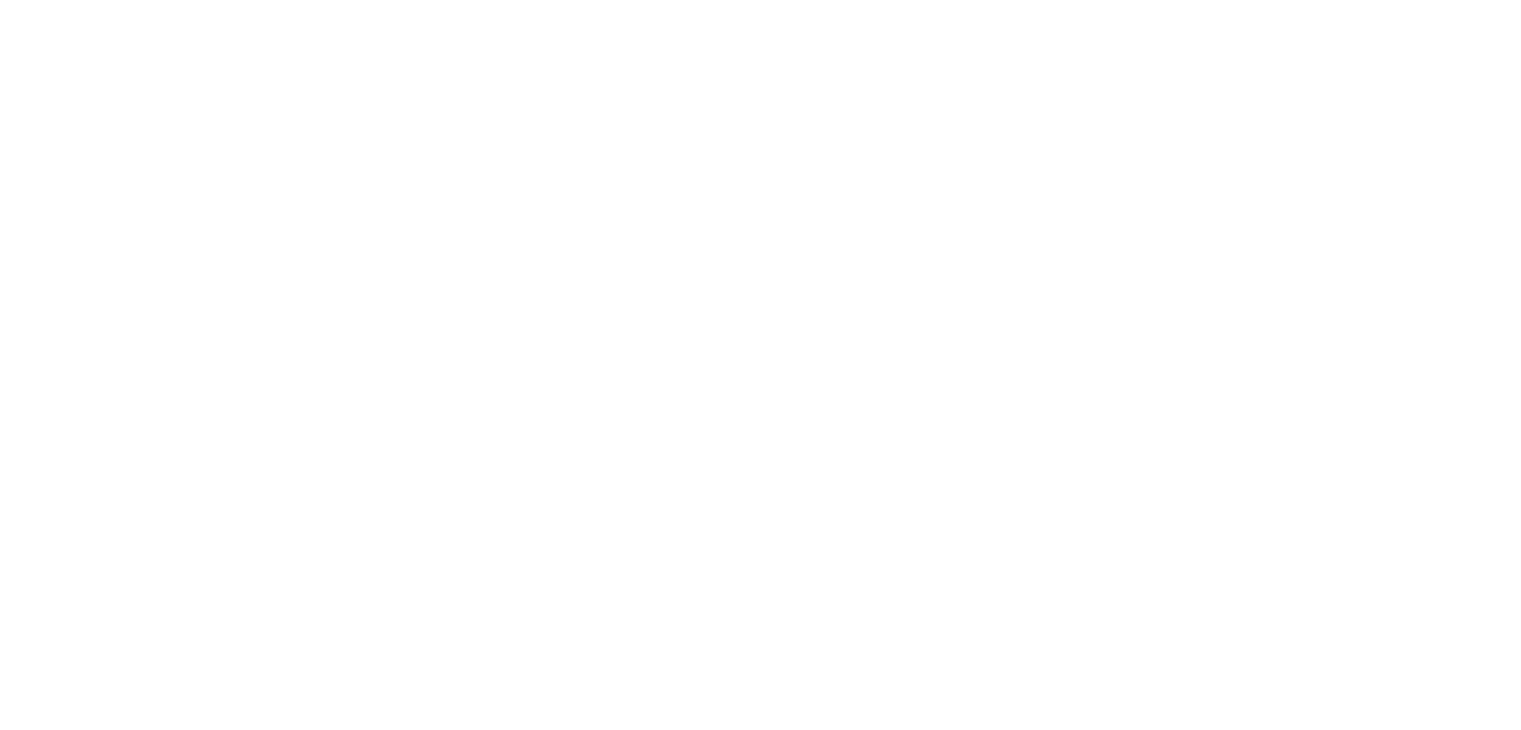 scroll, scrollTop: 0, scrollLeft: 0, axis: both 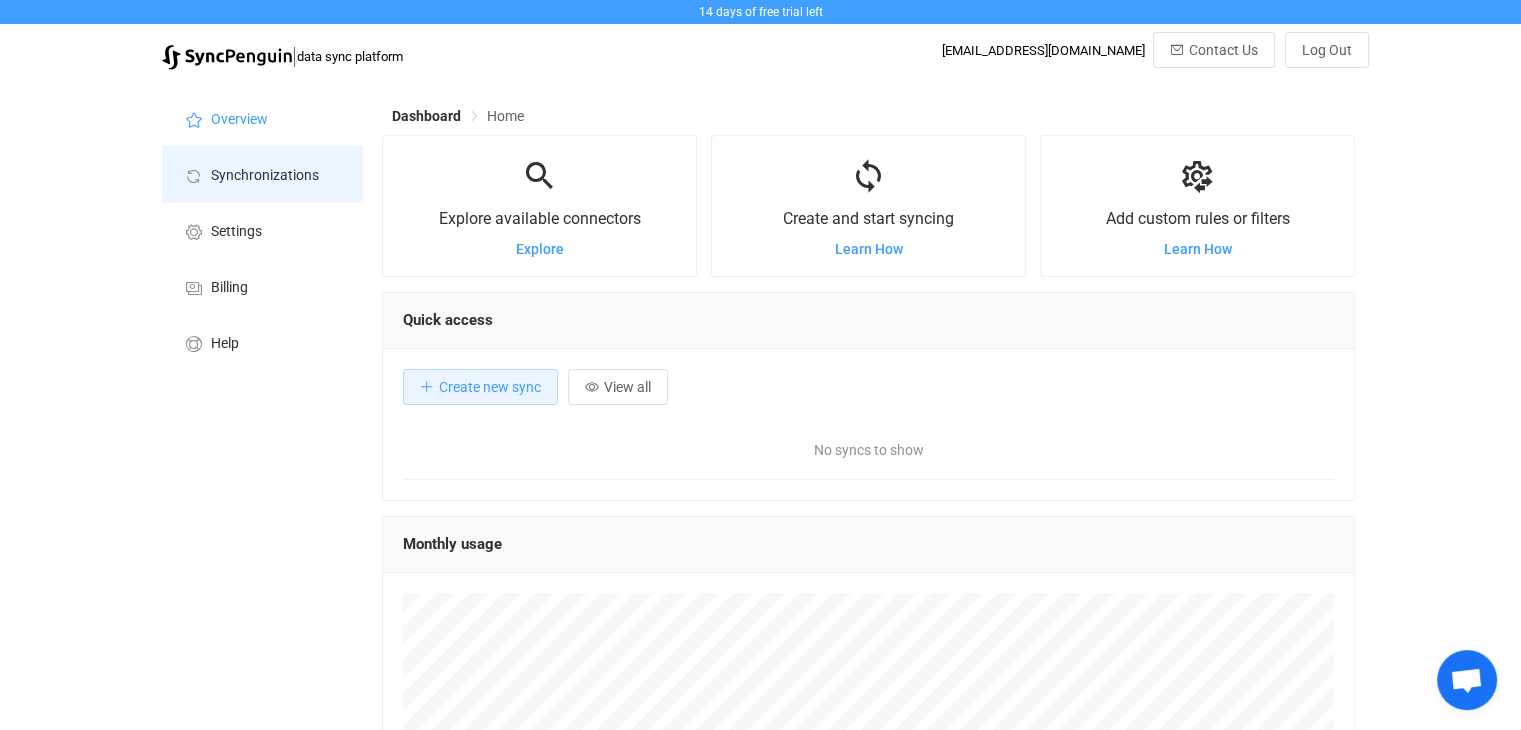 click on "Synchronizations" at bounding box center (265, 176) 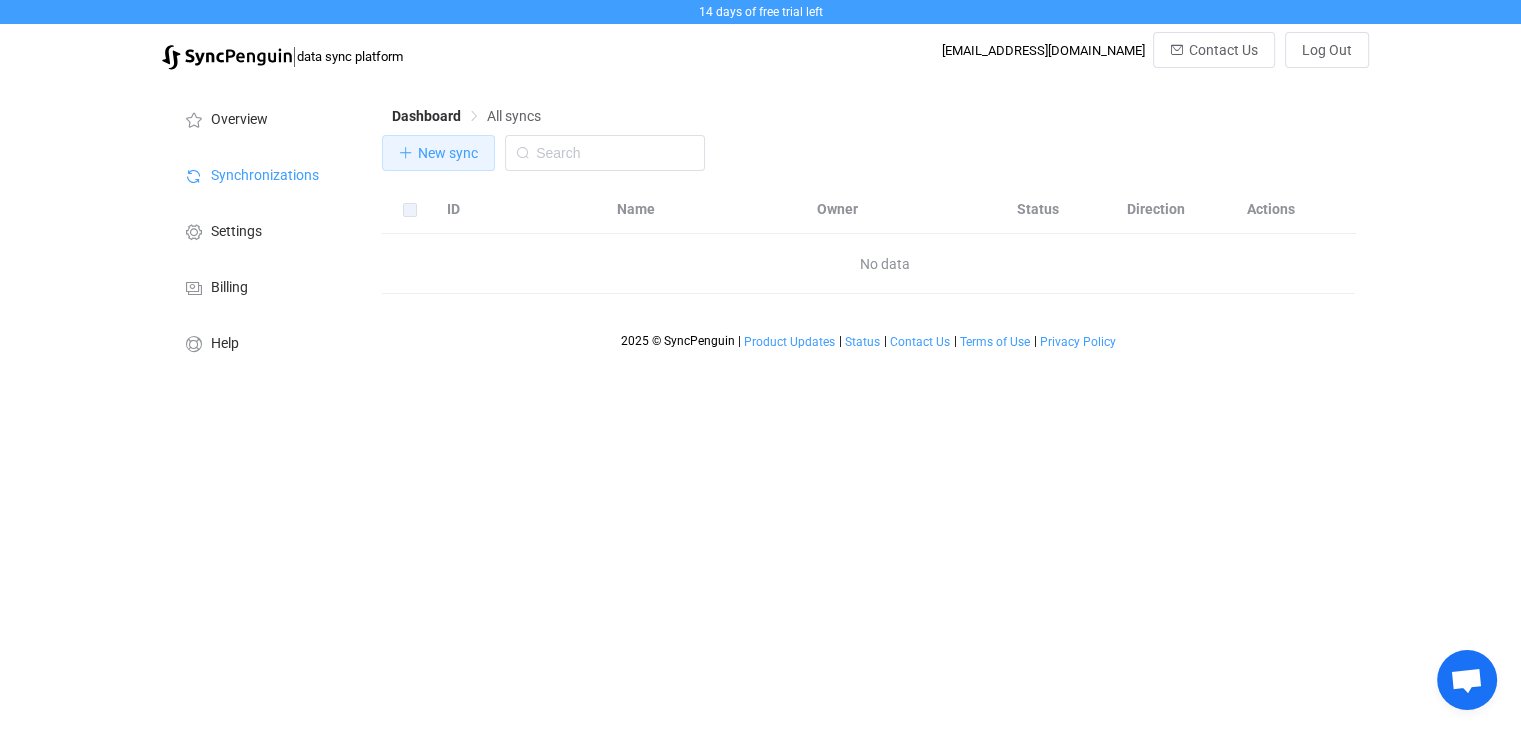 click on "New sync" at bounding box center [448, 153] 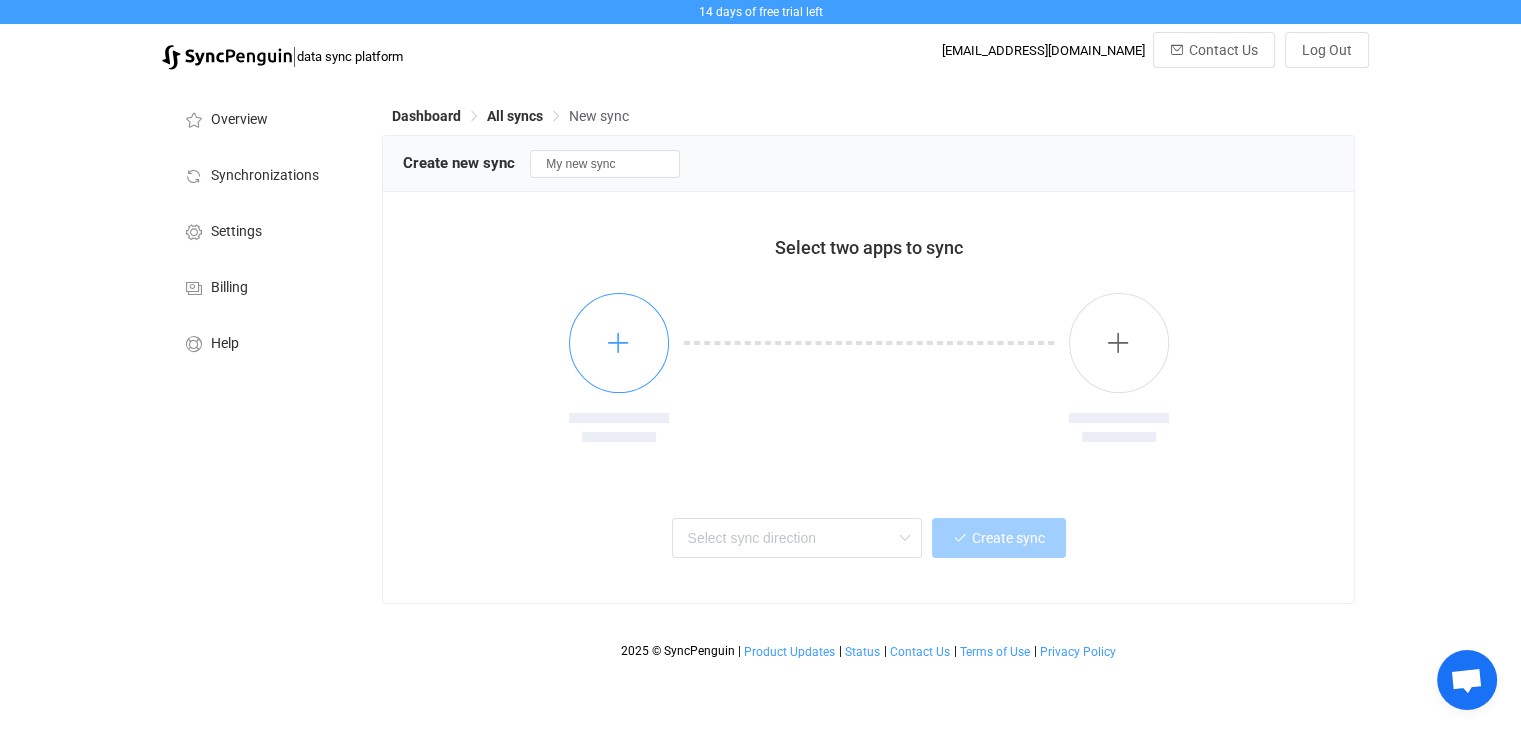 click at bounding box center [619, 343] 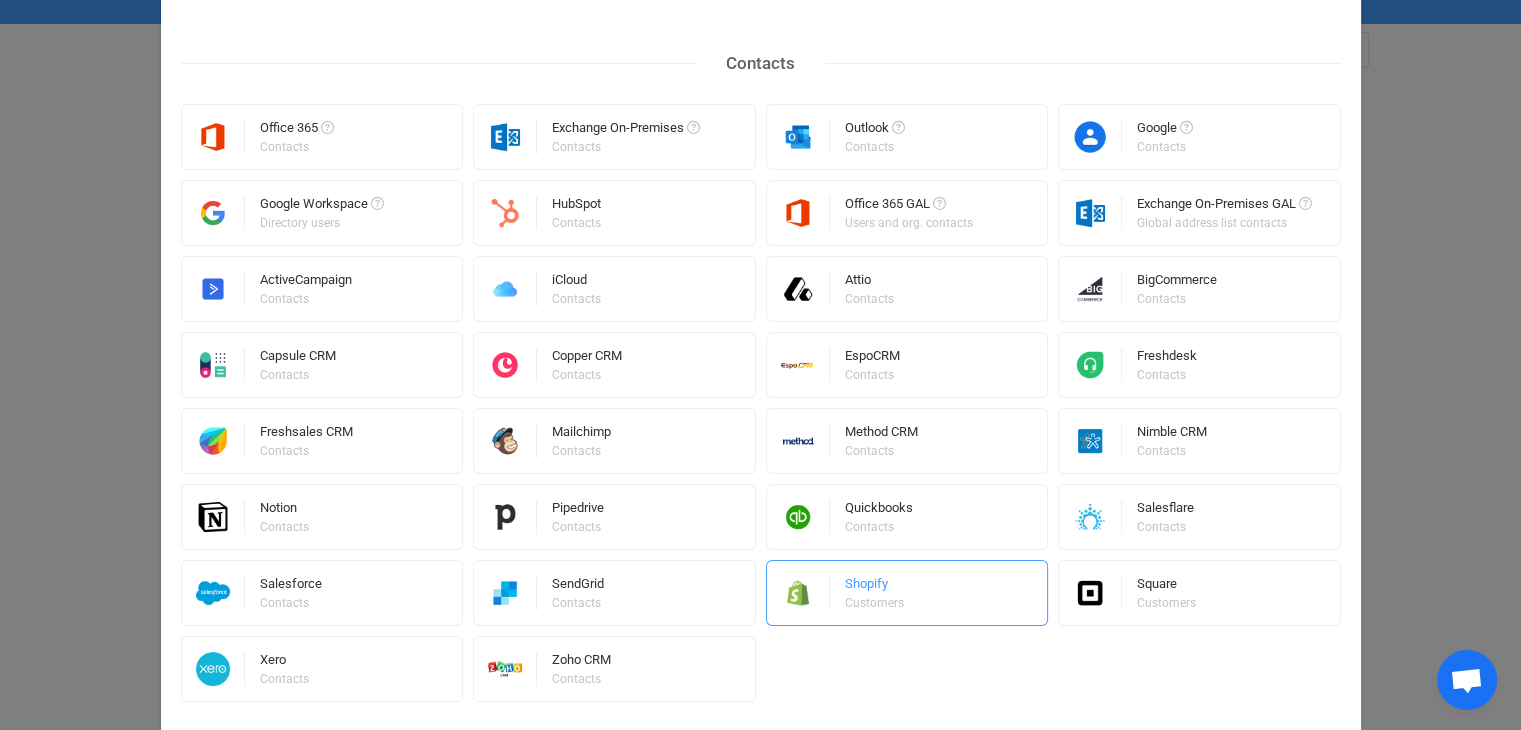 scroll, scrollTop: 500, scrollLeft: 0, axis: vertical 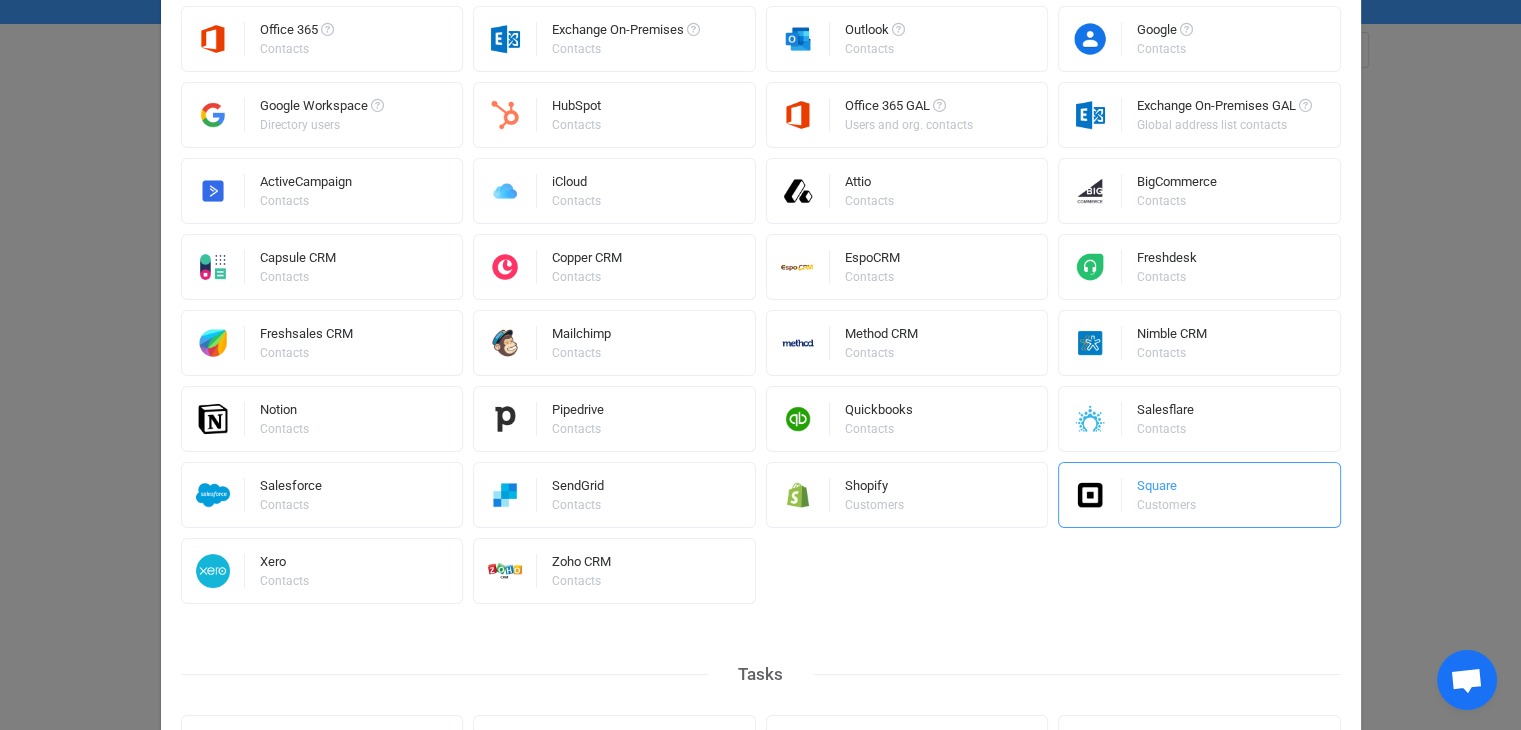 click at bounding box center (1090, 495) 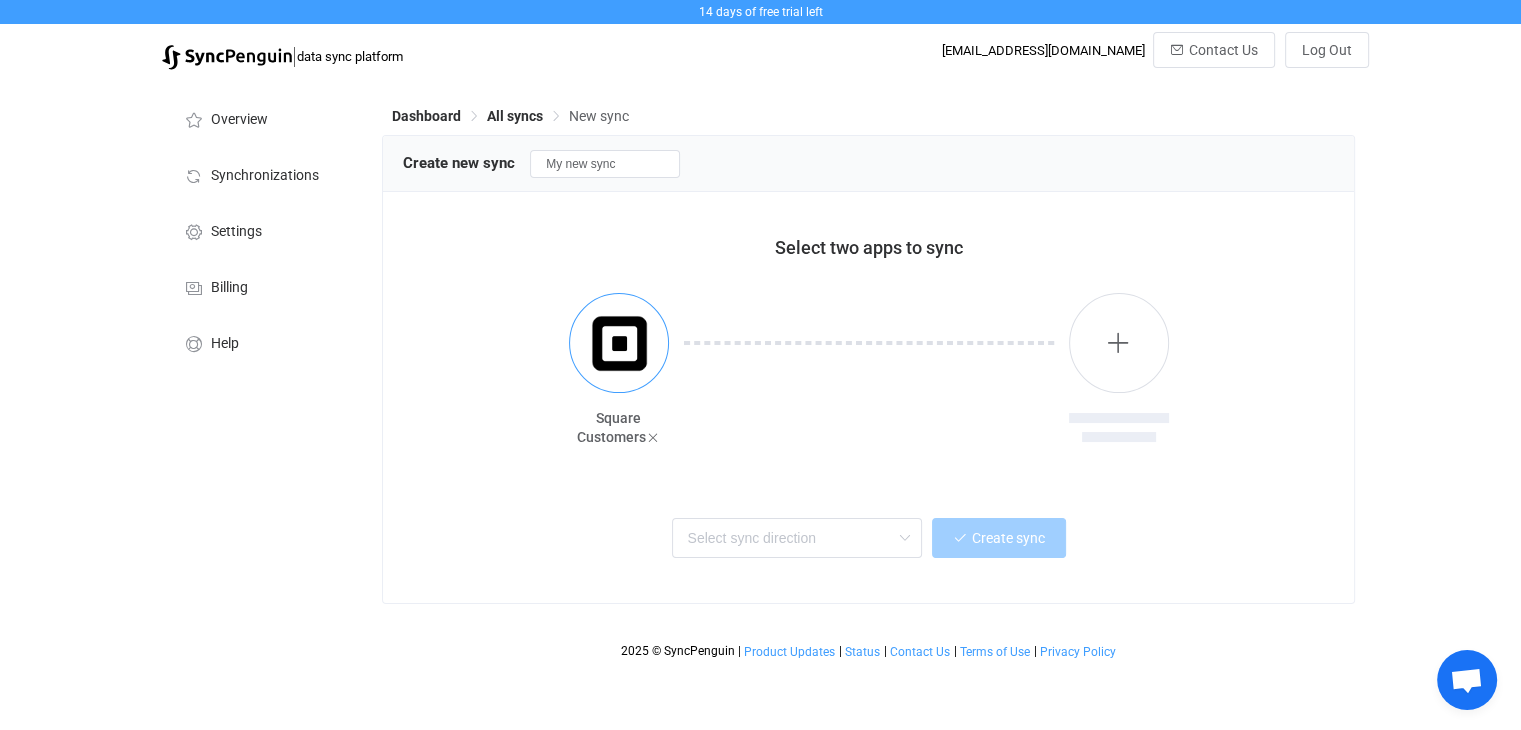 click at bounding box center (619, 343) 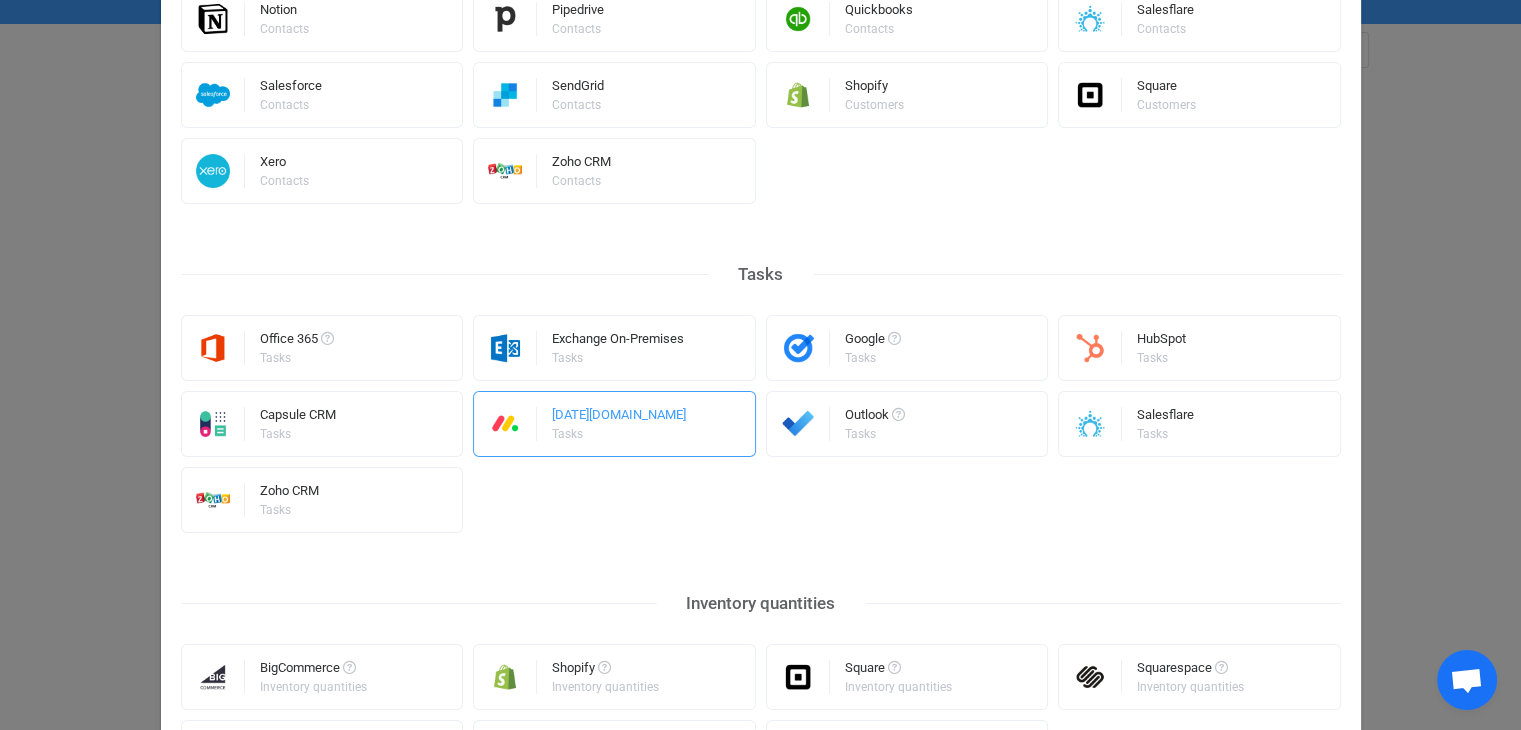 scroll, scrollTop: 1026, scrollLeft: 0, axis: vertical 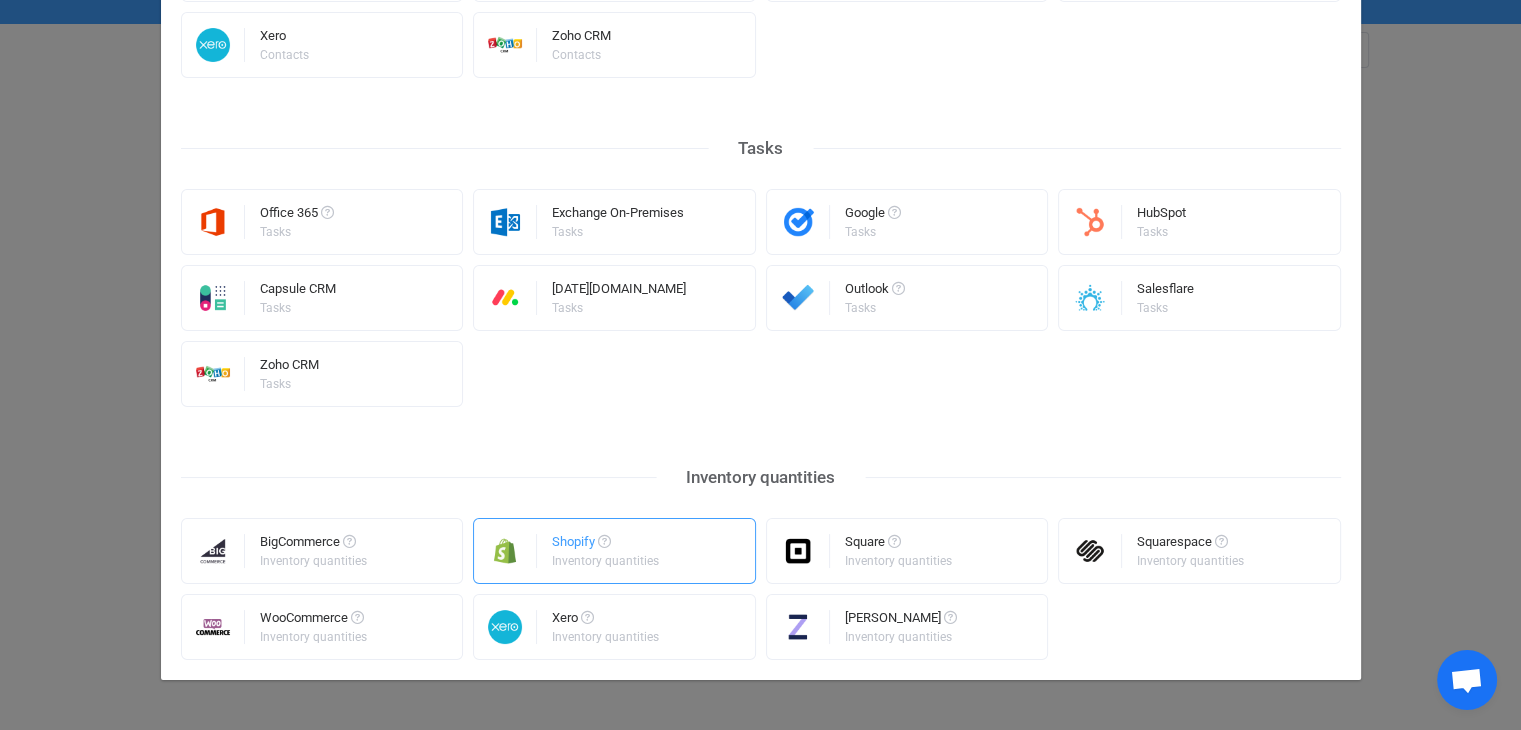 click on "Shopify" at bounding box center (607, 545) 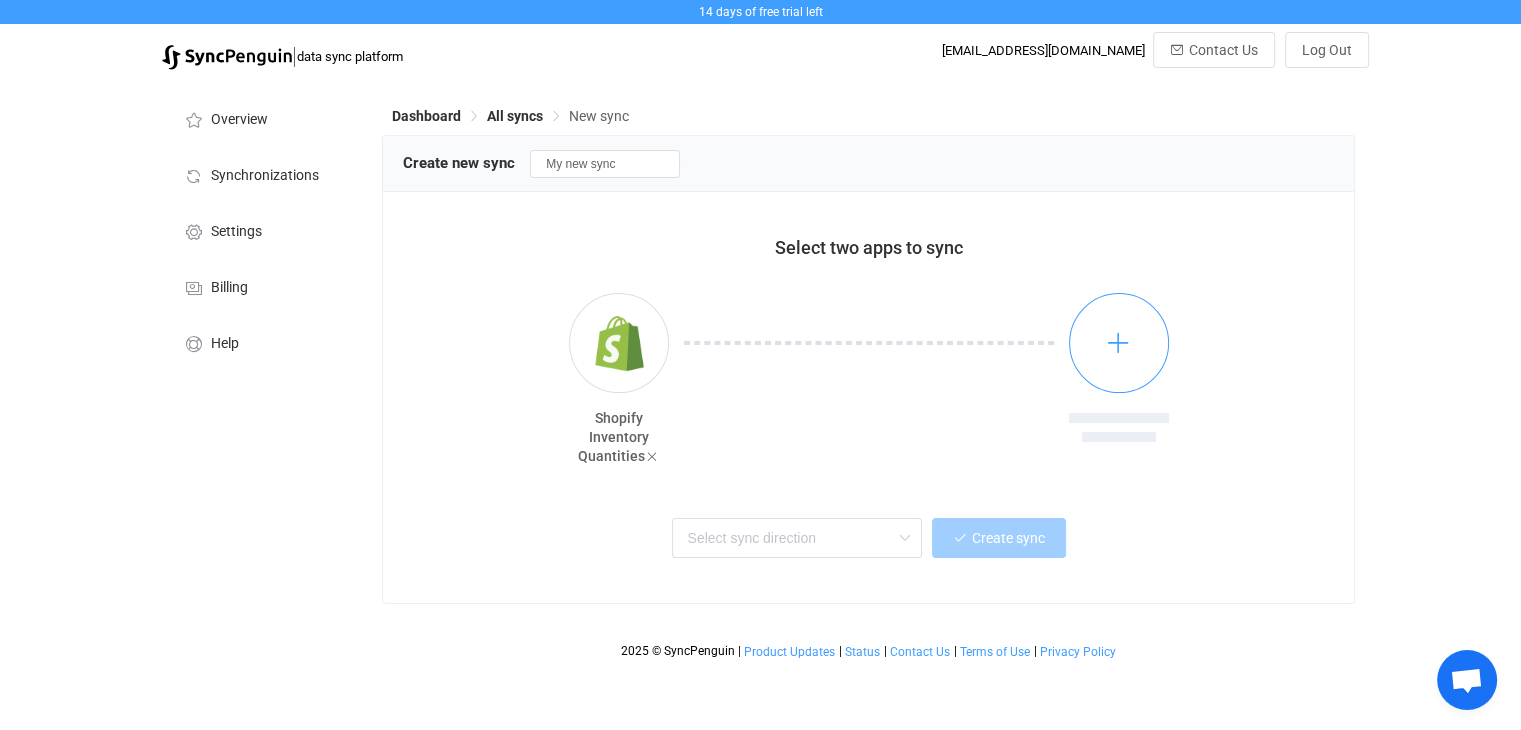 click at bounding box center [1119, 343] 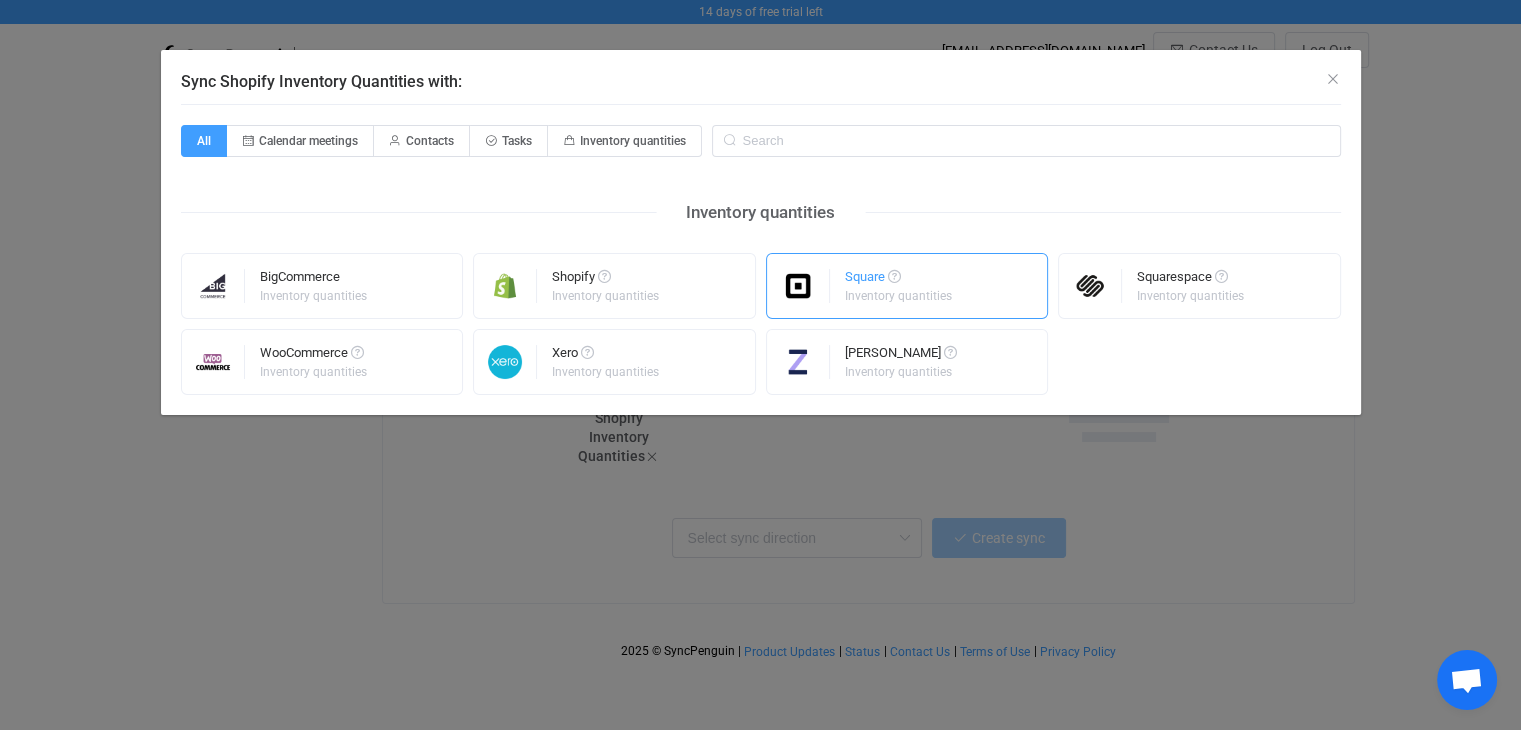 click on "Inventory quantities" at bounding box center [898, 296] 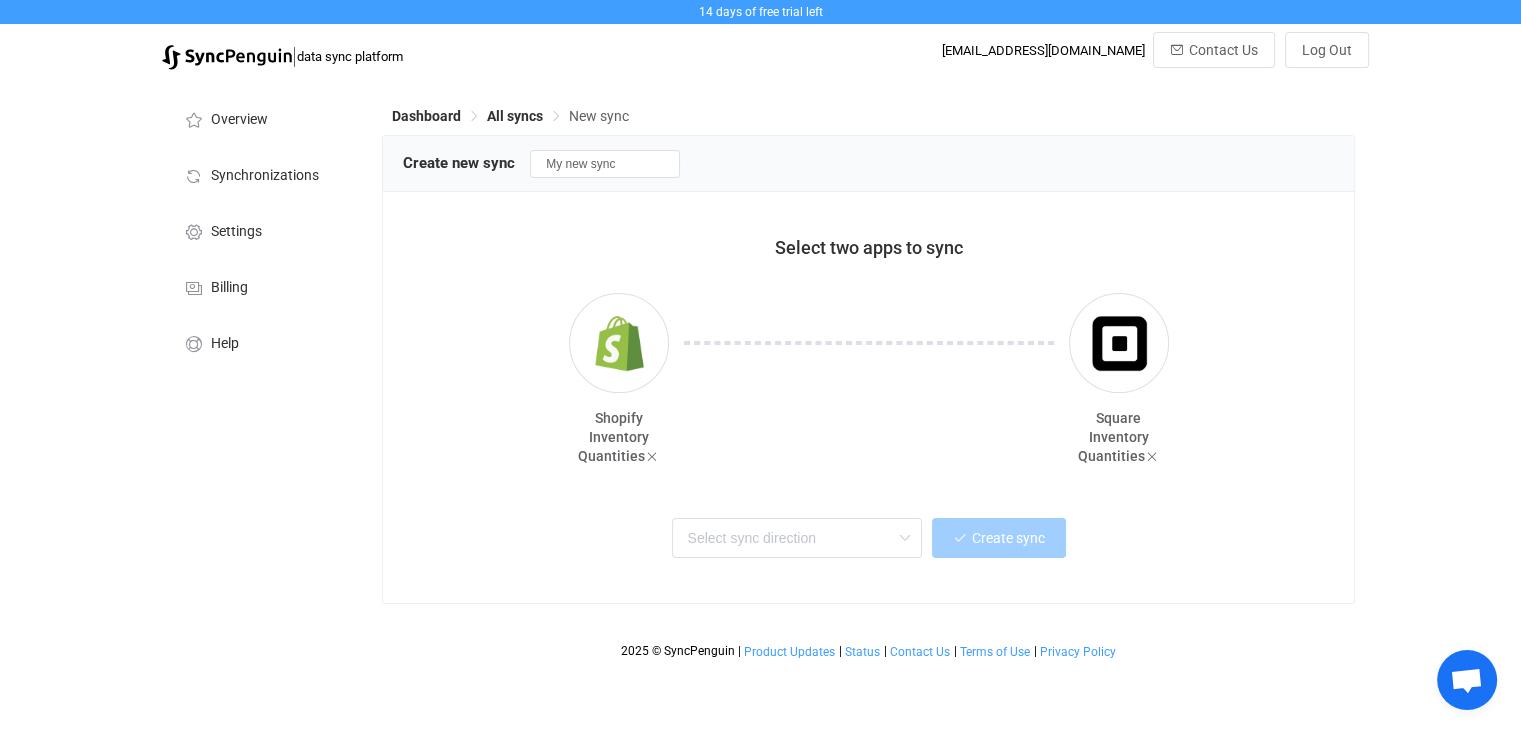 click at bounding box center (869, 383) 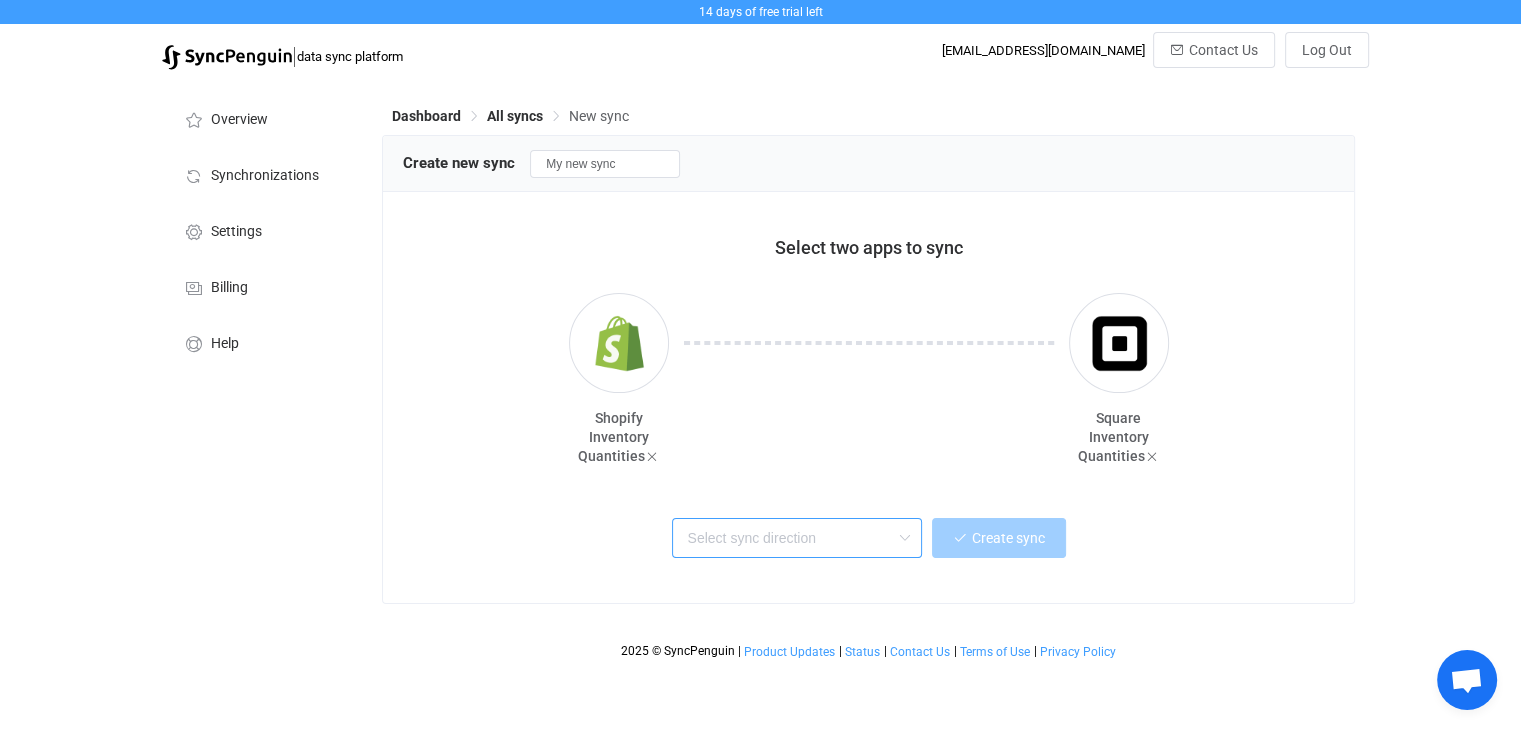 click at bounding box center (797, 538) 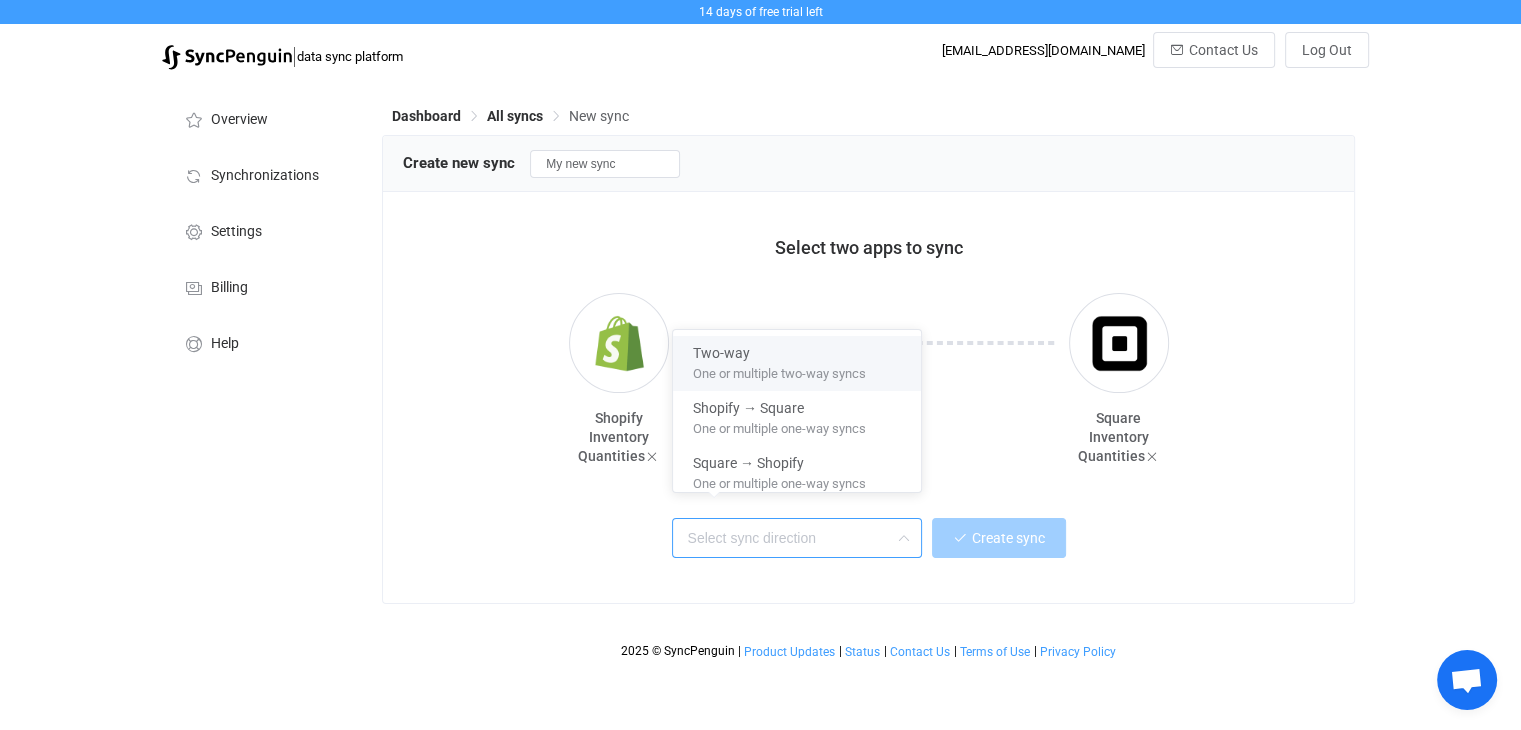 click on "One or multiple two-way syncs" at bounding box center [804, 373] 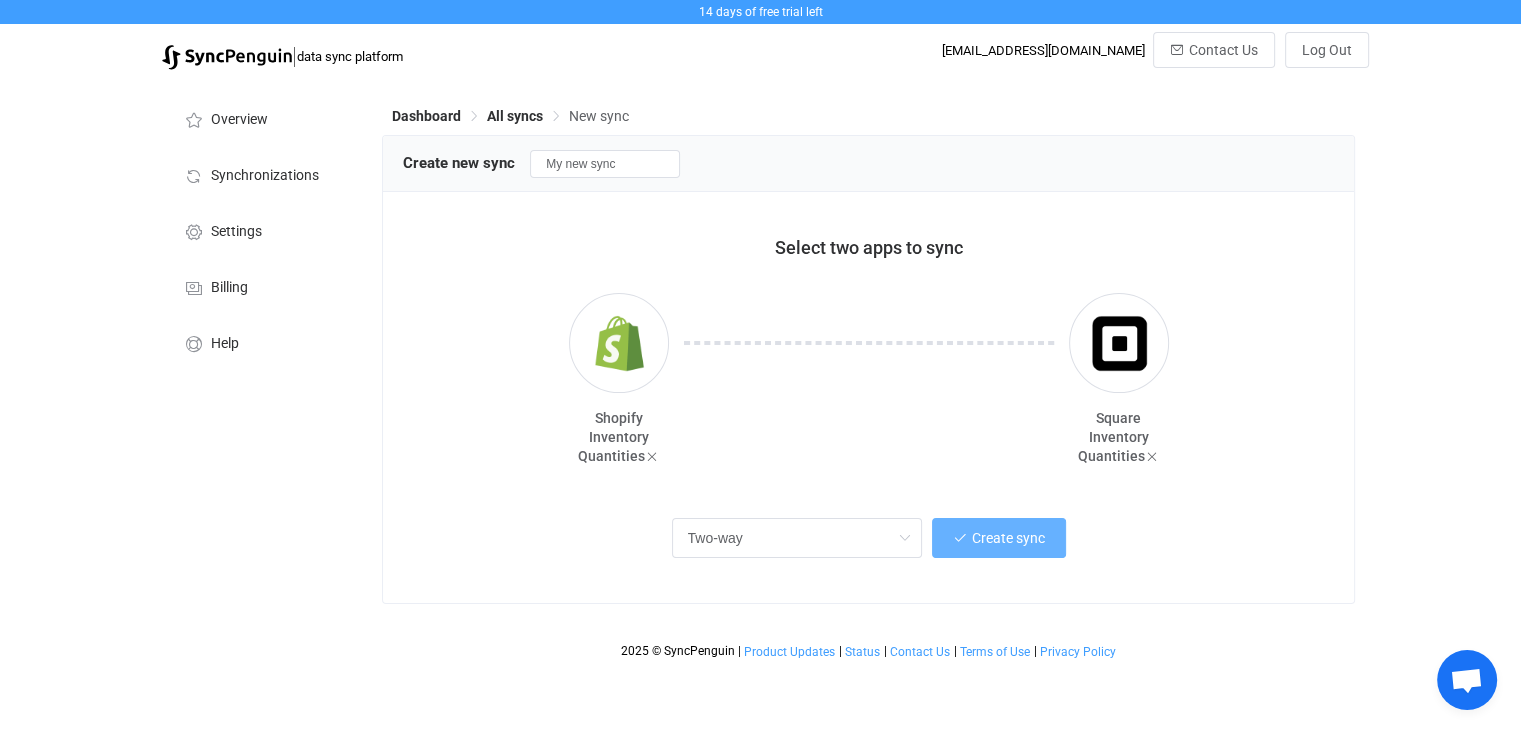 click on "Create sync" at bounding box center [999, 538] 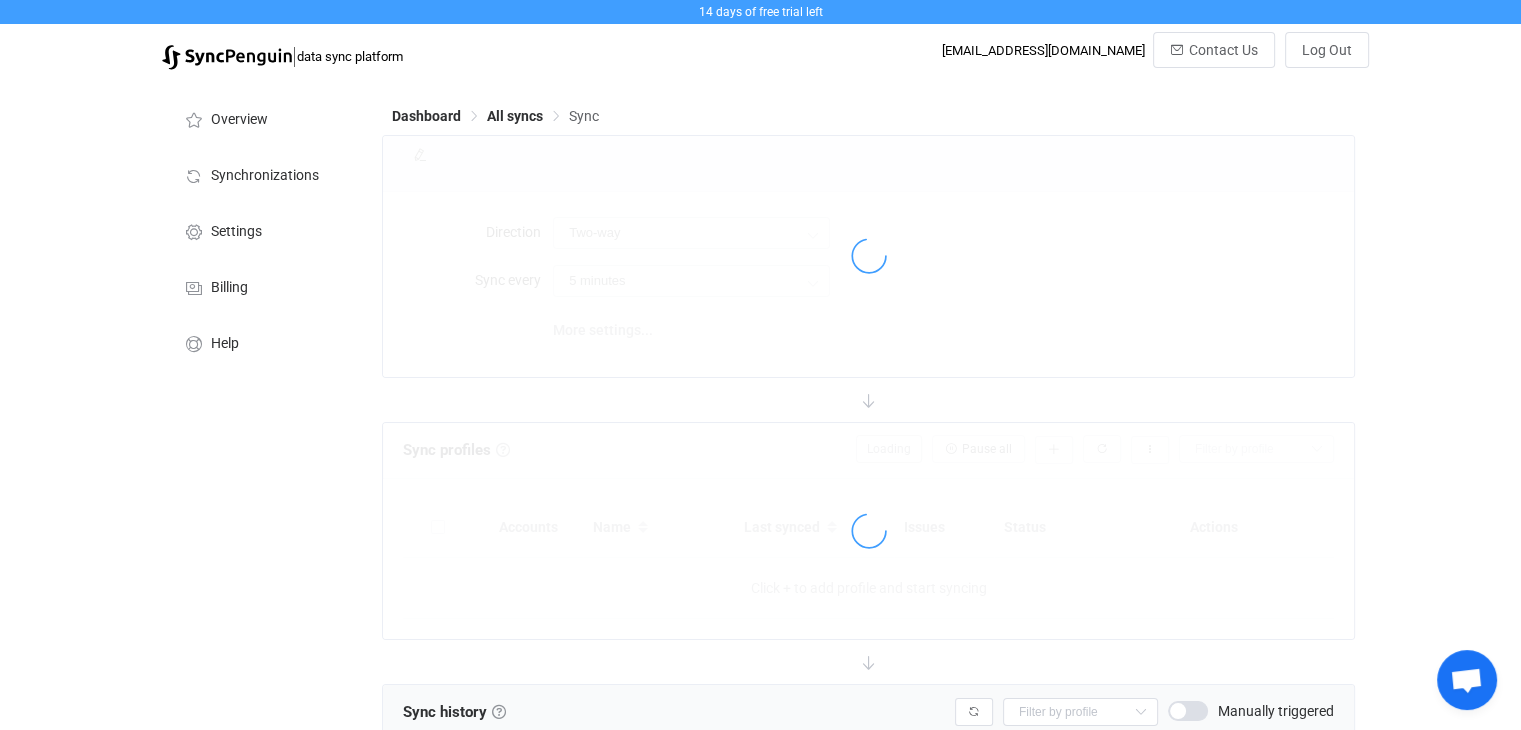 type on "10 minutes" 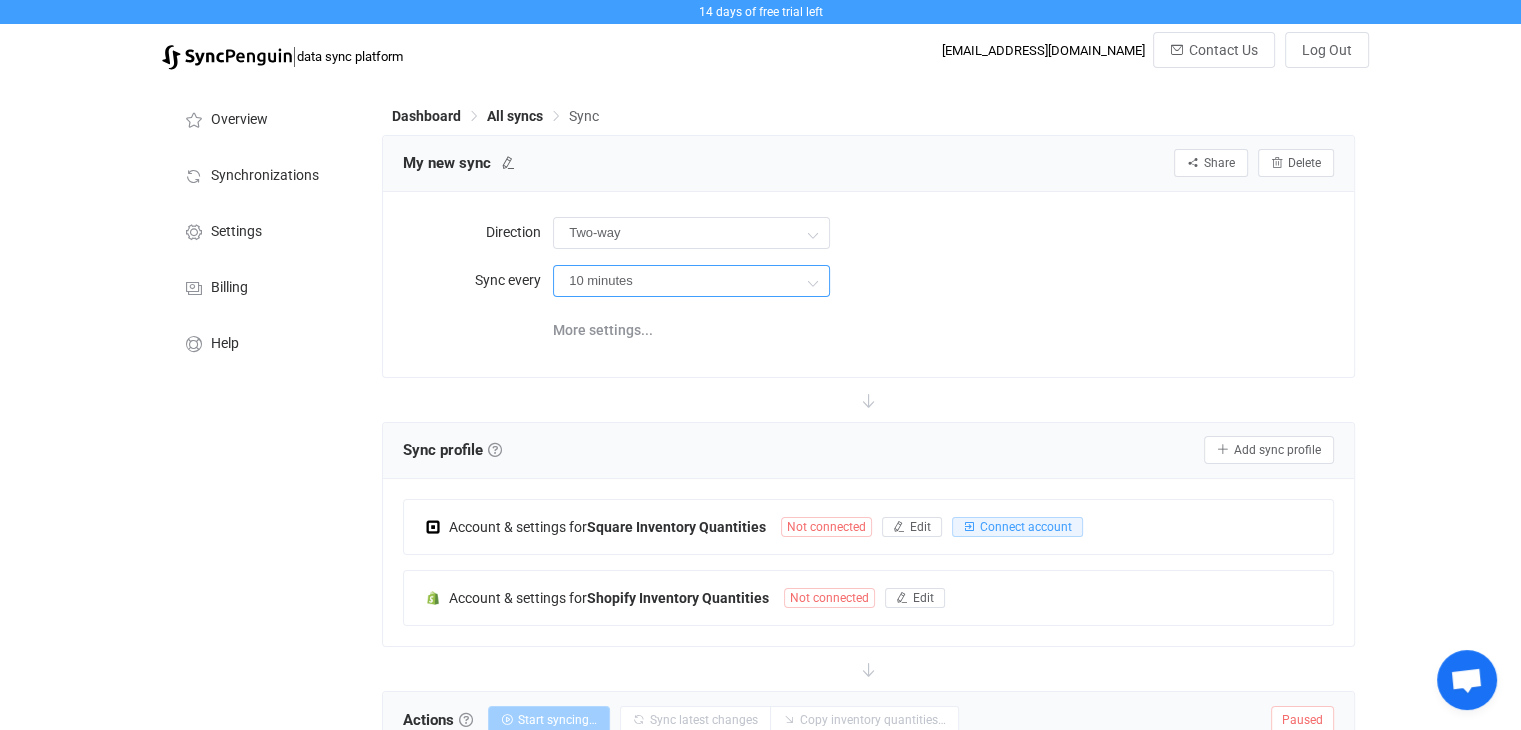 click on "10 minutes" at bounding box center [691, 281] 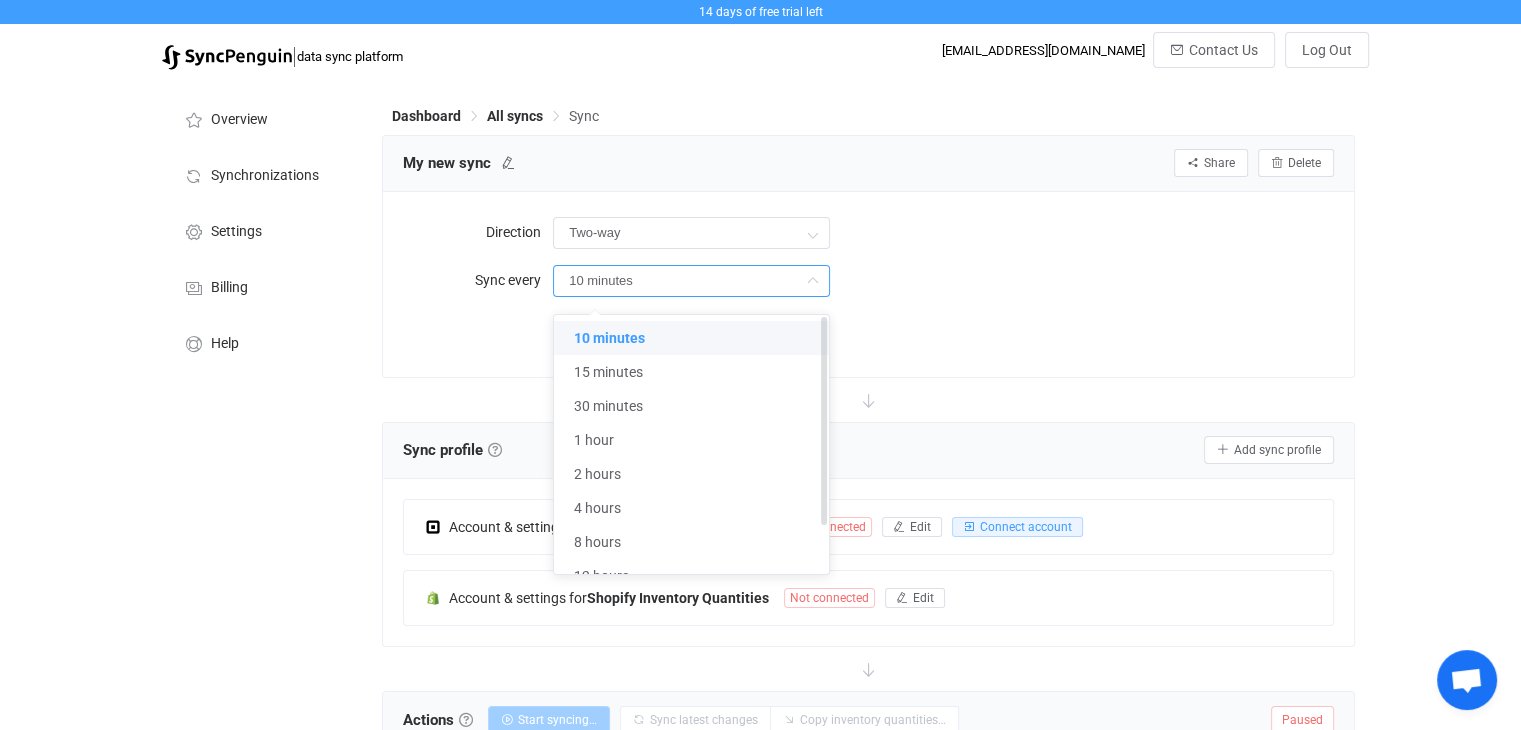 click on "10 minutes" at bounding box center [699, 338] 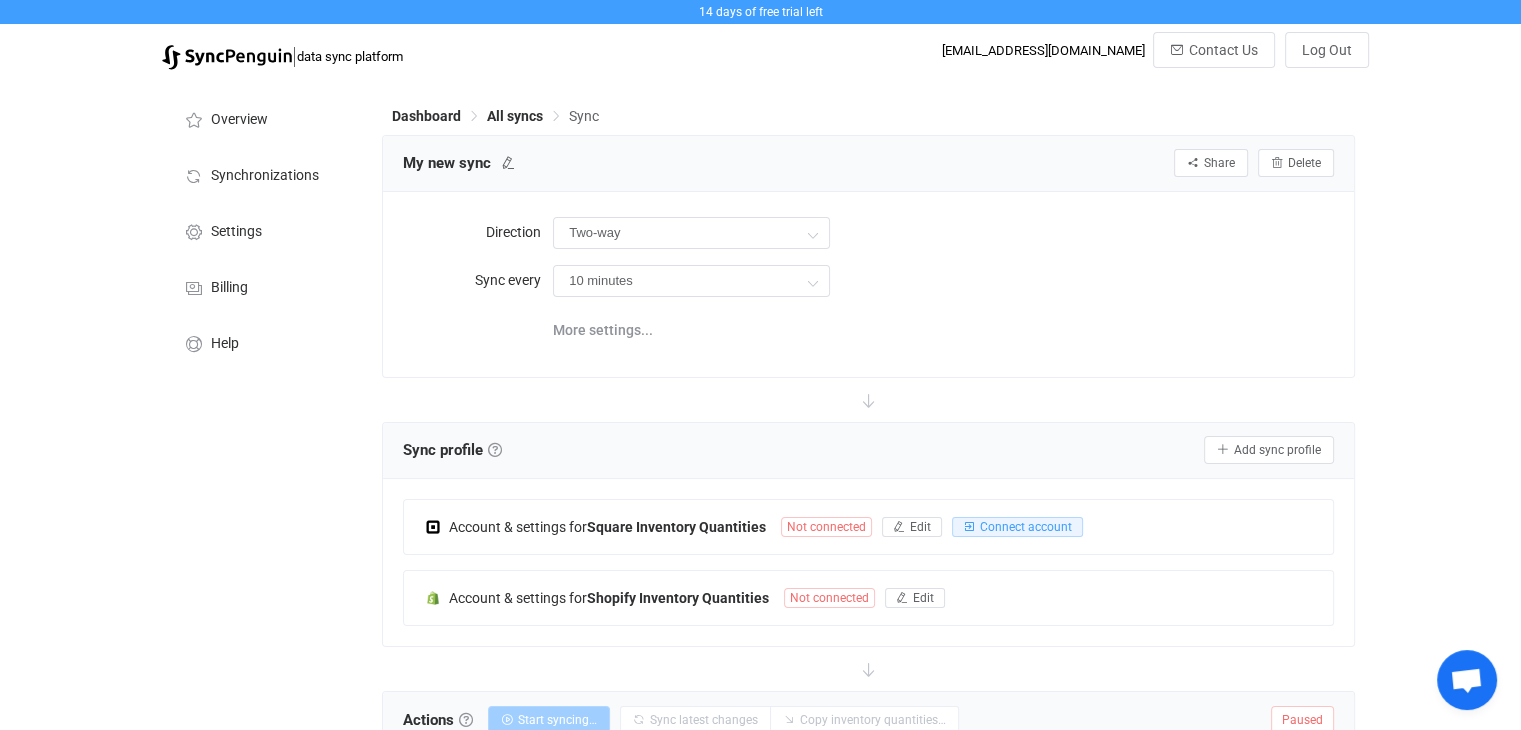 click on "Two-way Two-way Square Shopify Shopify Square" at bounding box center (943, 232) 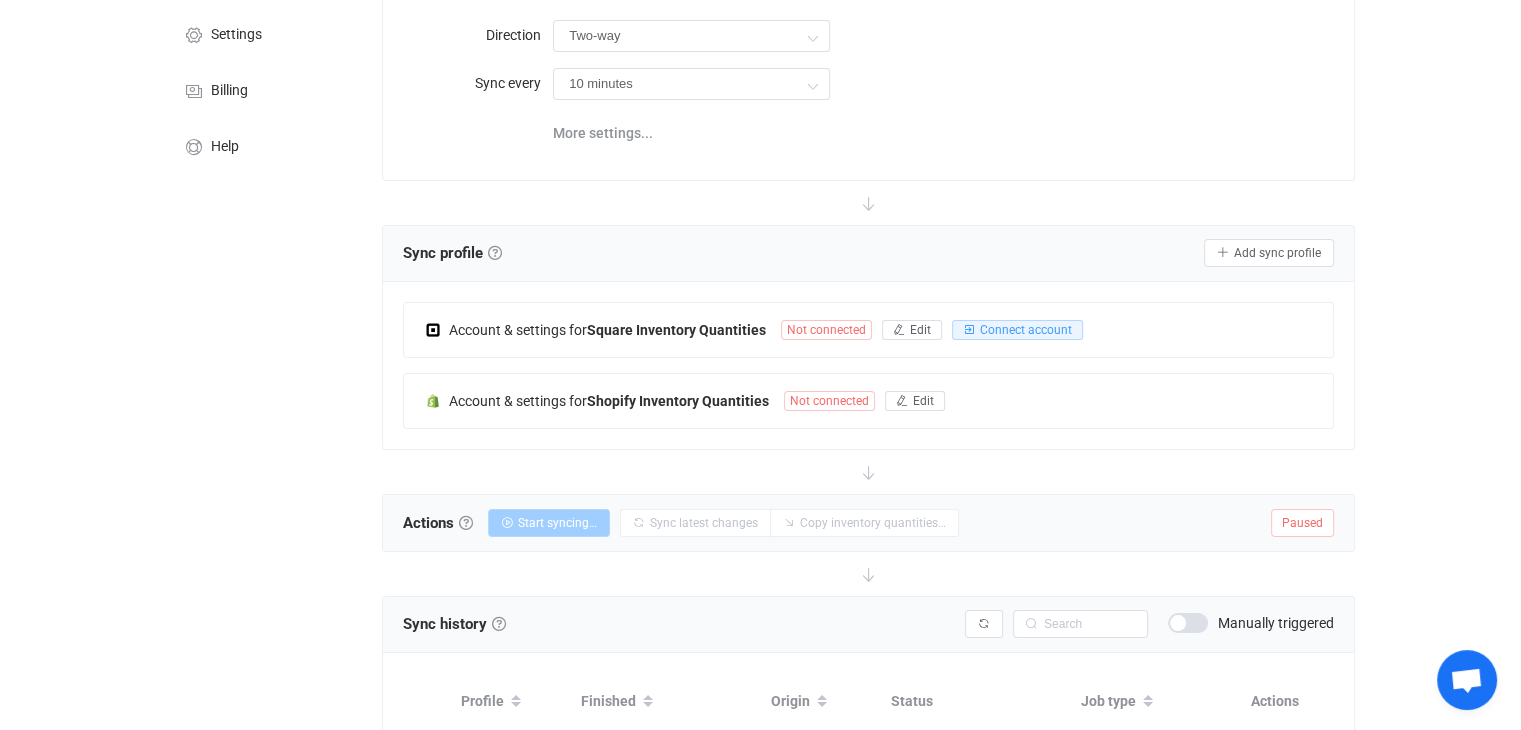 scroll, scrollTop: 200, scrollLeft: 0, axis: vertical 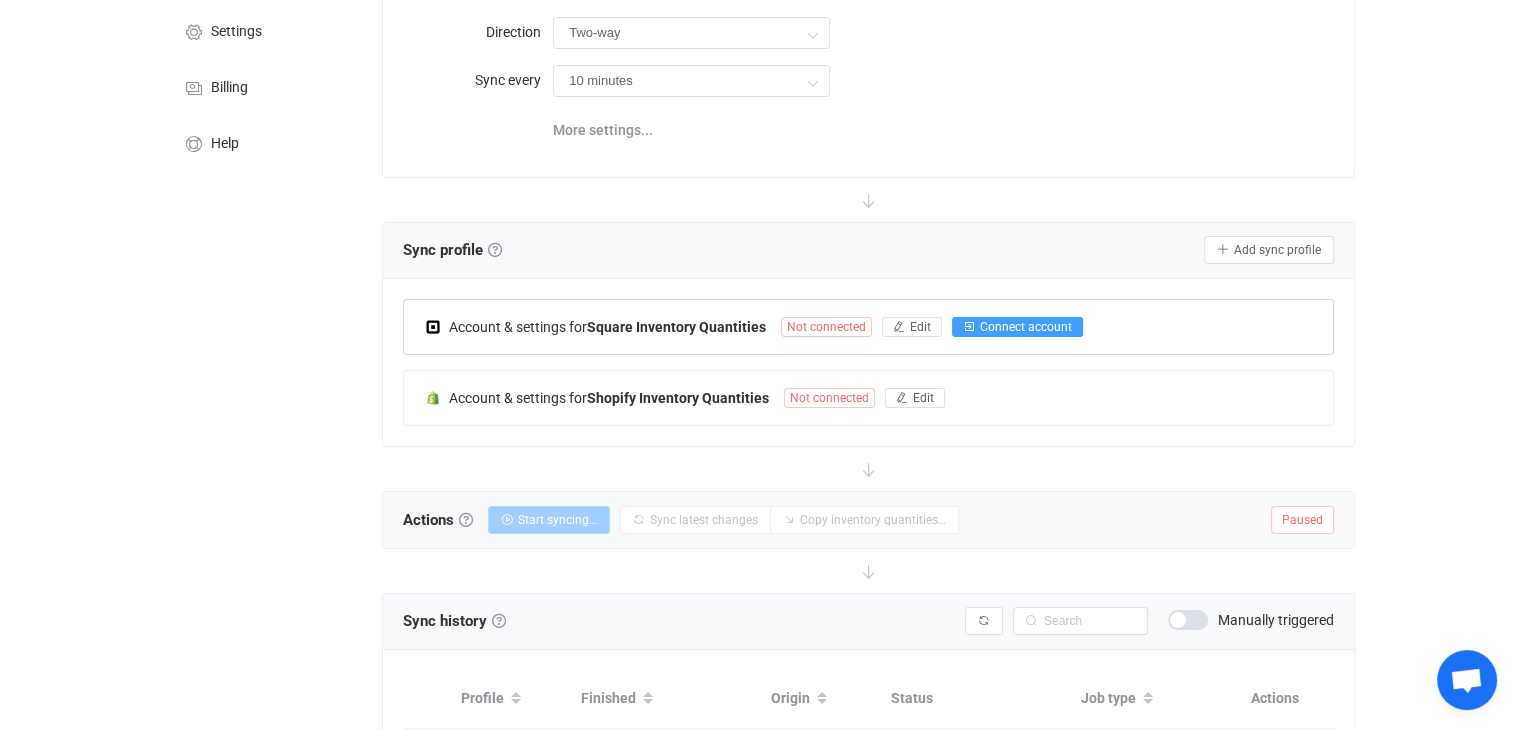 click on "Connect account" at bounding box center (1026, 327) 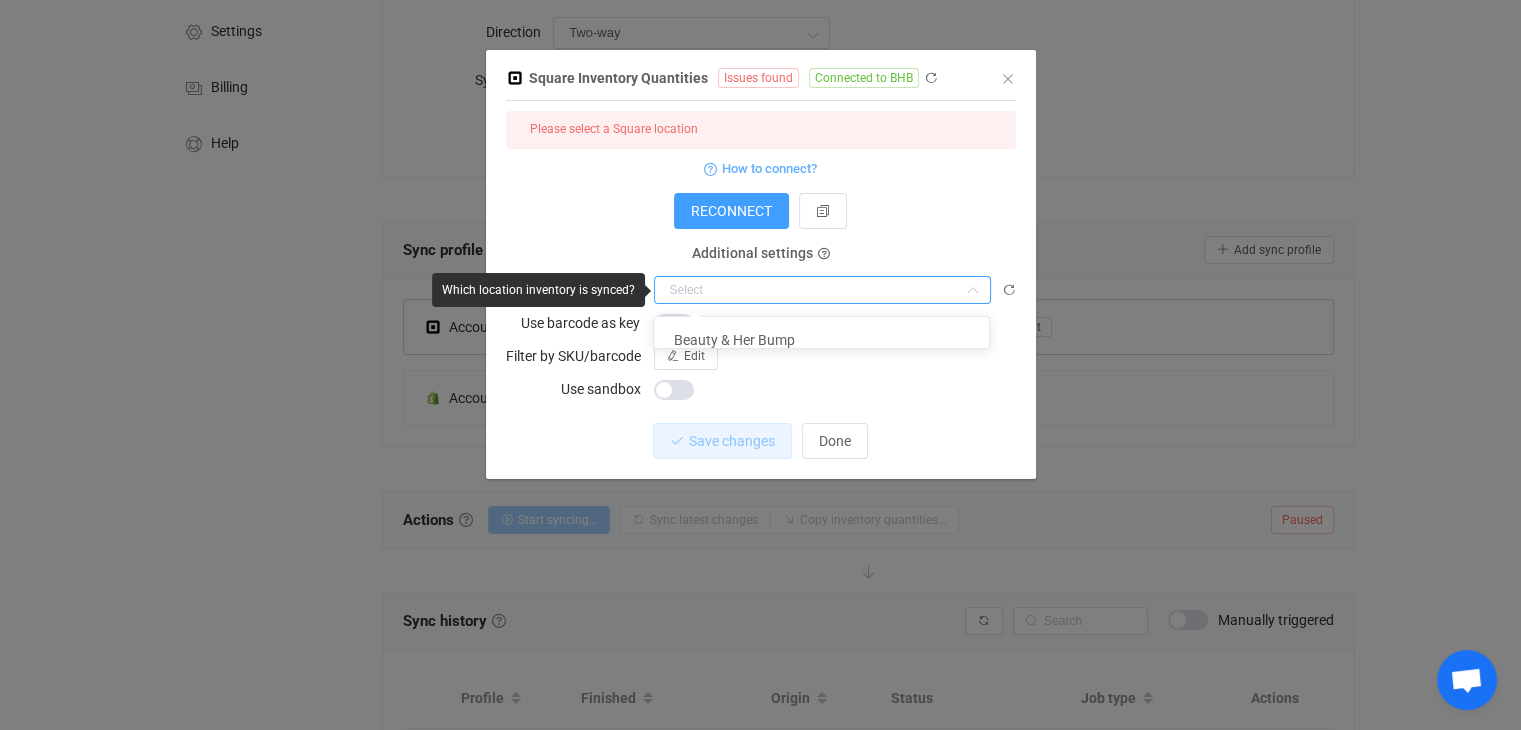 click at bounding box center [822, 290] 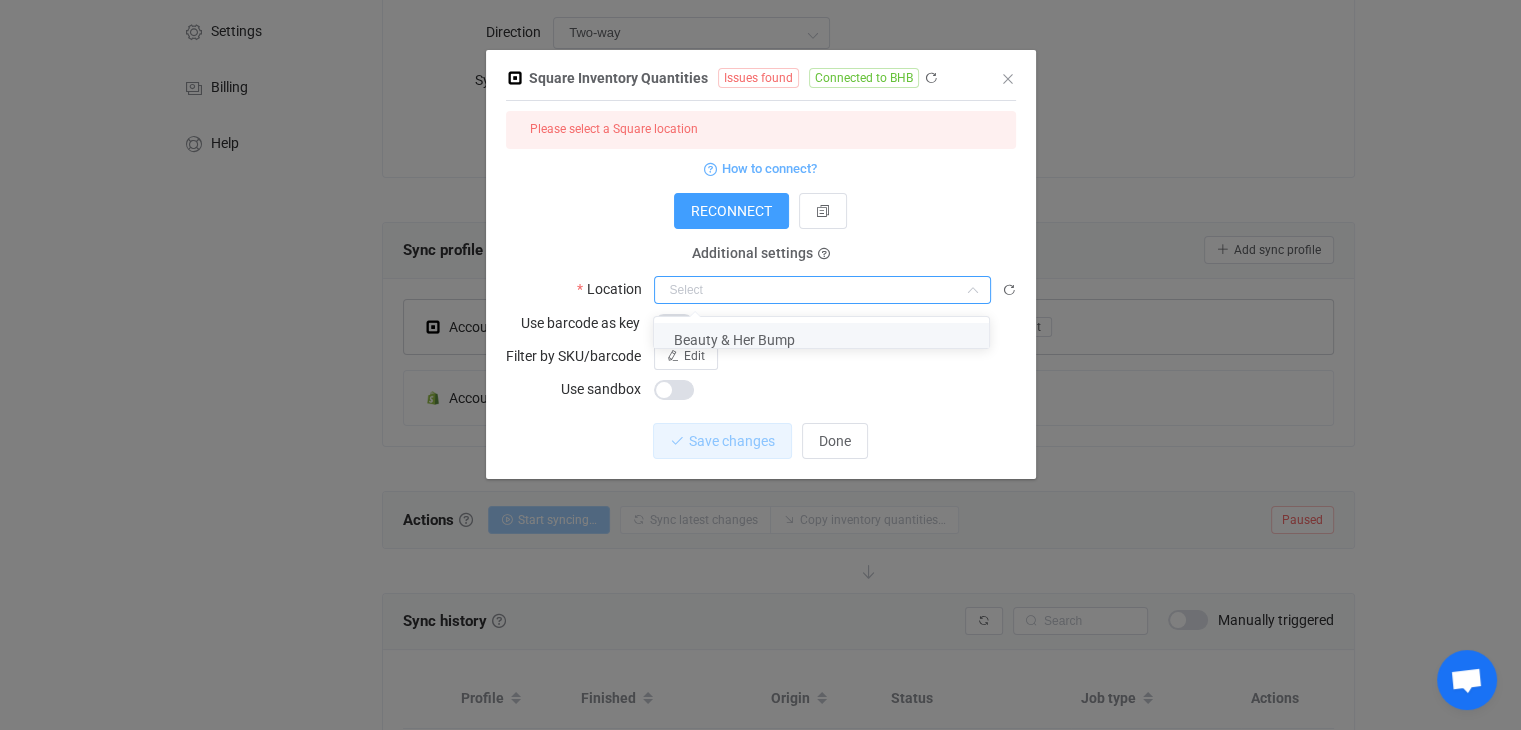 click on "Beauty & Her Bump" at bounding box center (829, 340) 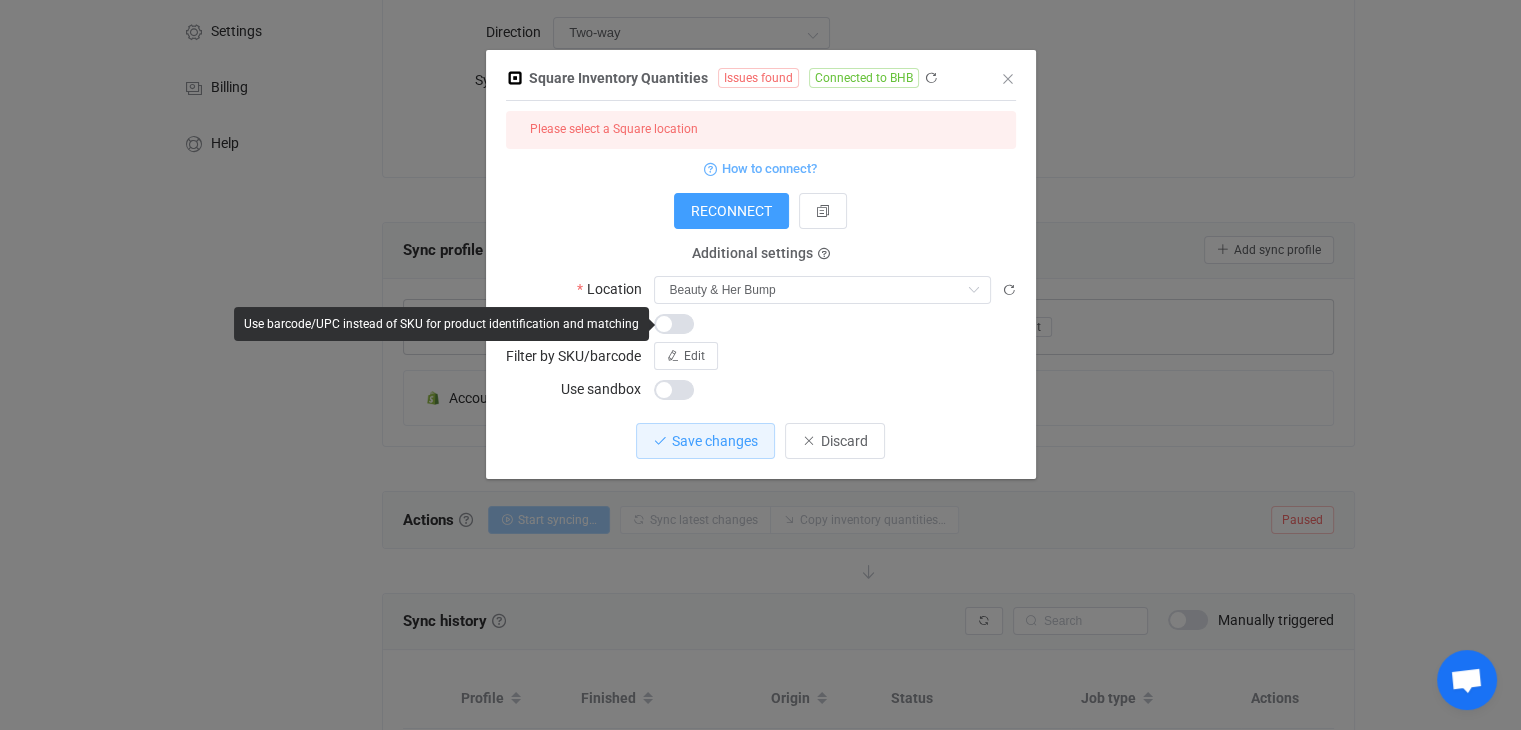 click at bounding box center [835, 323] 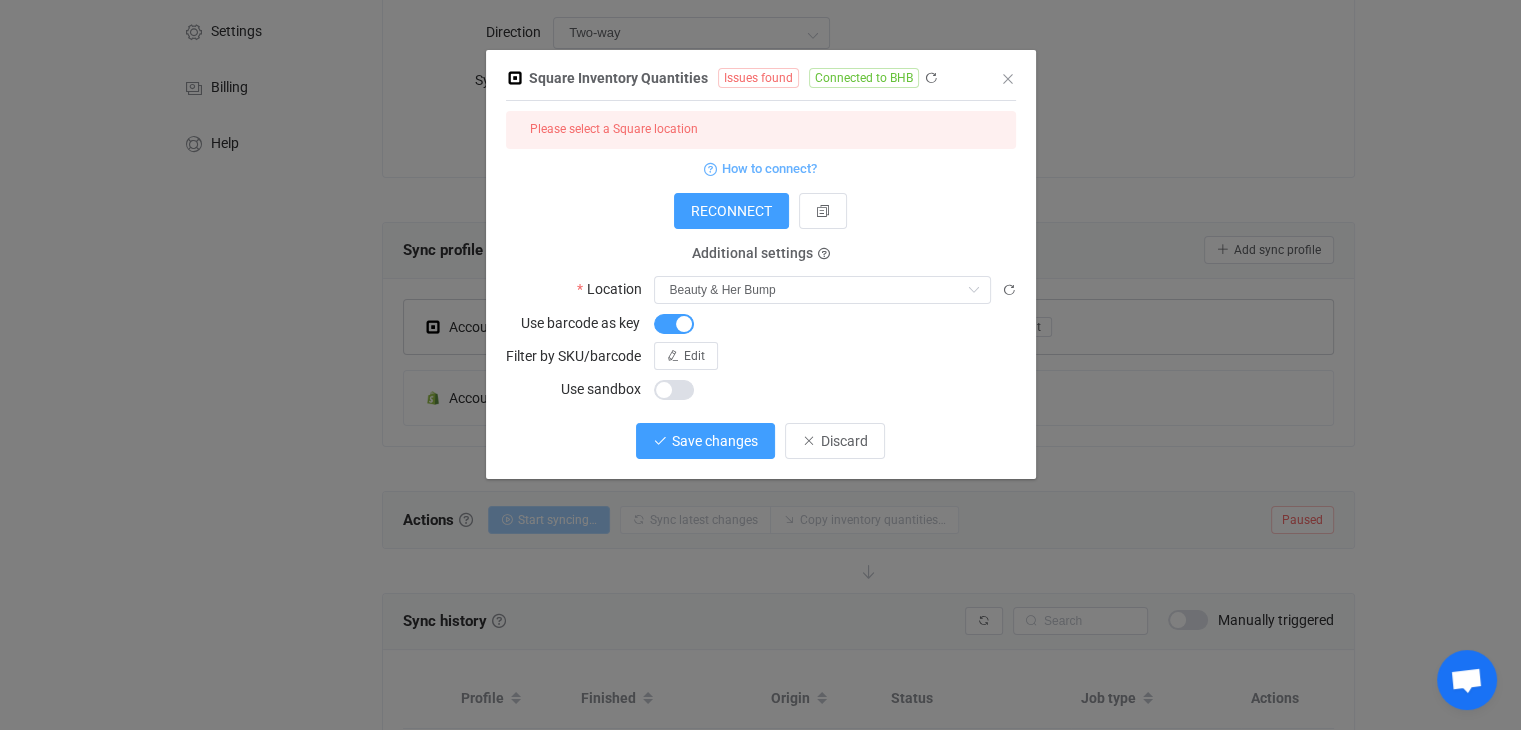 click on "Save changes" at bounding box center [705, 441] 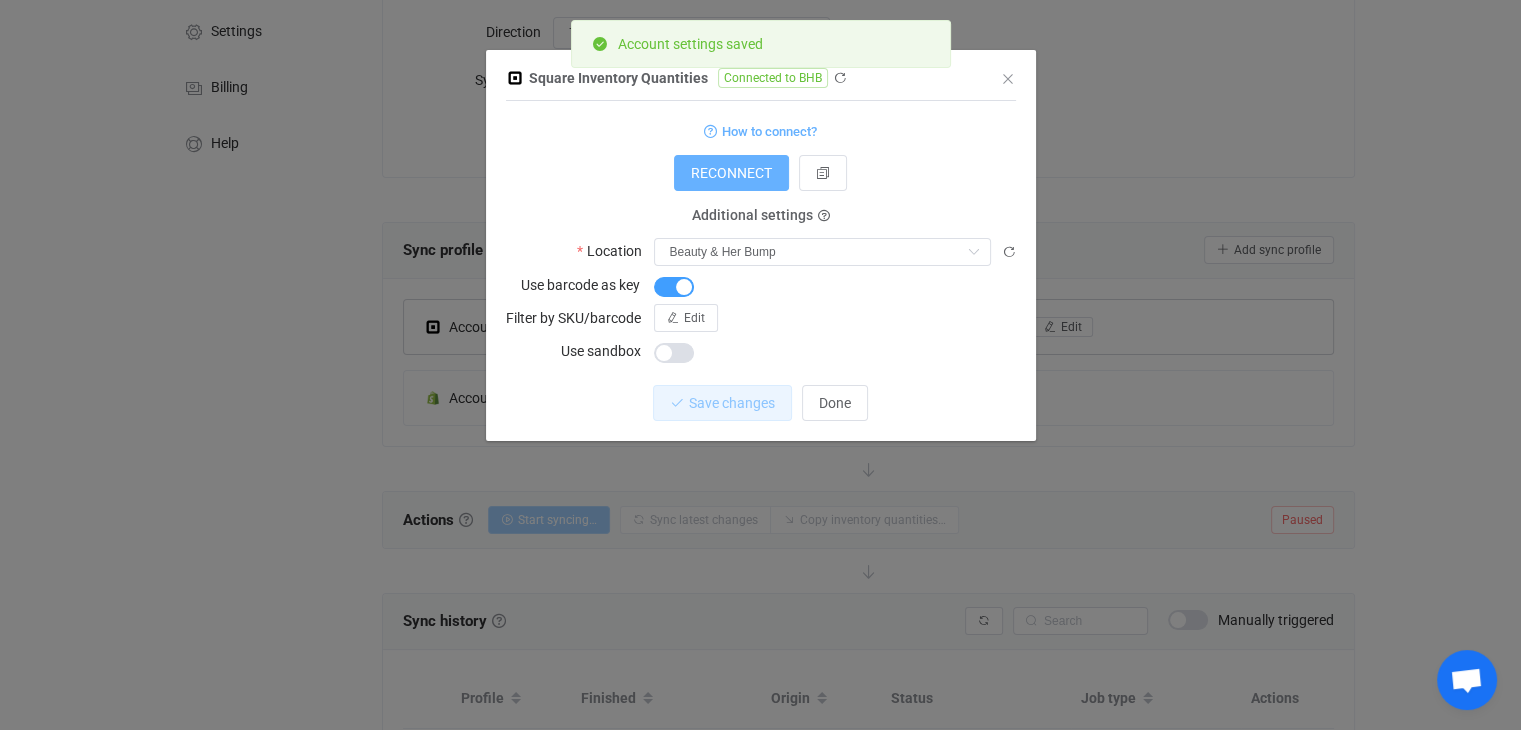 click on "RECONNECT" at bounding box center [731, 173] 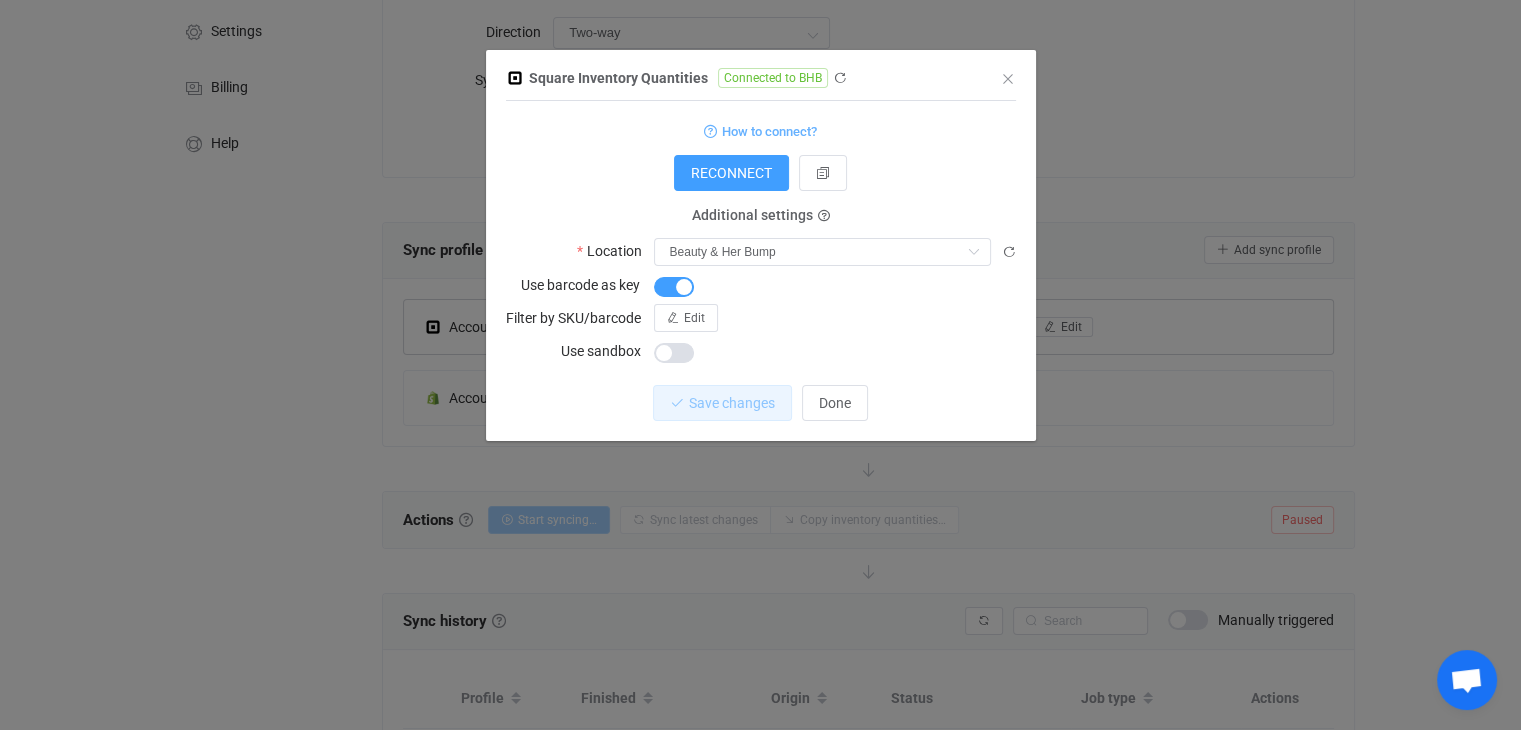 click on "Square Inventory Quantities Connected  to BHB 1 { {
"refreshToken": "***",
"accessToken": "***",
"locationId": "RRS4T707KHV4W",
"useBarcodeAsKey": true,
"skuFilter": null,
"useSandbox": null
} Standard output:
Output saved to the file
How to connect?
RECONNECT Additional settings Location Beauty & Her Bump Use barcode as key Filter by SKU/barcode Edit Use sandbox Save changes Done" at bounding box center [761, 253] 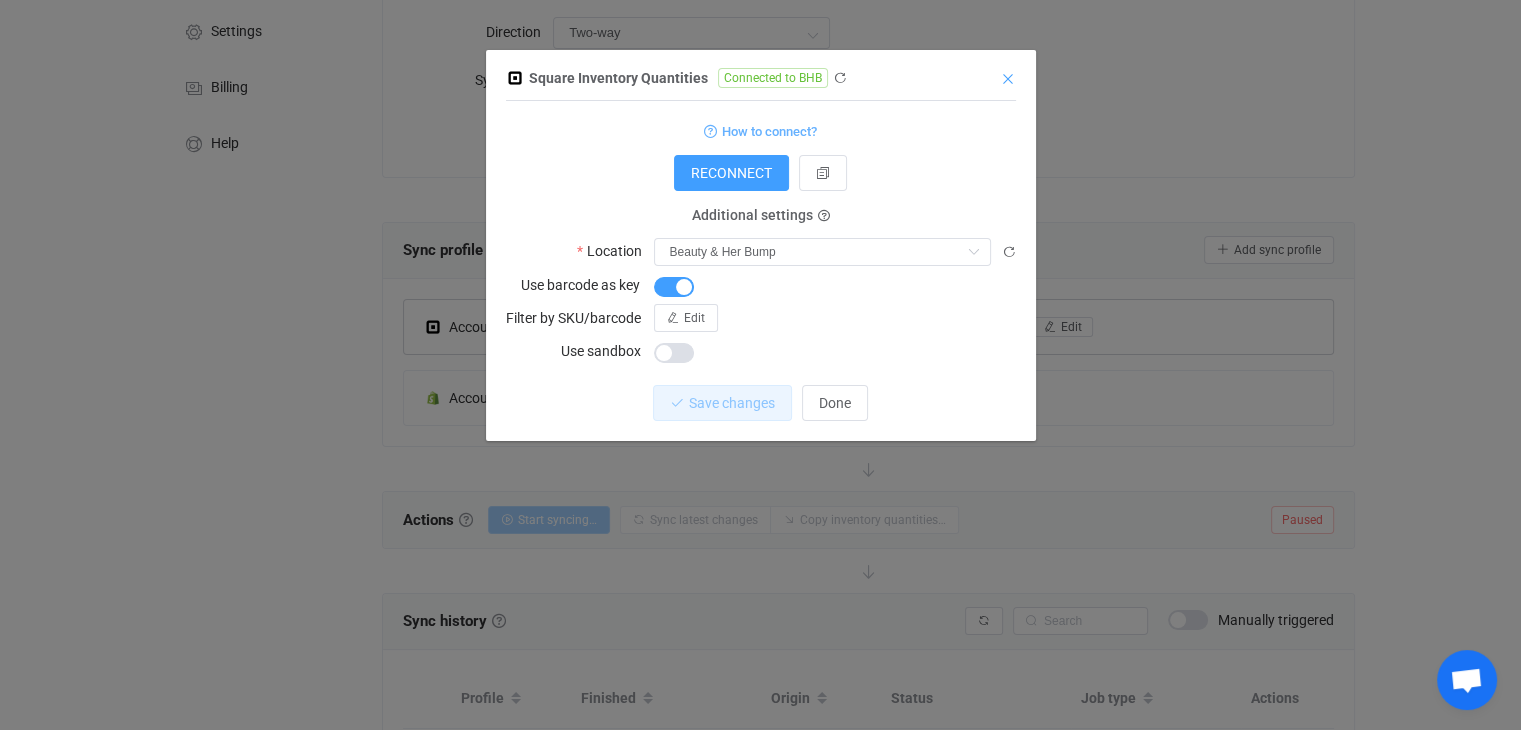 click at bounding box center (1008, 79) 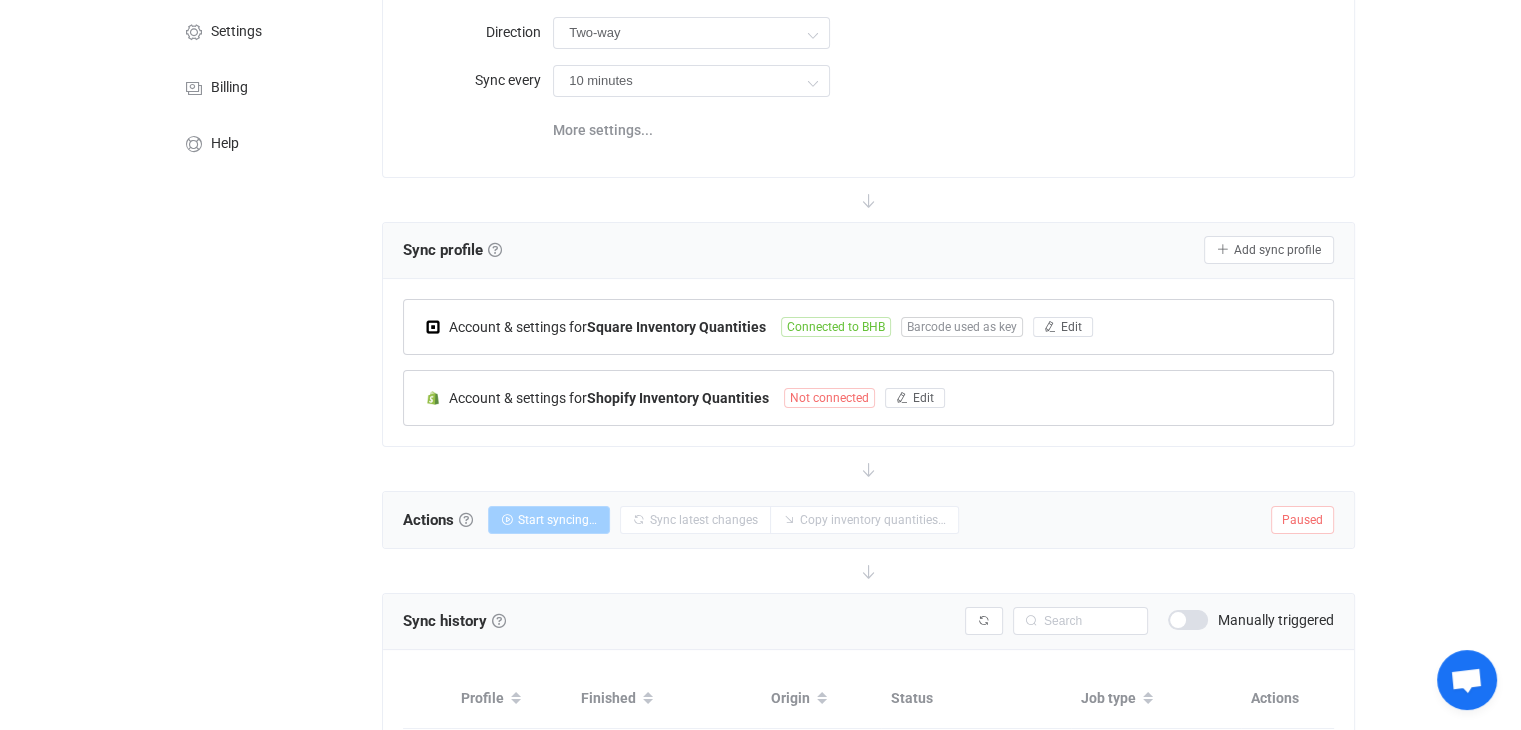 click on "Not connected" at bounding box center (829, 398) 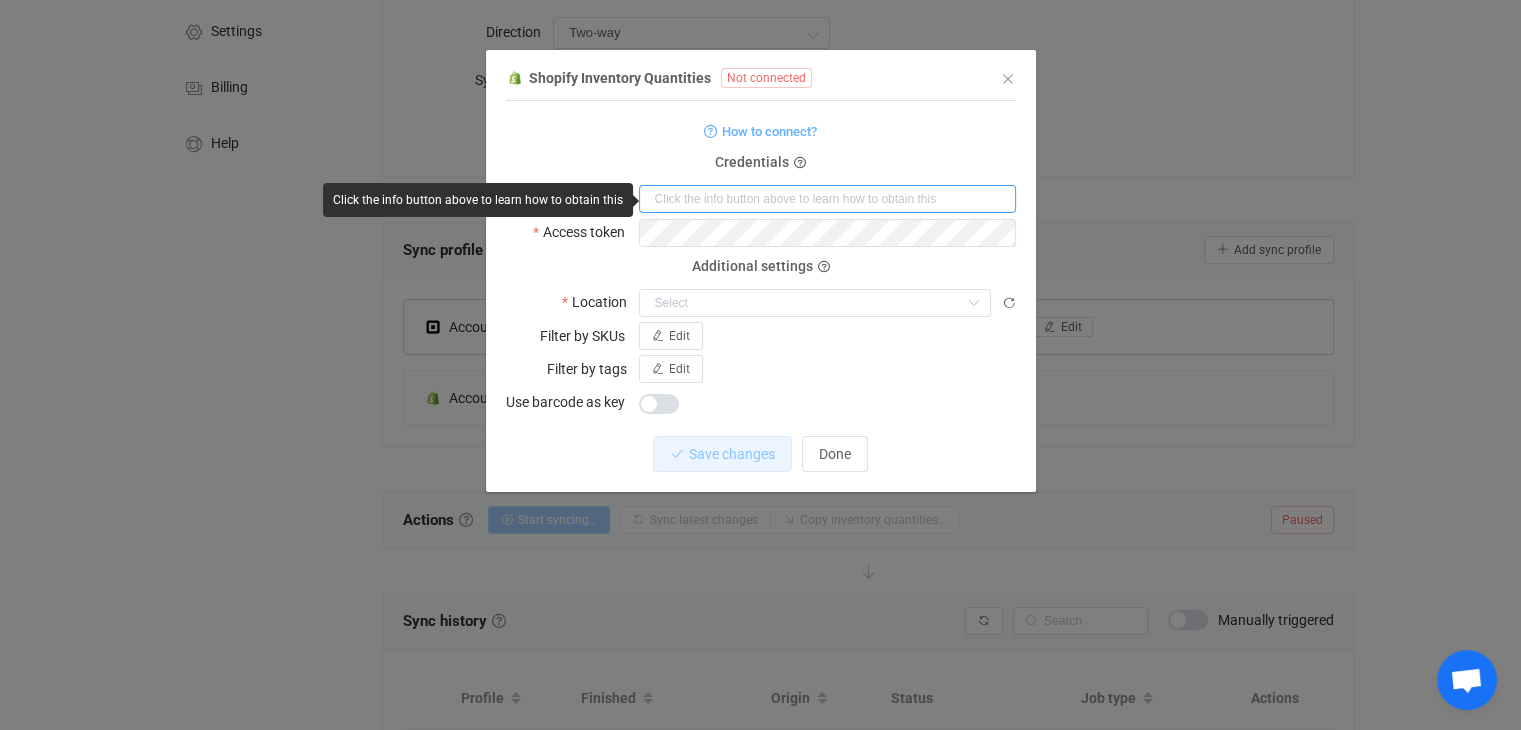click at bounding box center (827, 199) 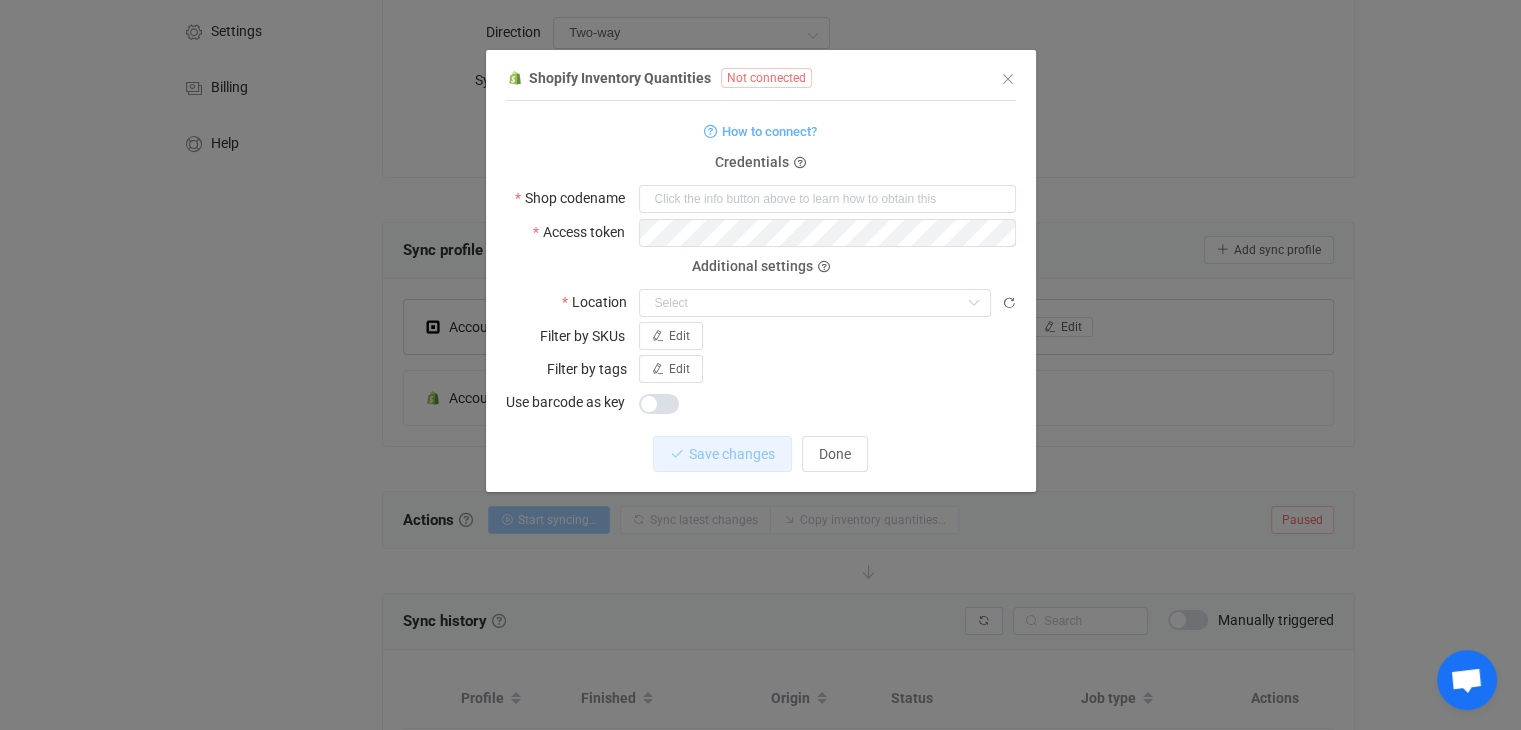 click on "Shopify Inventory Quantities Not connected 1   Standard output:
Output saved to the file
How to connect?
Credentials Shop codename Access token Deprecated API Key Deprecated API Password Additional settings Location
Nothing found or no access
Filter by SKUs Edit Filter by tags Edit Use barcode as key Save changes Done" at bounding box center [760, 365] 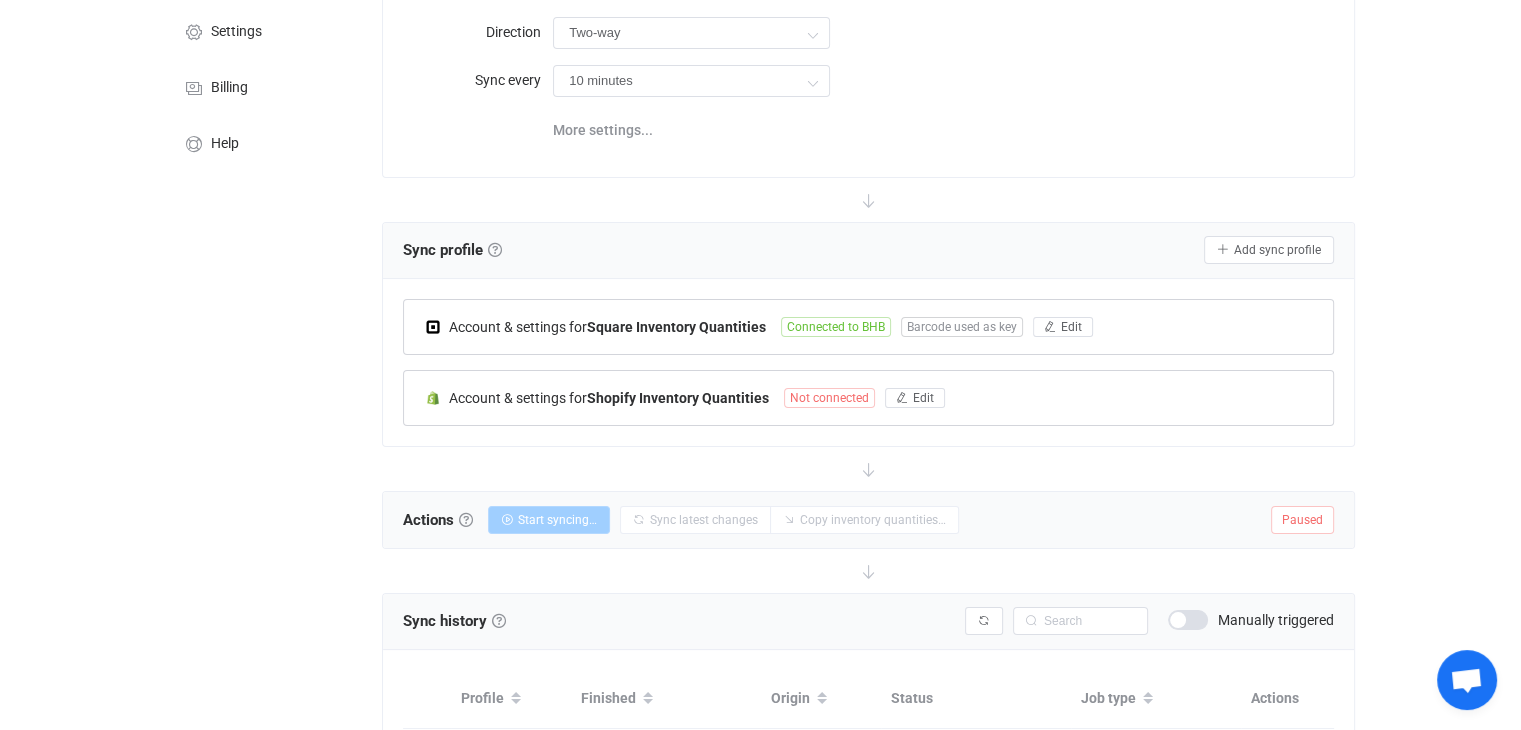 click on "Not connected" at bounding box center (829, 398) 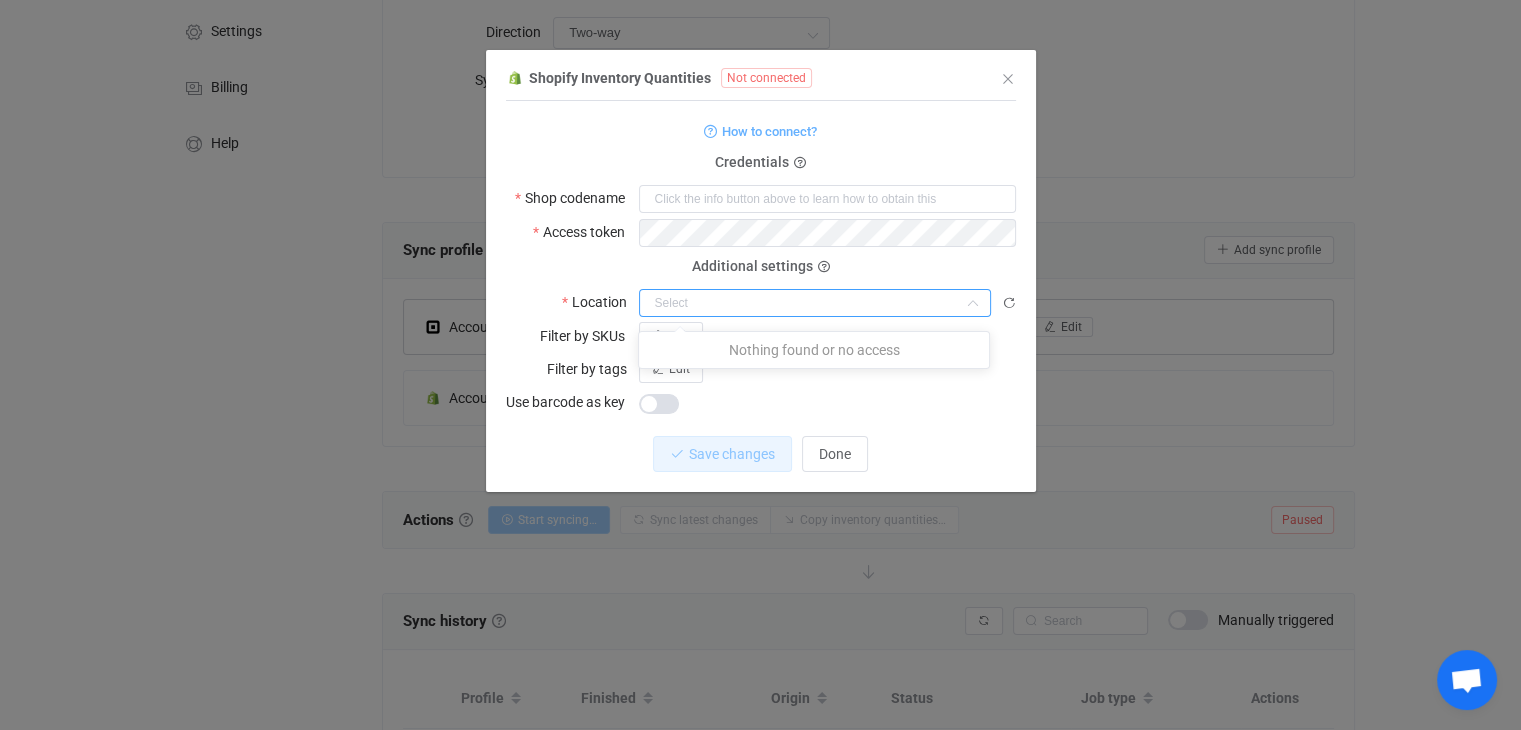 click at bounding box center (815, 303) 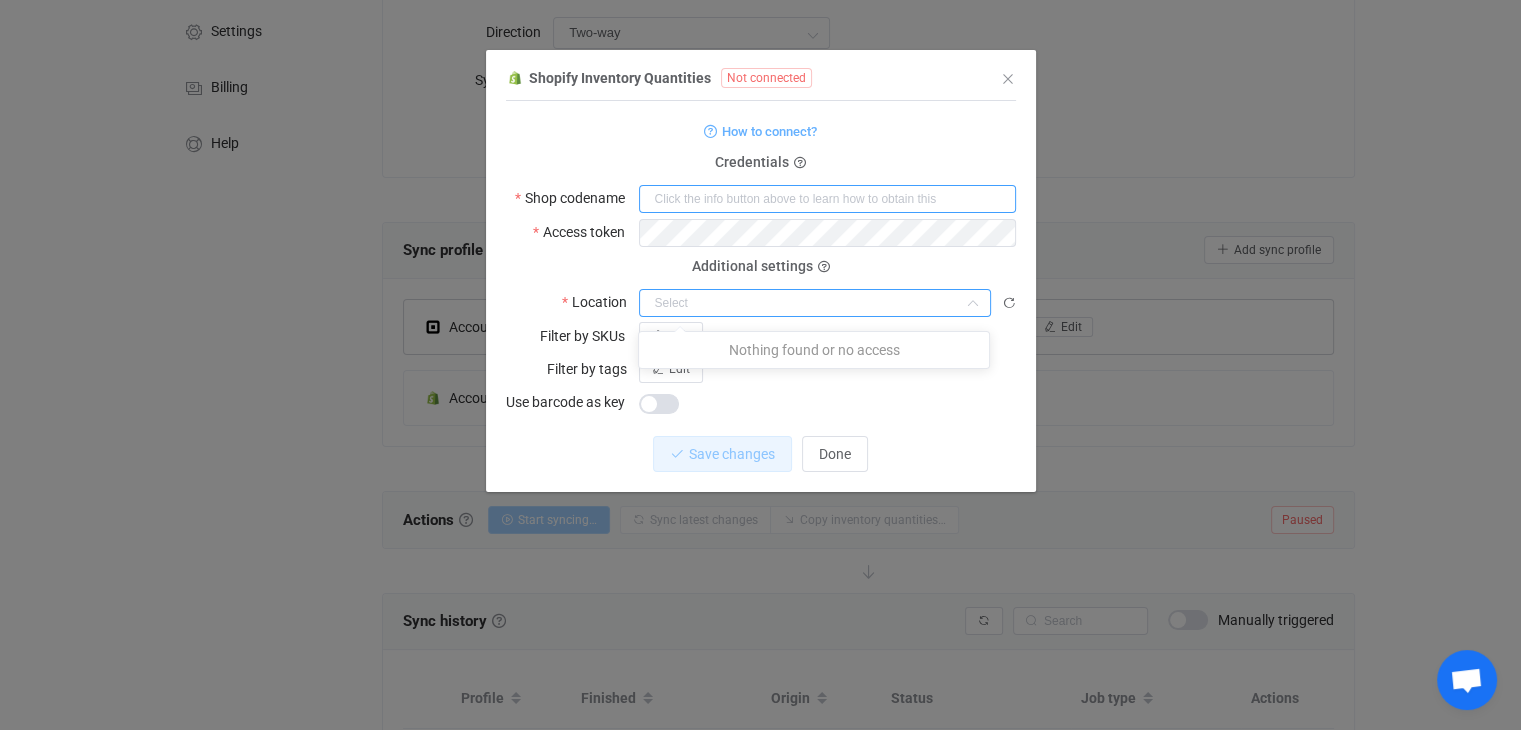 click at bounding box center [827, 199] 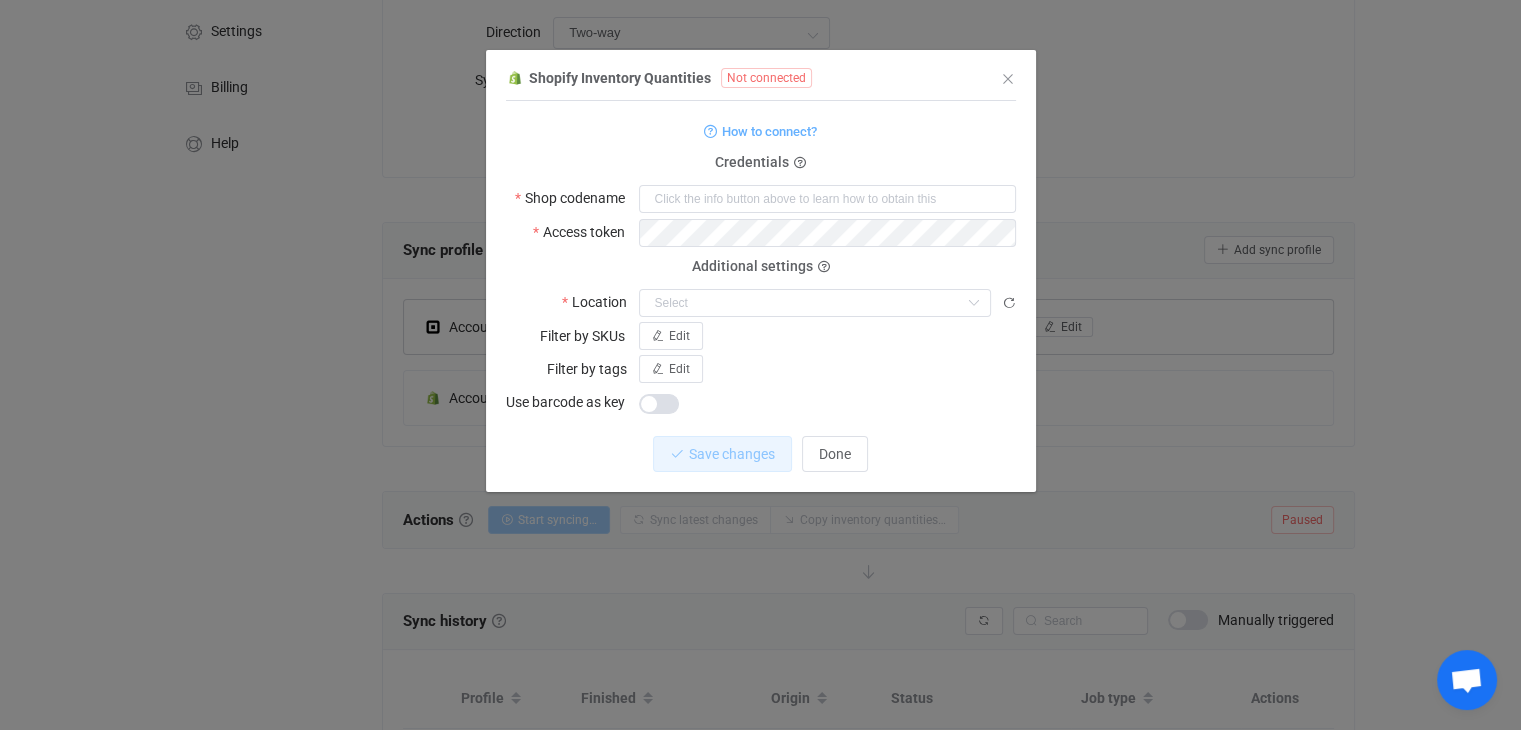click on "Shopify Inventory Quantities Not connected 1   Standard output:
Output saved to the file
How to connect?
Credentials Shop codename Access token Deprecated API Key Deprecated API Password Additional settings Location Filter by SKUs Edit Filter by tags Edit Use barcode as key Save changes Done" at bounding box center [760, 365] 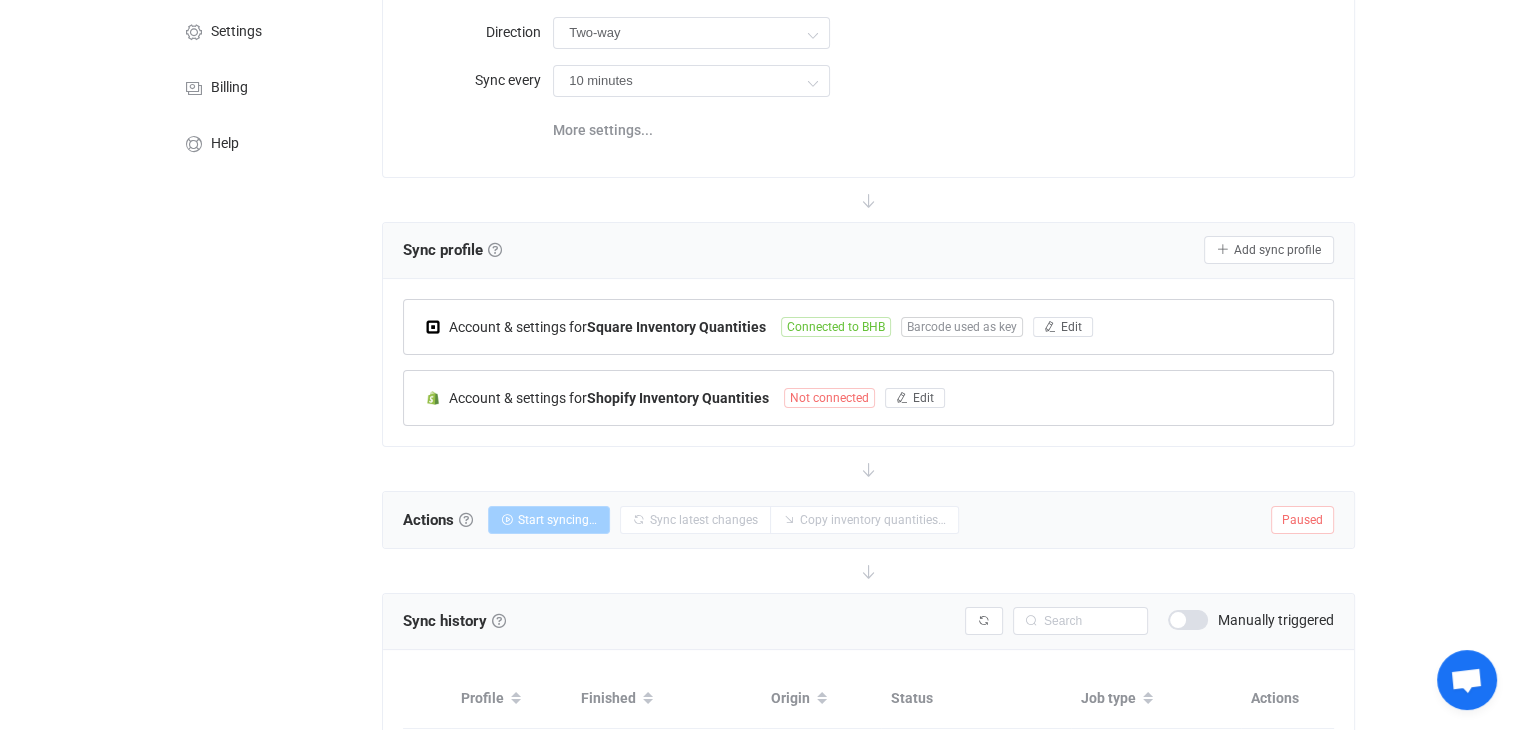 click on "Not connected" at bounding box center (829, 398) 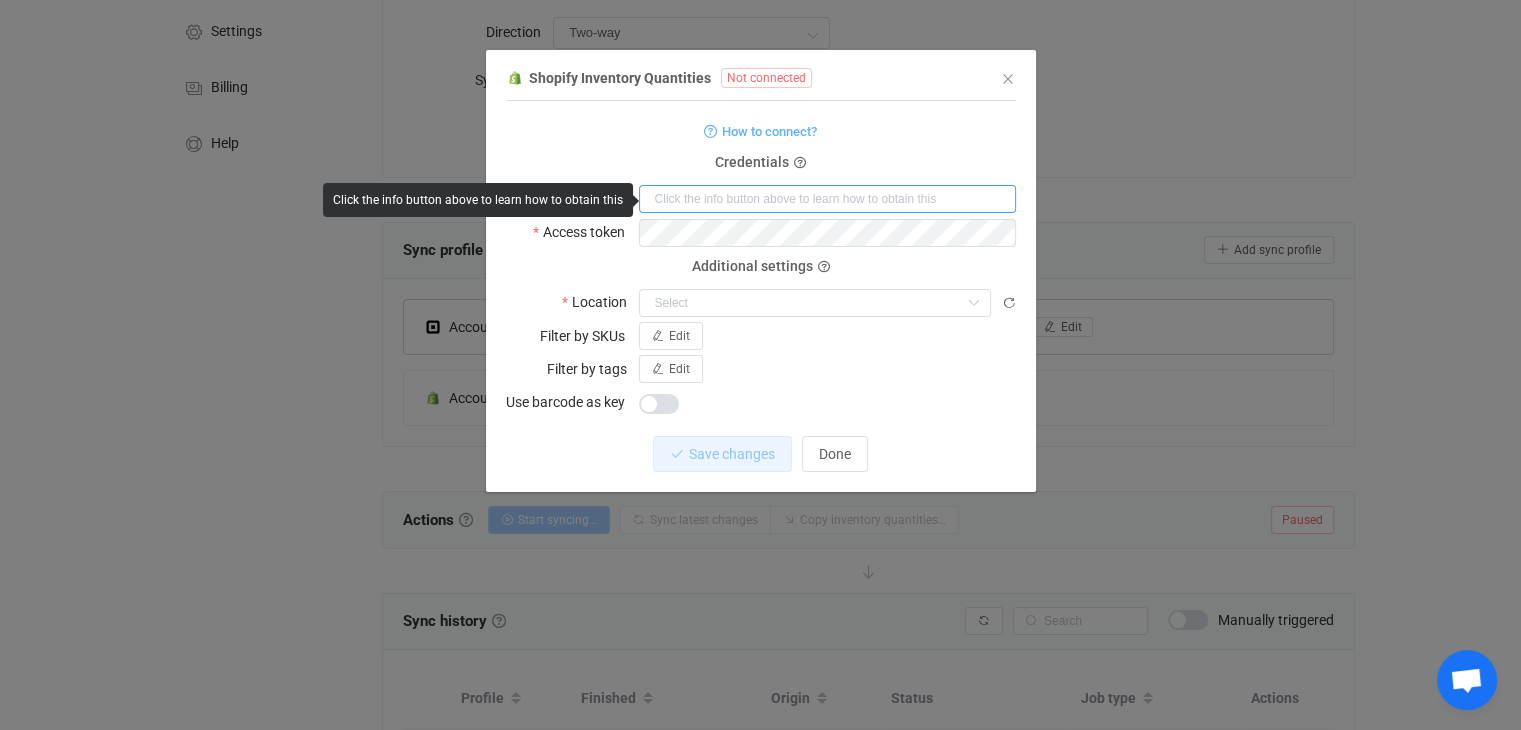 click at bounding box center [827, 199] 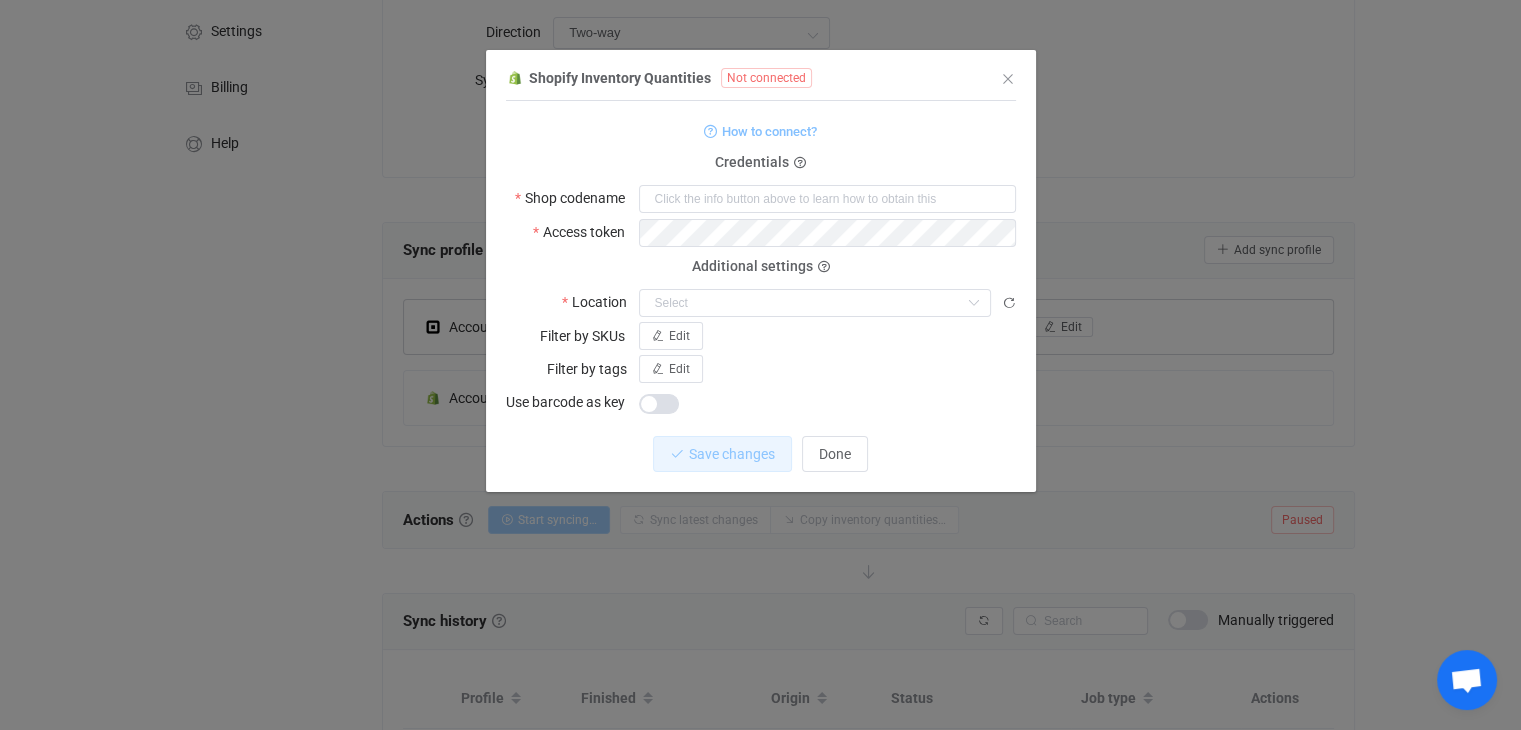 click on "How to connect?" at bounding box center [769, 131] 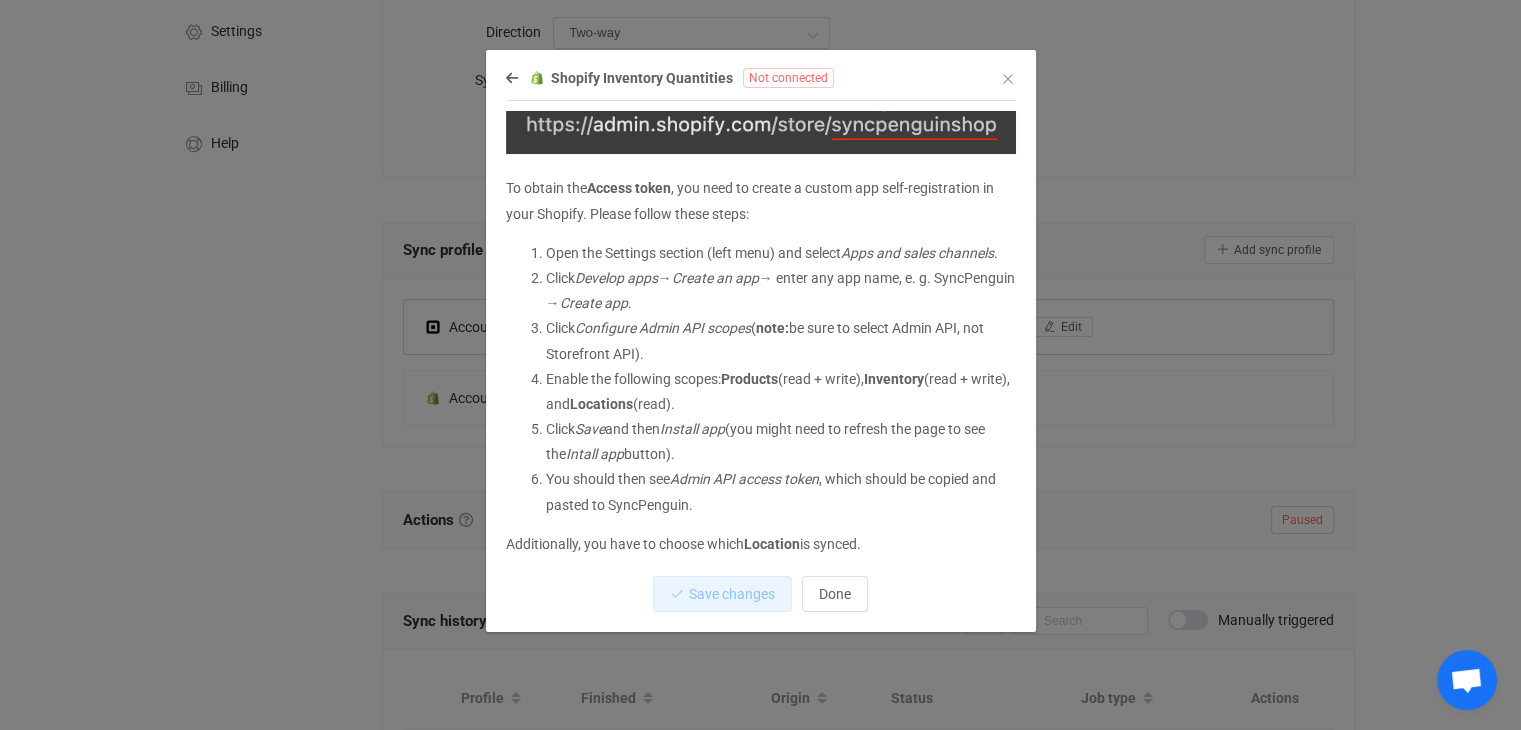 scroll, scrollTop: 193, scrollLeft: 0, axis: vertical 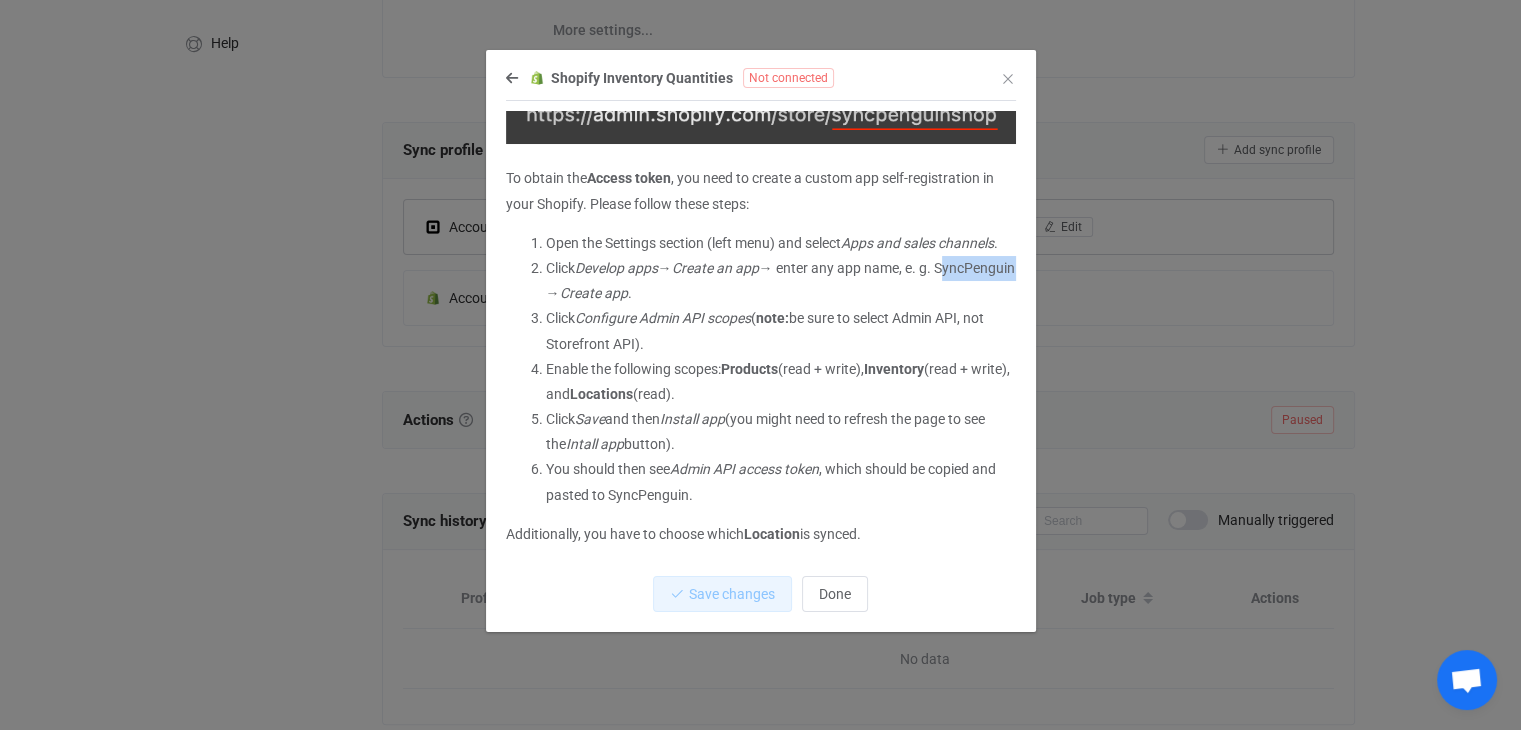 drag, startPoint x: 626, startPoint y: 290, endPoint x: 538, endPoint y: 286, distance: 88.09086 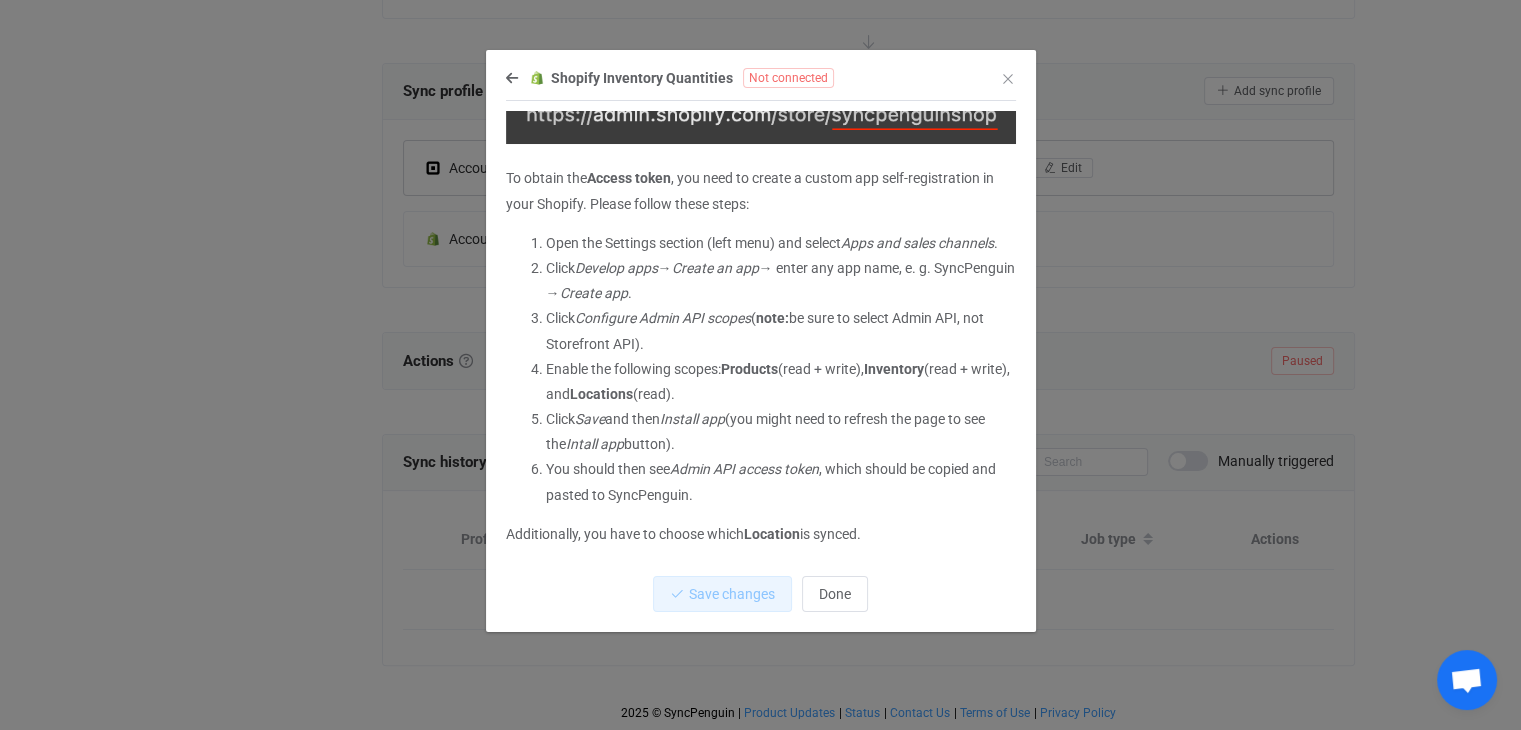 click on "Shopify Inventory Quantities Not connected You need to provide two main fields first:  Shop codename  and  Access token .
Shop codename  is just a (usually dash-separated) name of your shop, e. g.  my-wonderful-shop , same to what you see in URL when your Shopify admin page is opened (note that only  highlighted in red  part is needed):
To obtain the  Access token , you need to create a custom app self-registration in your Shopify. Please follow these steps:
Open the Settings section (left menu) and select  Apps and sales channels .
Click  Develop apps  →  Create an app  → enter any app name, e. g. SyncPenguin →  Create app .
Click  Configure Admin API scopes  ( note:  be sure to select Admin API, not Storefront API).
Enable the following scopes:  Products  (read + write),  Inventory  (read + write), and  Locations  (read).
Click  Save  and then  Install app  (you might need to refresh the page to see the  Intall app  button).
You should then see  Admin API access token
Location" at bounding box center (761, 348) 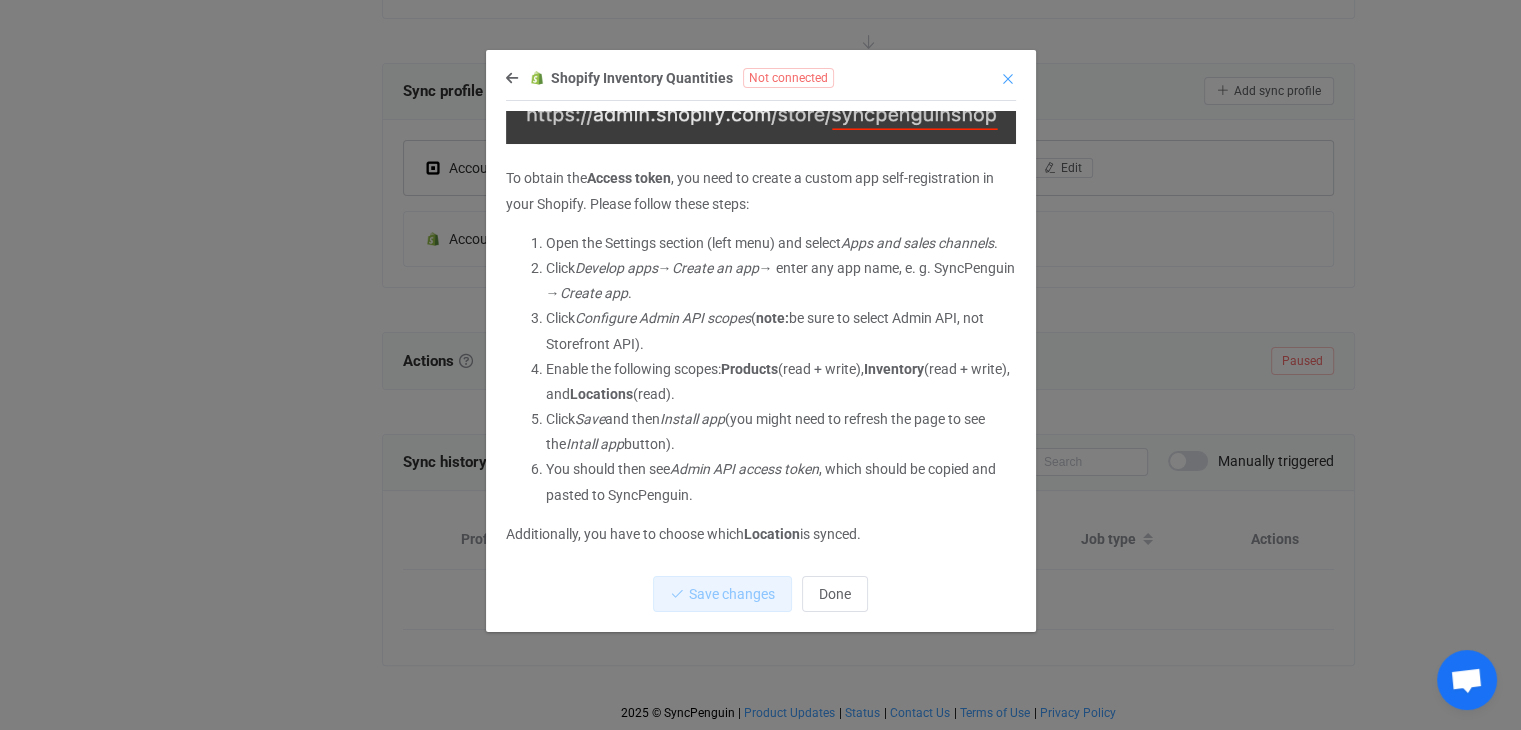 click at bounding box center (1008, 79) 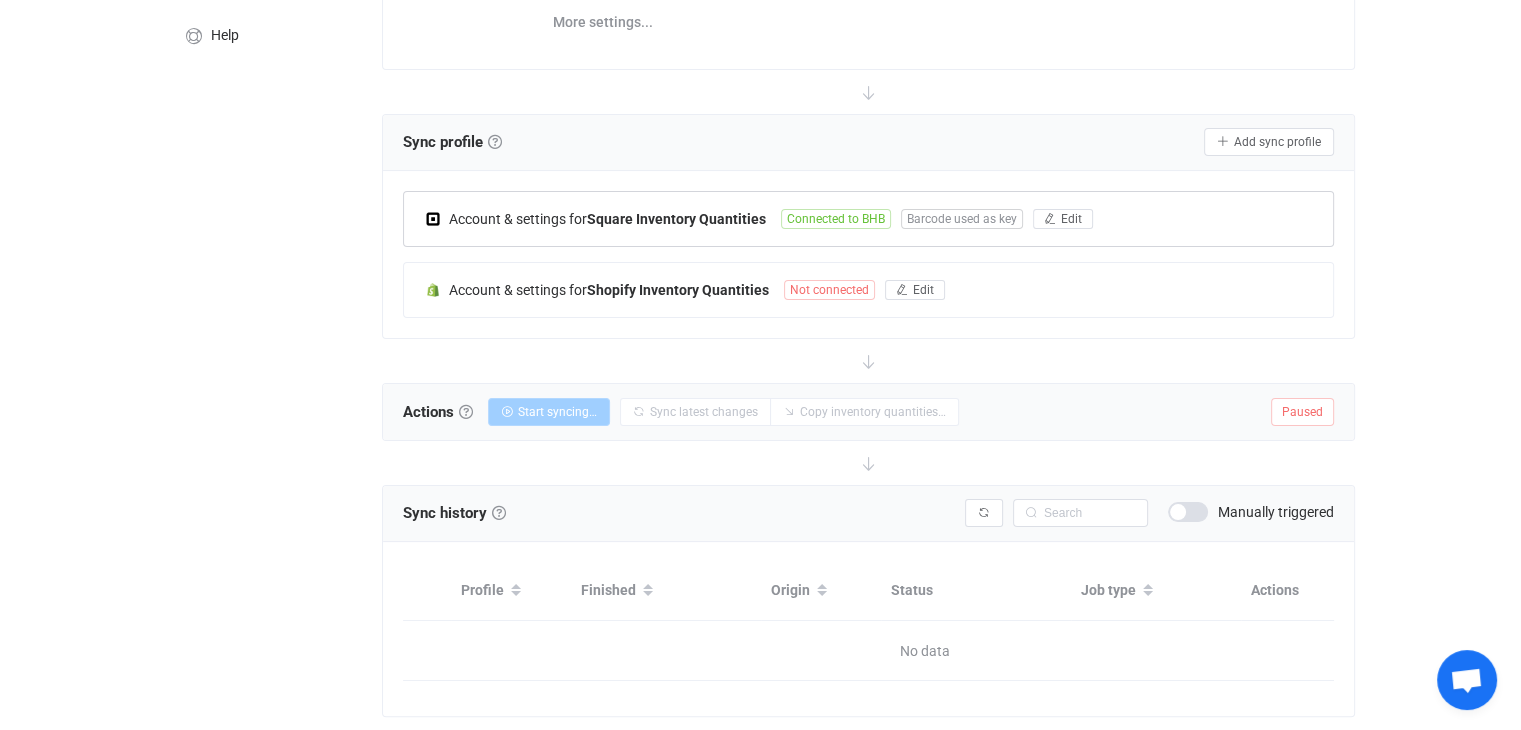 scroll, scrollTop: 273, scrollLeft: 0, axis: vertical 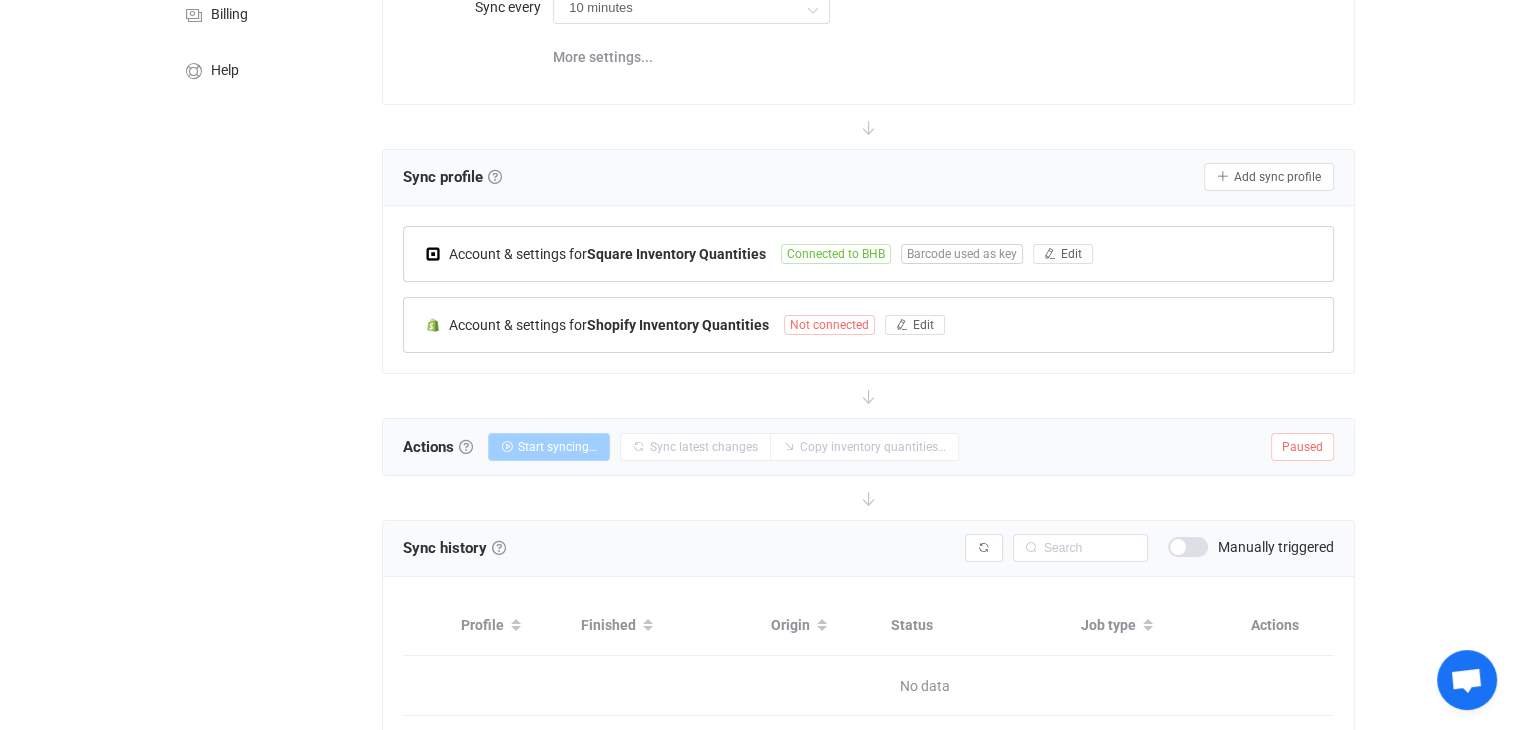 click on "Not connected" at bounding box center [829, 325] 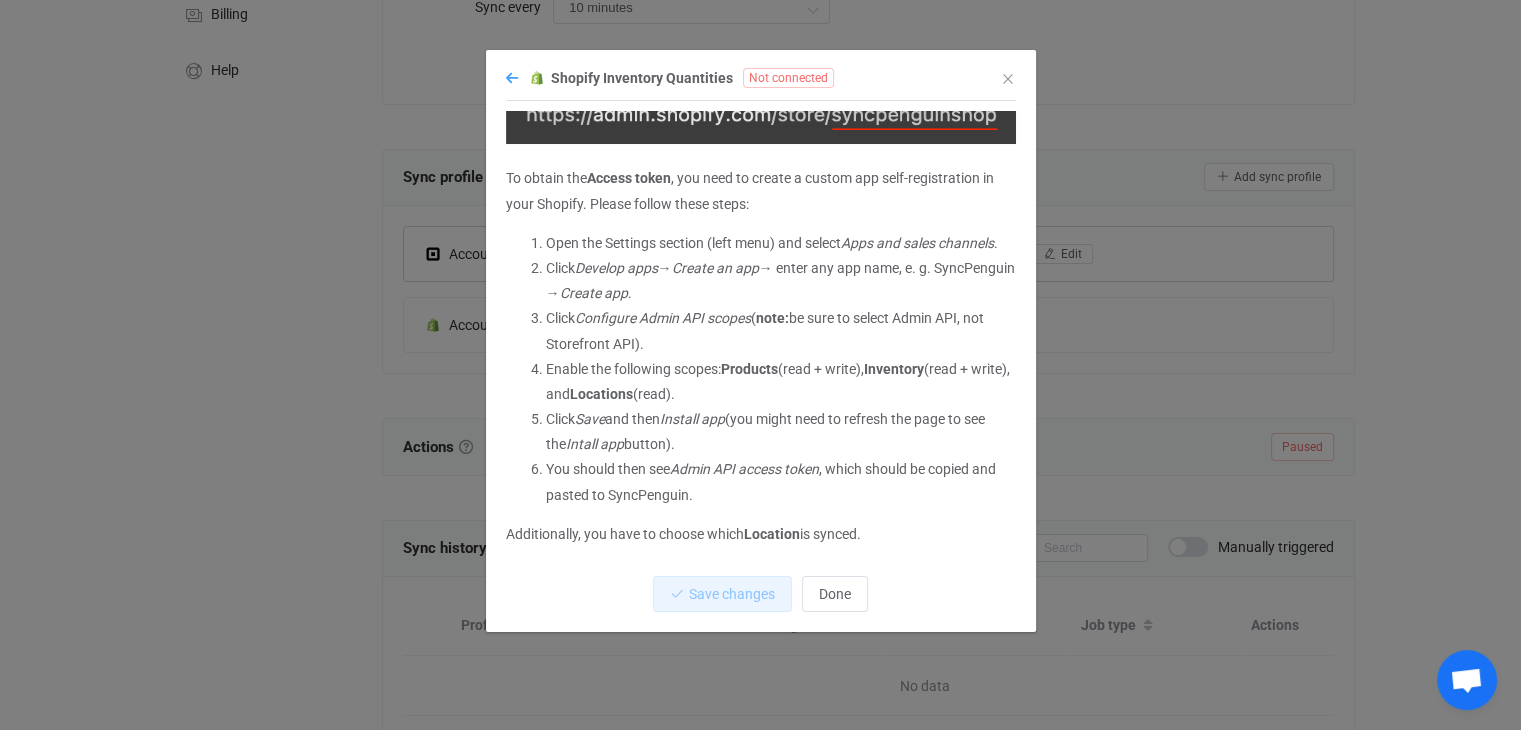 click at bounding box center (512, 78) 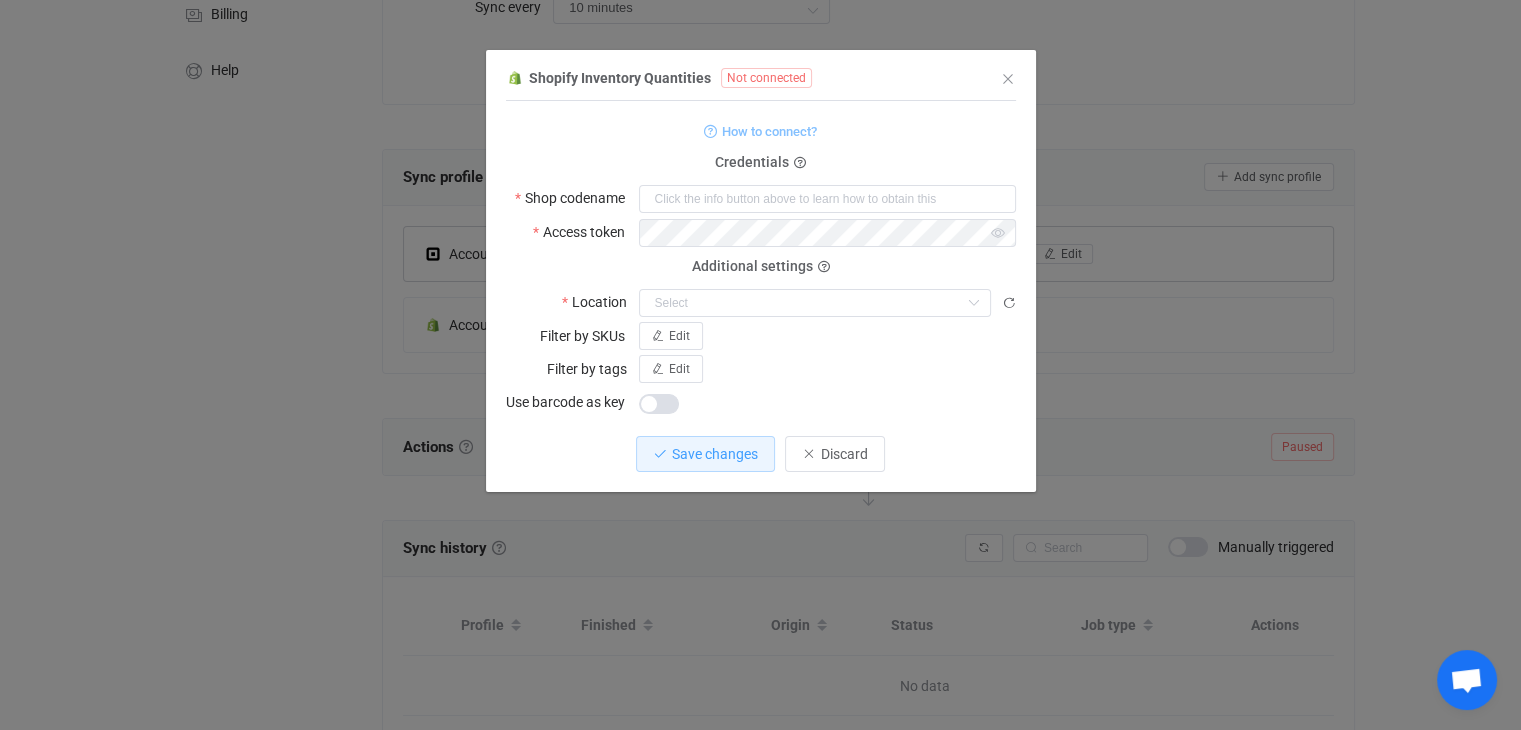 click at bounding box center (710, 131) 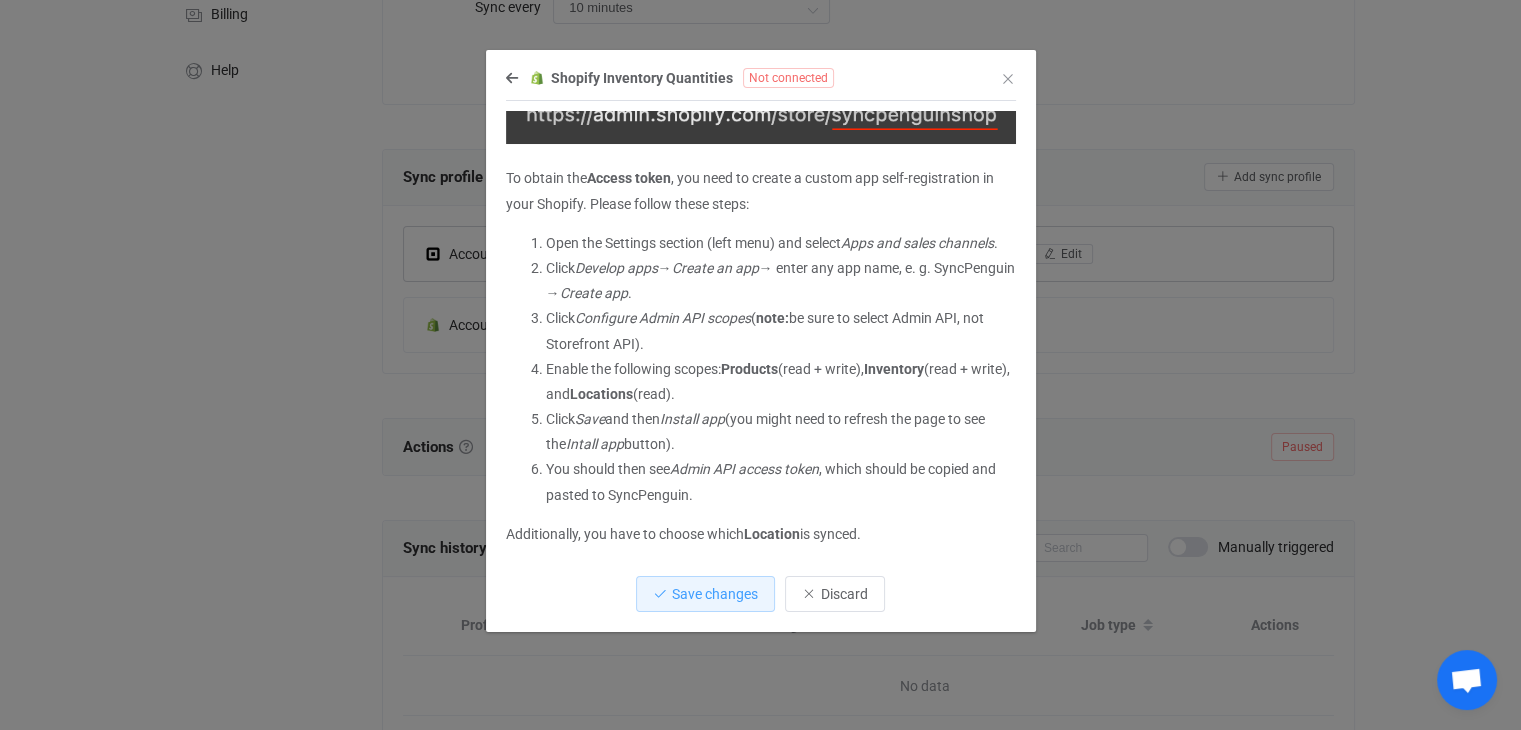 scroll, scrollTop: 193, scrollLeft: 0, axis: vertical 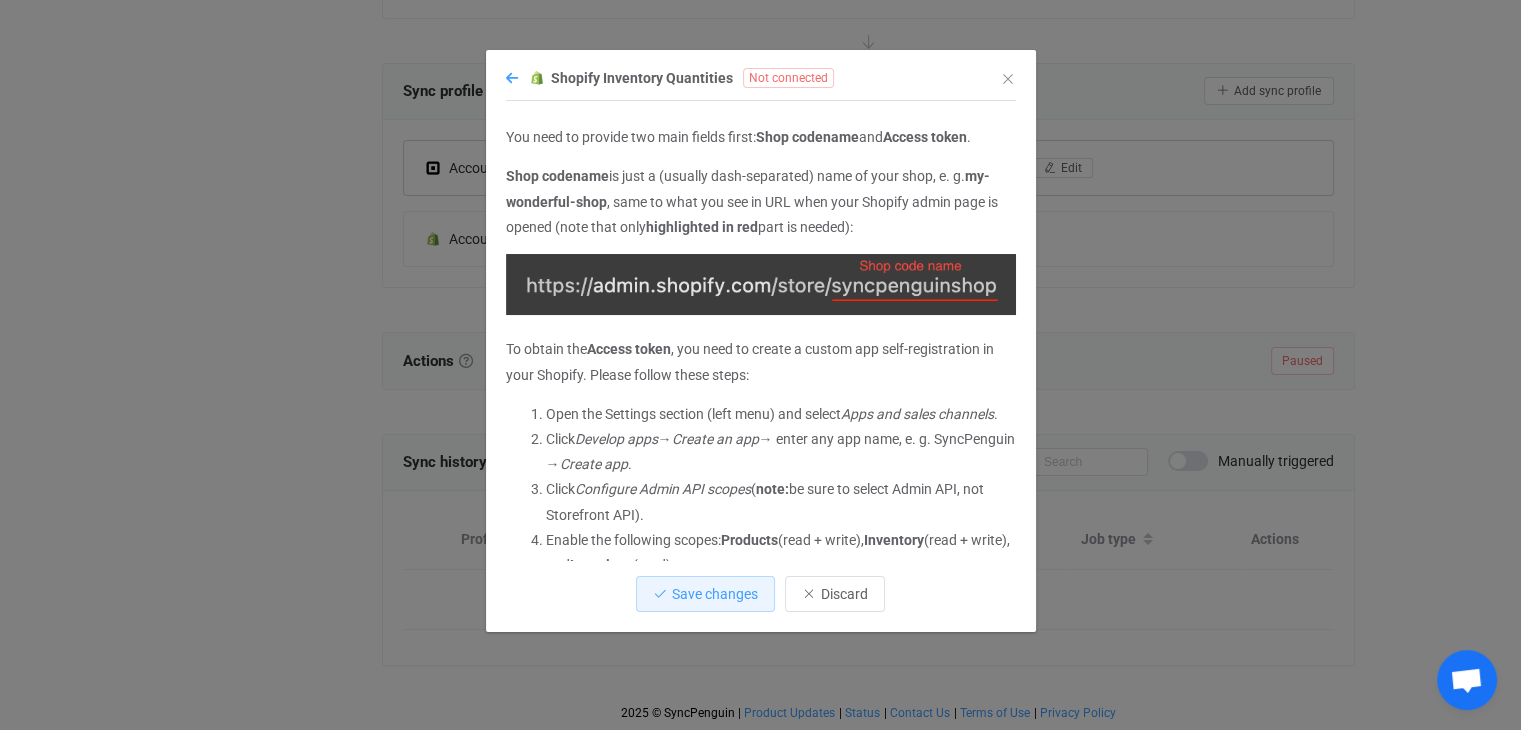 click at bounding box center [512, 78] 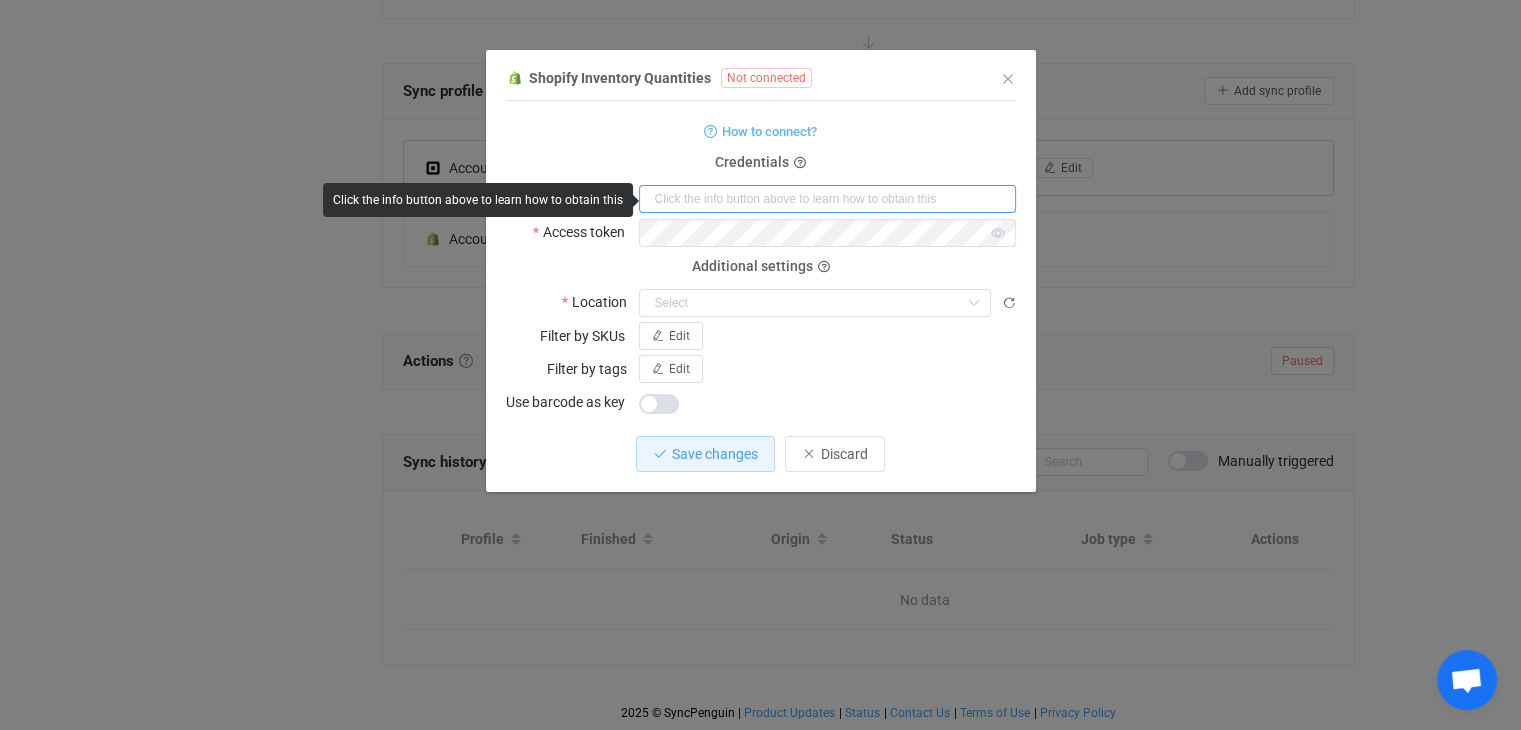 click at bounding box center [827, 199] 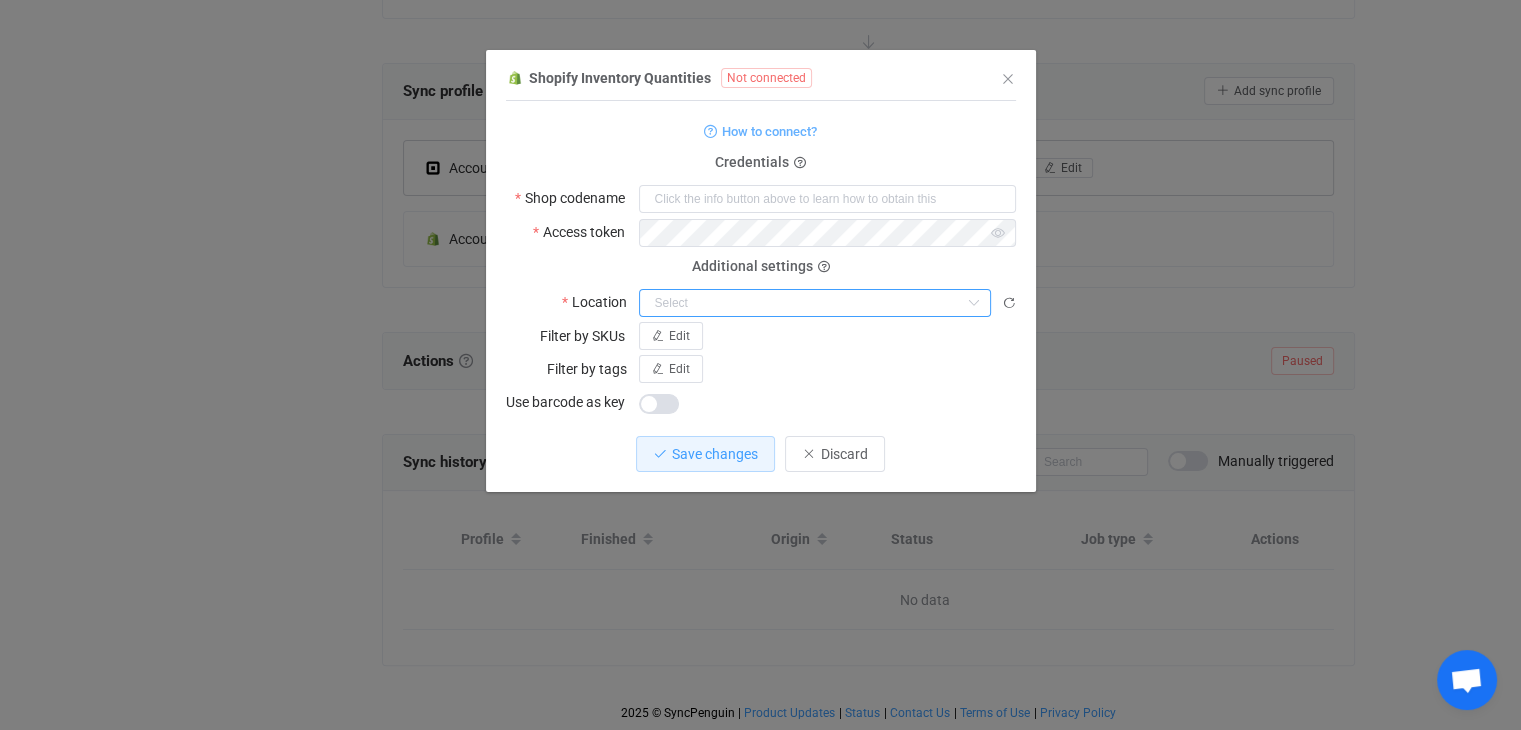 click at bounding box center [815, 303] 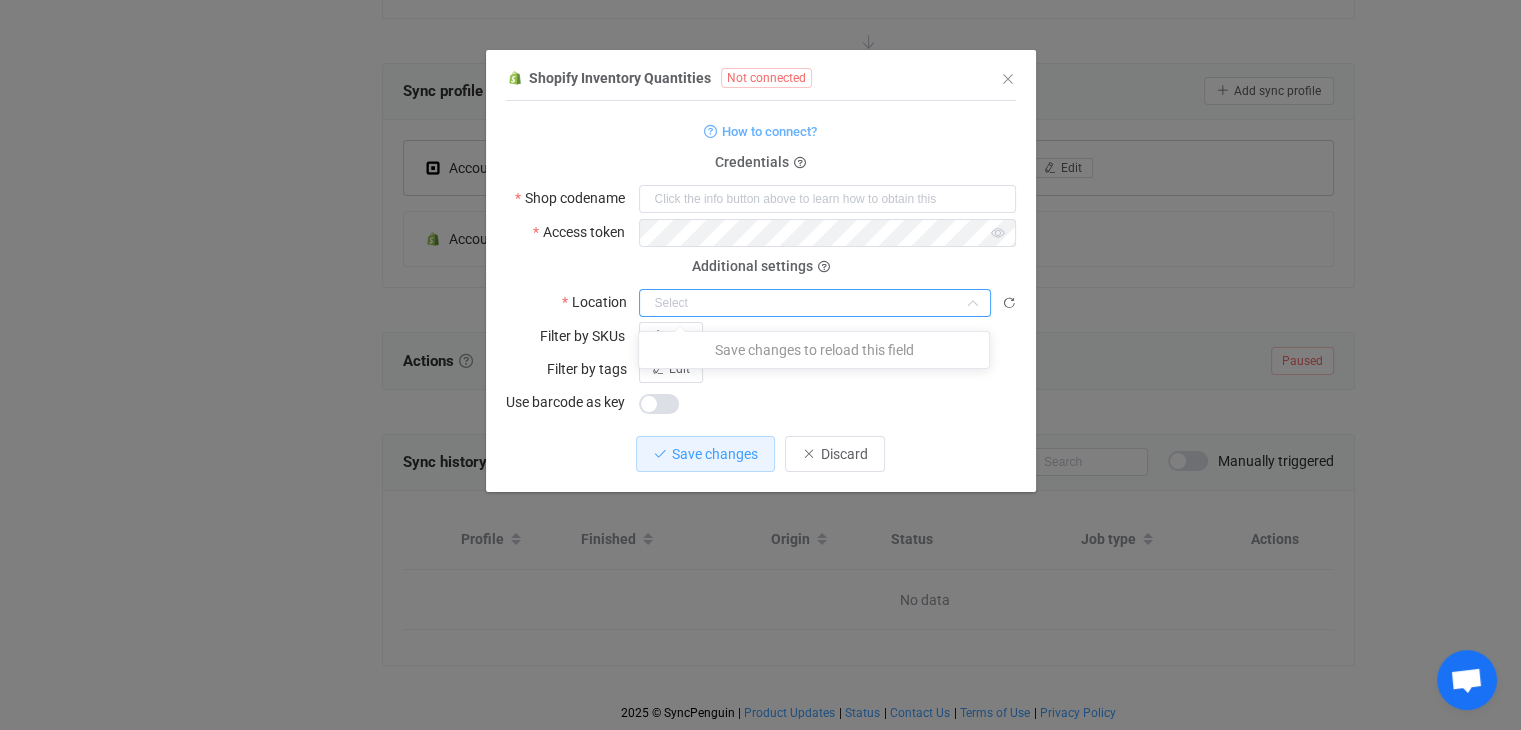 click on "How to connect?
Credentials Shop codename Access token Deprecated API Key Deprecated API Password Additional settings Location Filter by SKUs Edit Filter by tags Edit Use barcode as key" at bounding box center [761, 267] 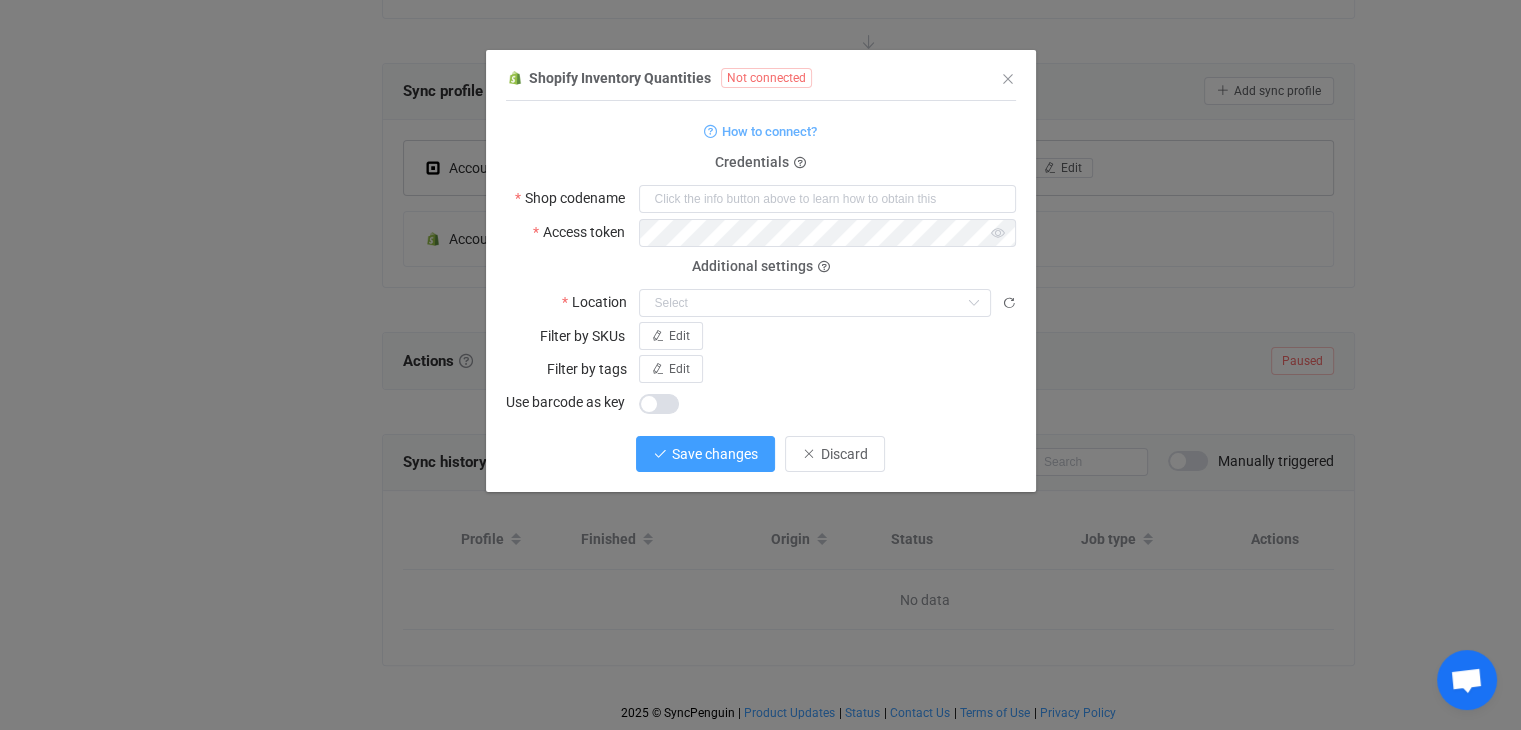 click on "Save changes" at bounding box center [715, 454] 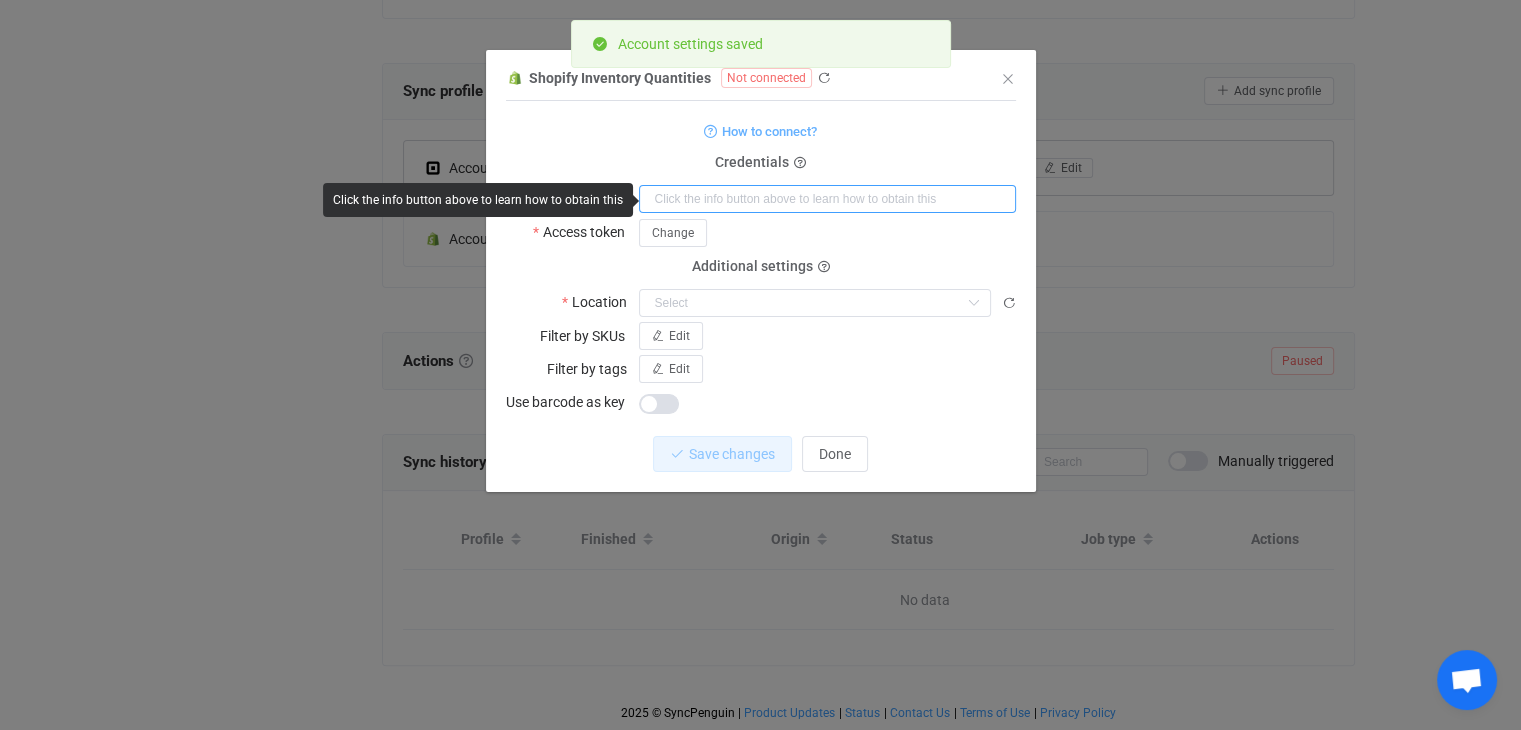 click at bounding box center [827, 199] 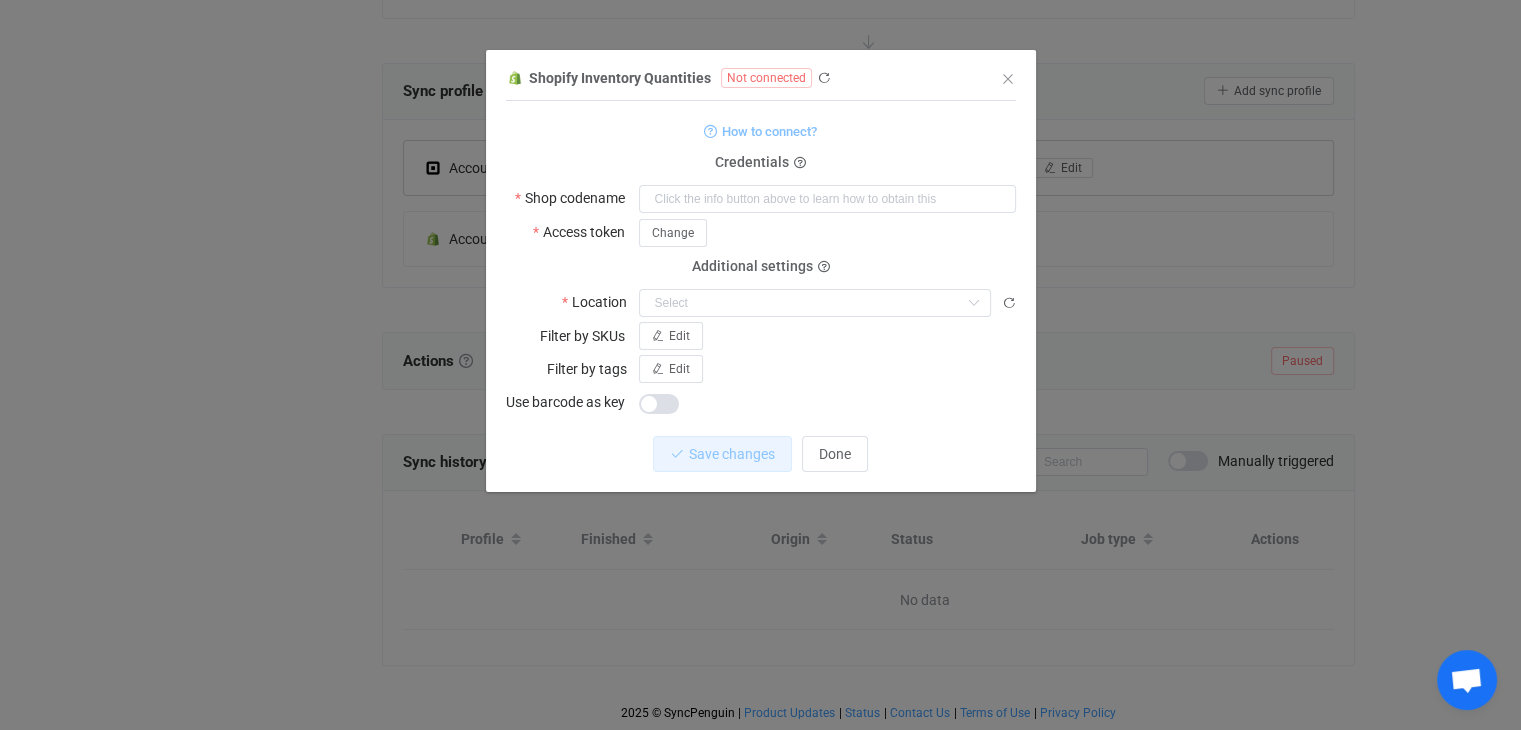 click at bounding box center (710, 131) 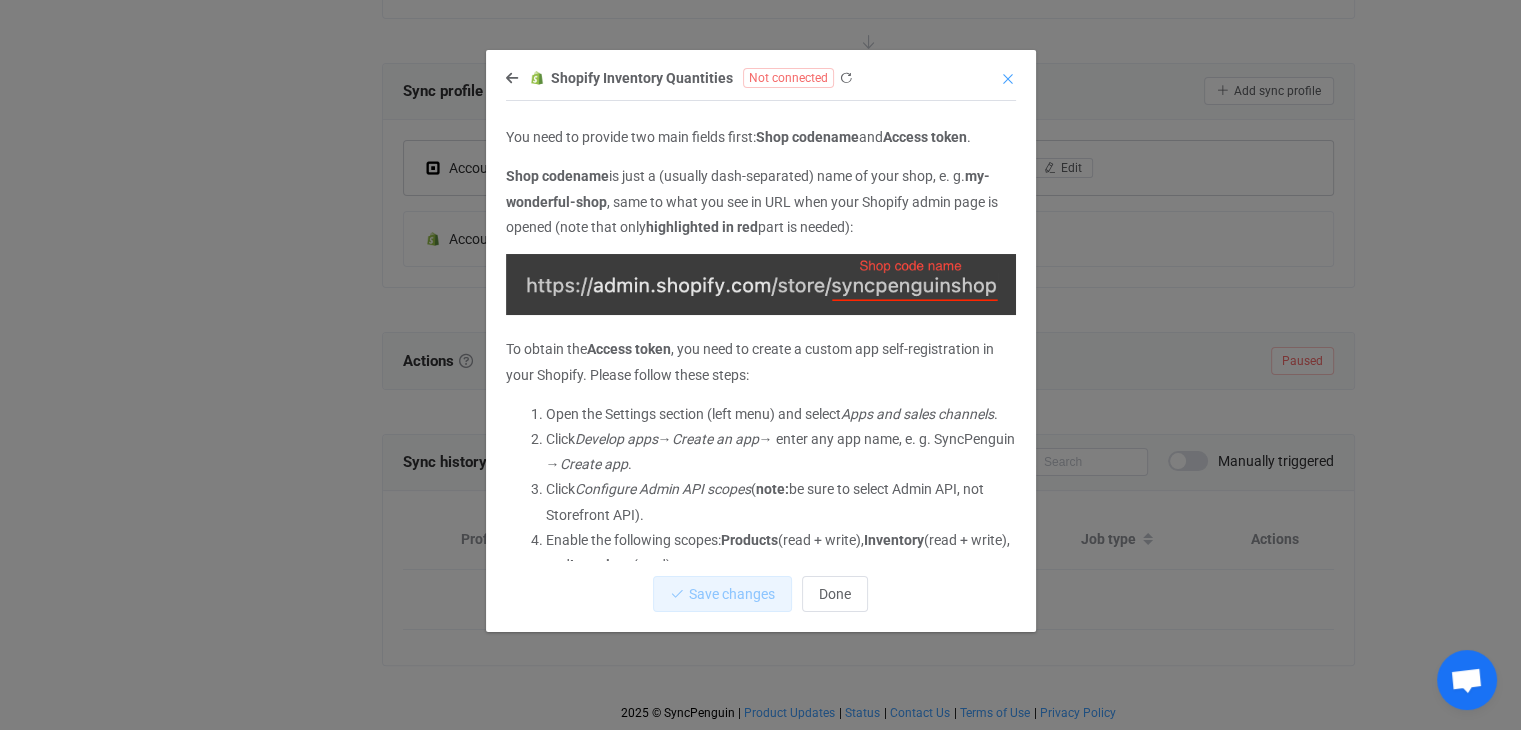 click at bounding box center (1008, 79) 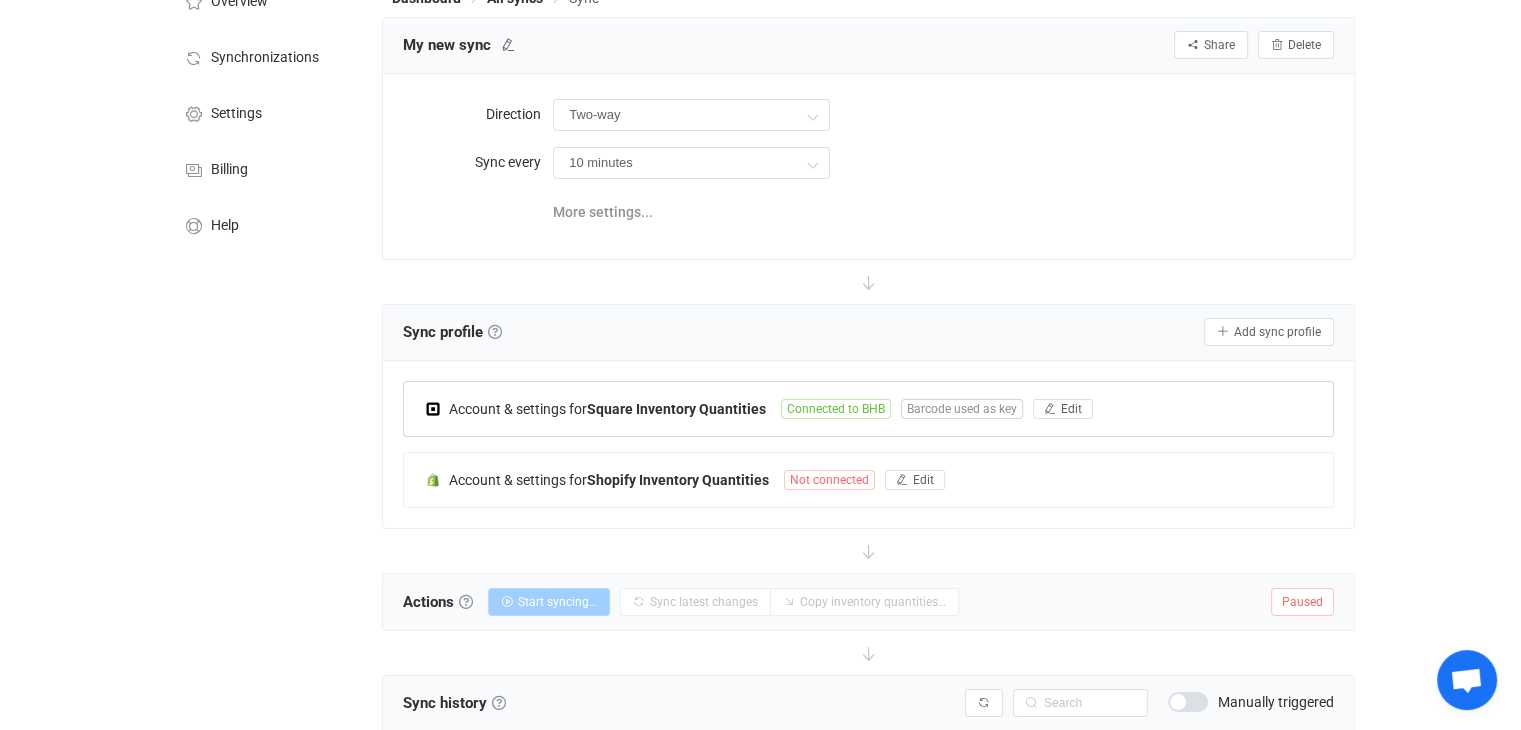 scroll, scrollTop: 73, scrollLeft: 0, axis: vertical 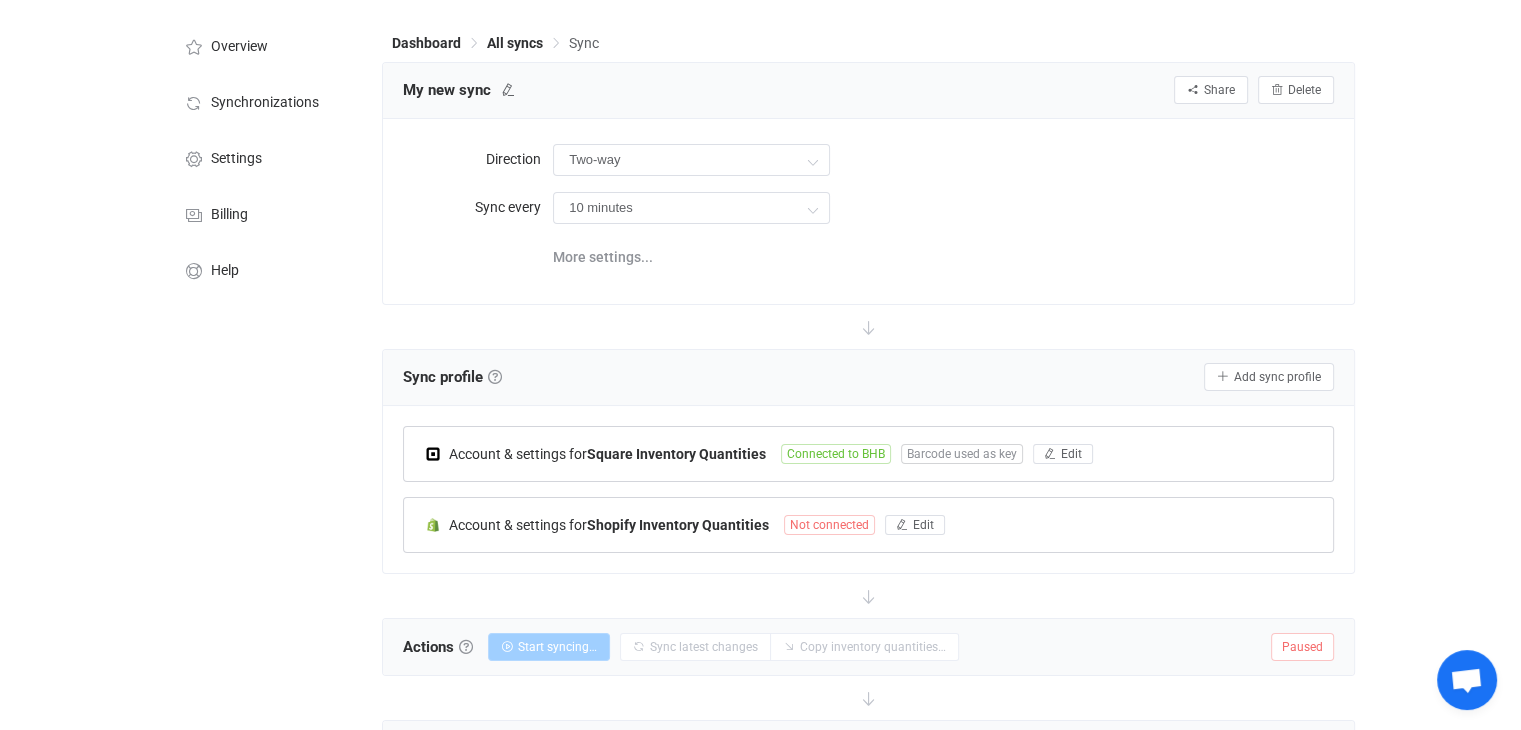 click on "Not connected" at bounding box center (829, 525) 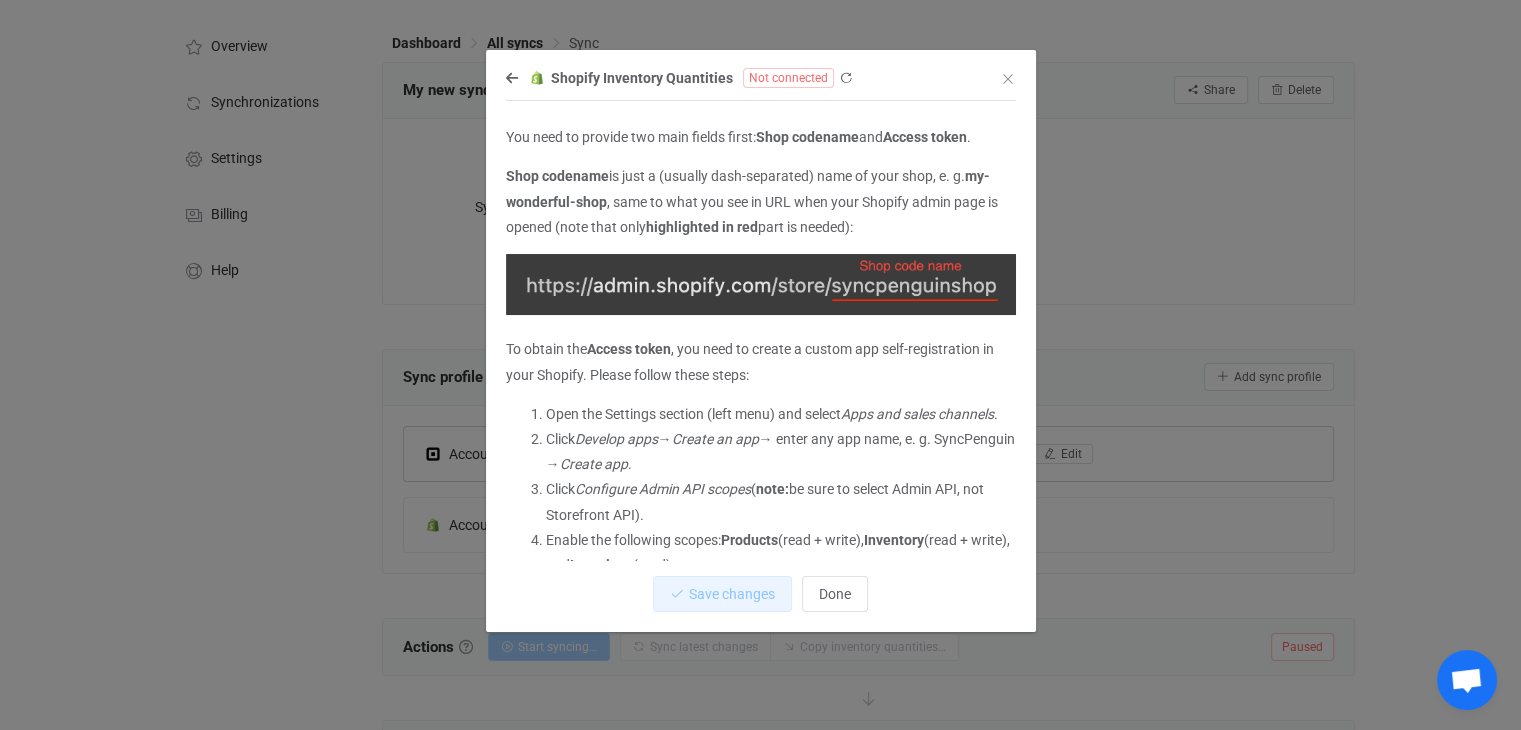 click on "Shopify Inventory Quantities Not connected" at bounding box center [751, 77] 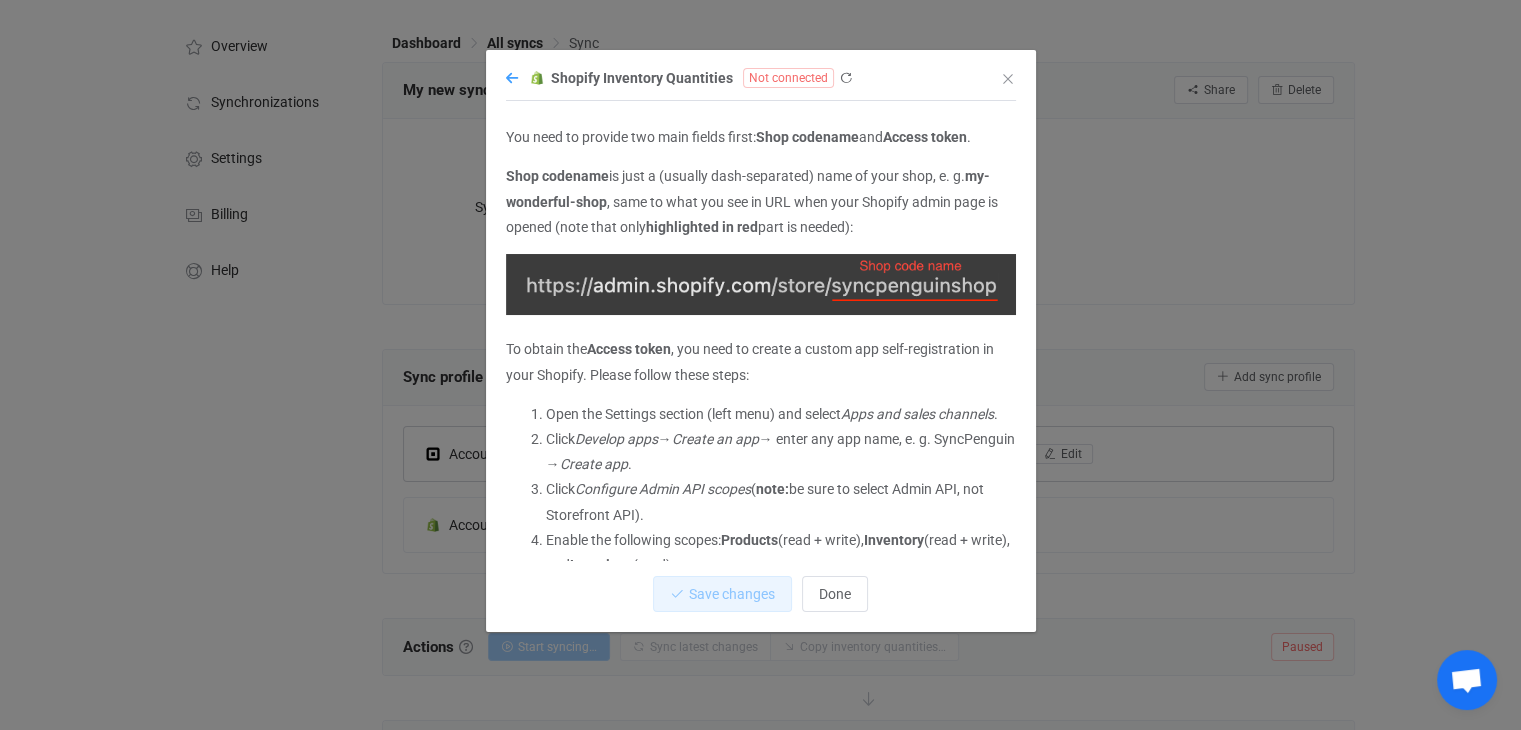 click at bounding box center (512, 78) 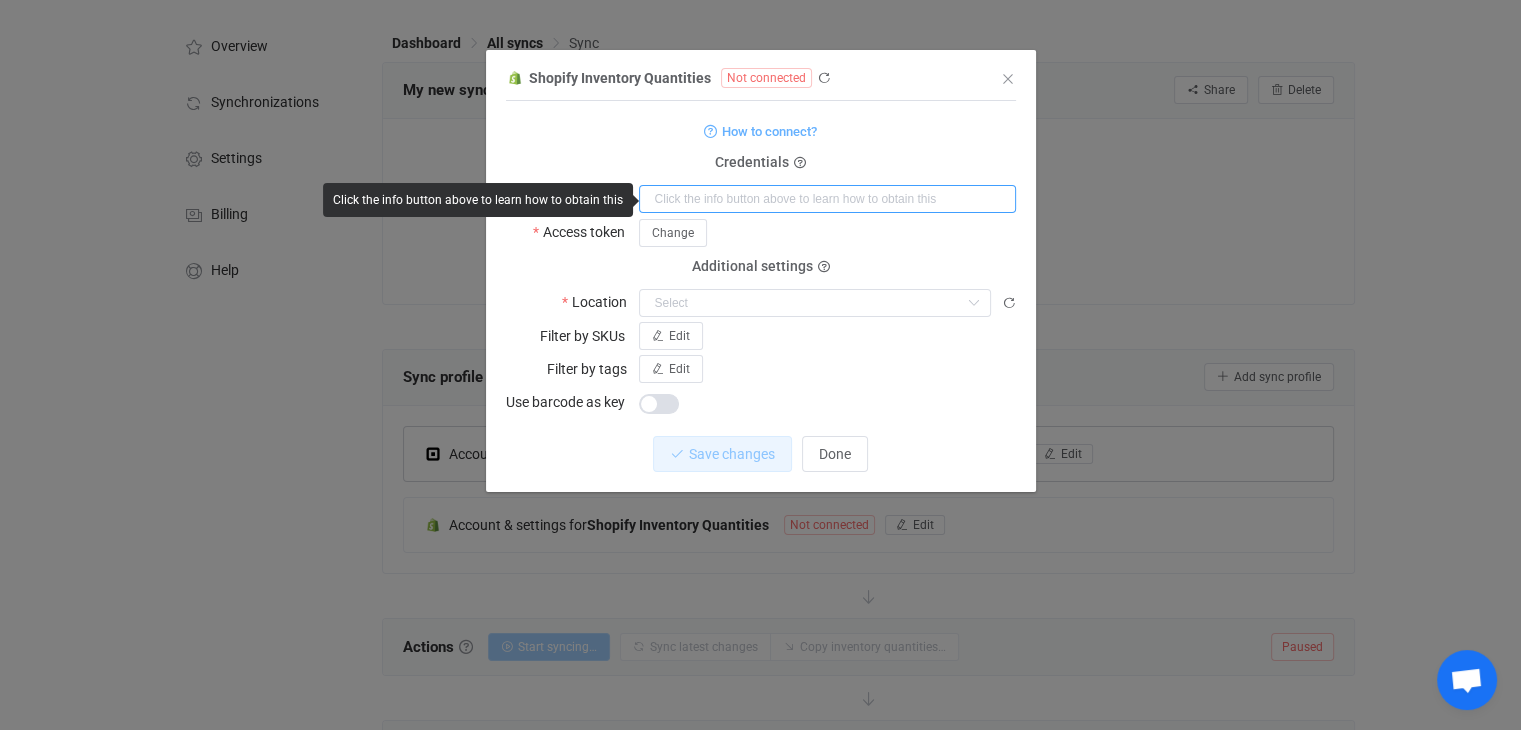 paste on "shop-beauty-and-her-bum" 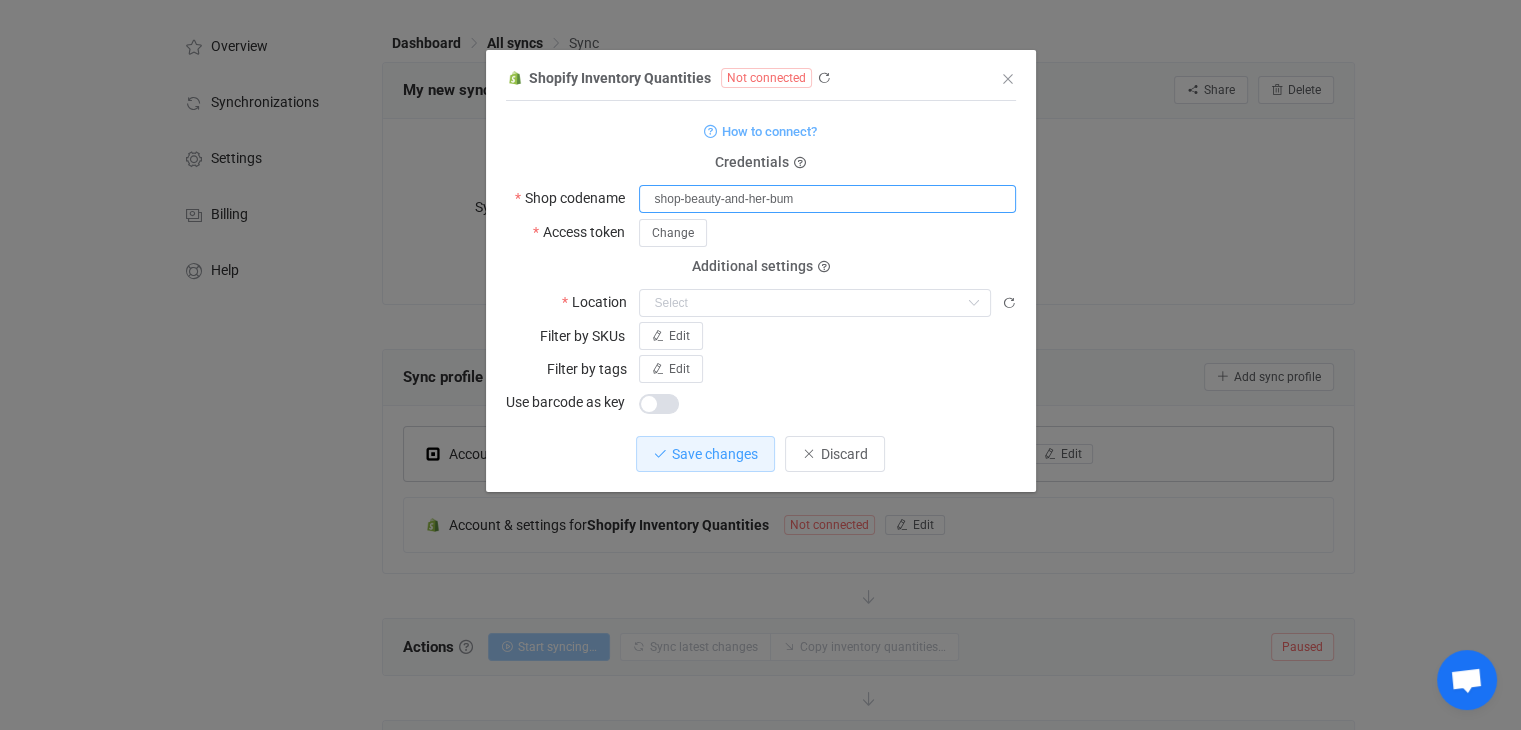 type on "shop-beauty-and-her-bum" 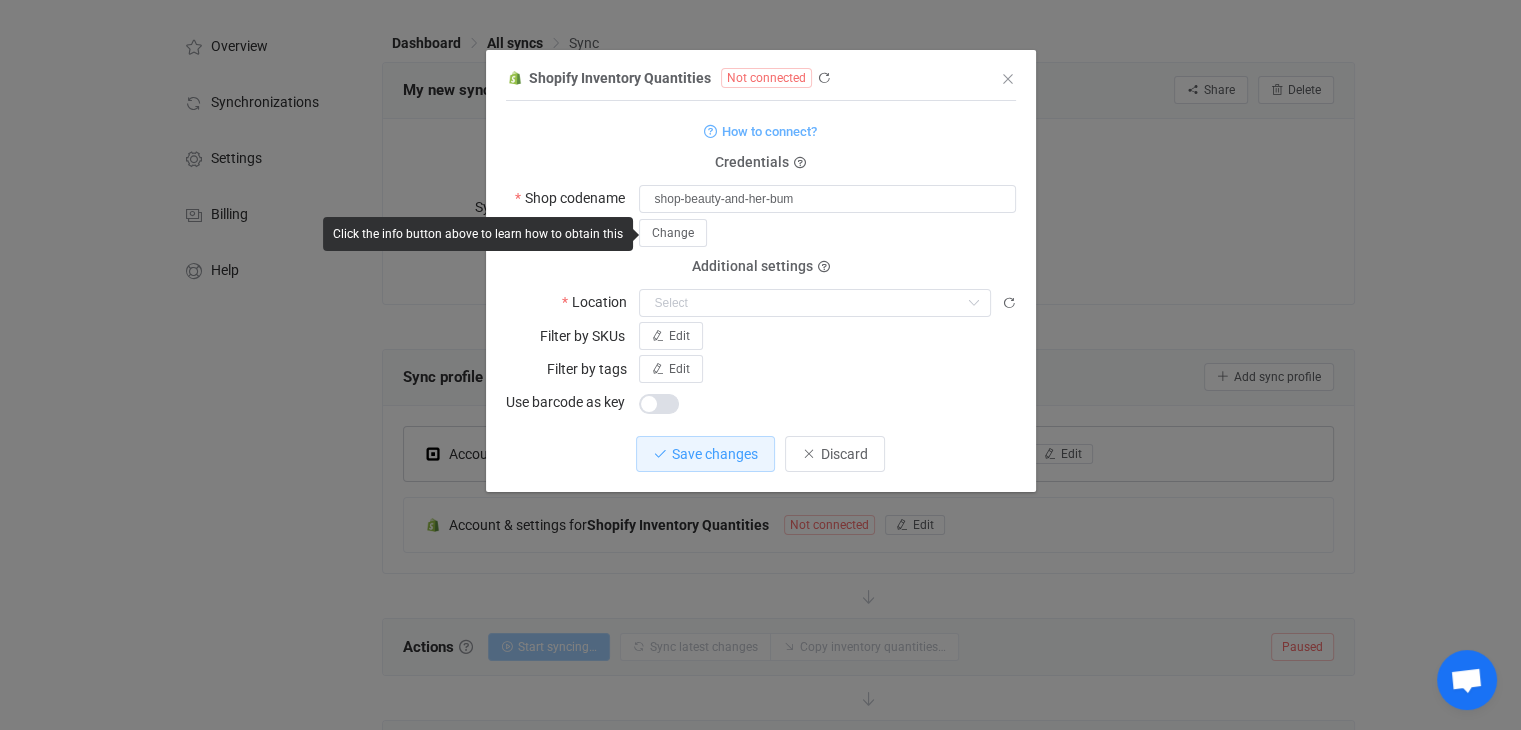 click on "Change" at bounding box center [827, 232] 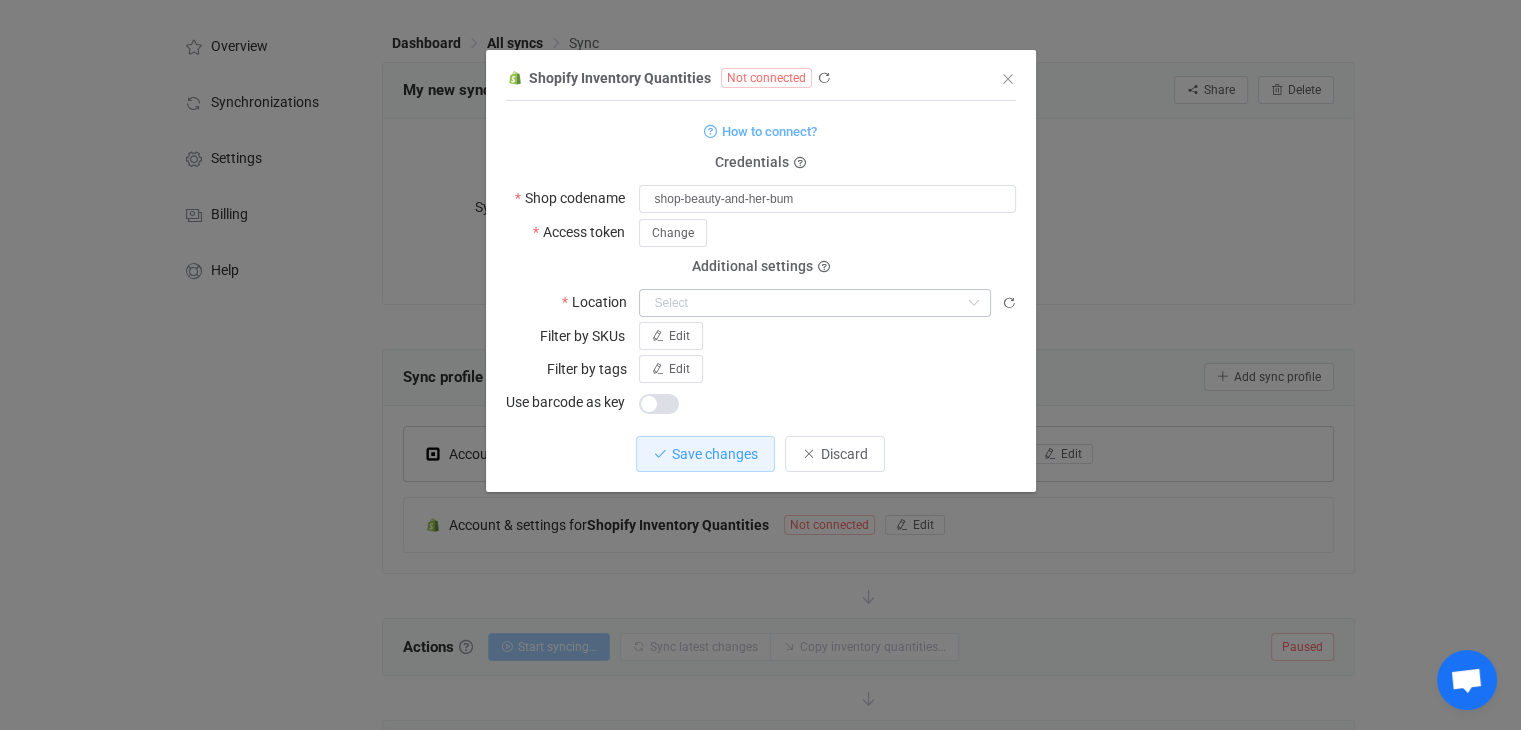 click at bounding box center [973, 303] 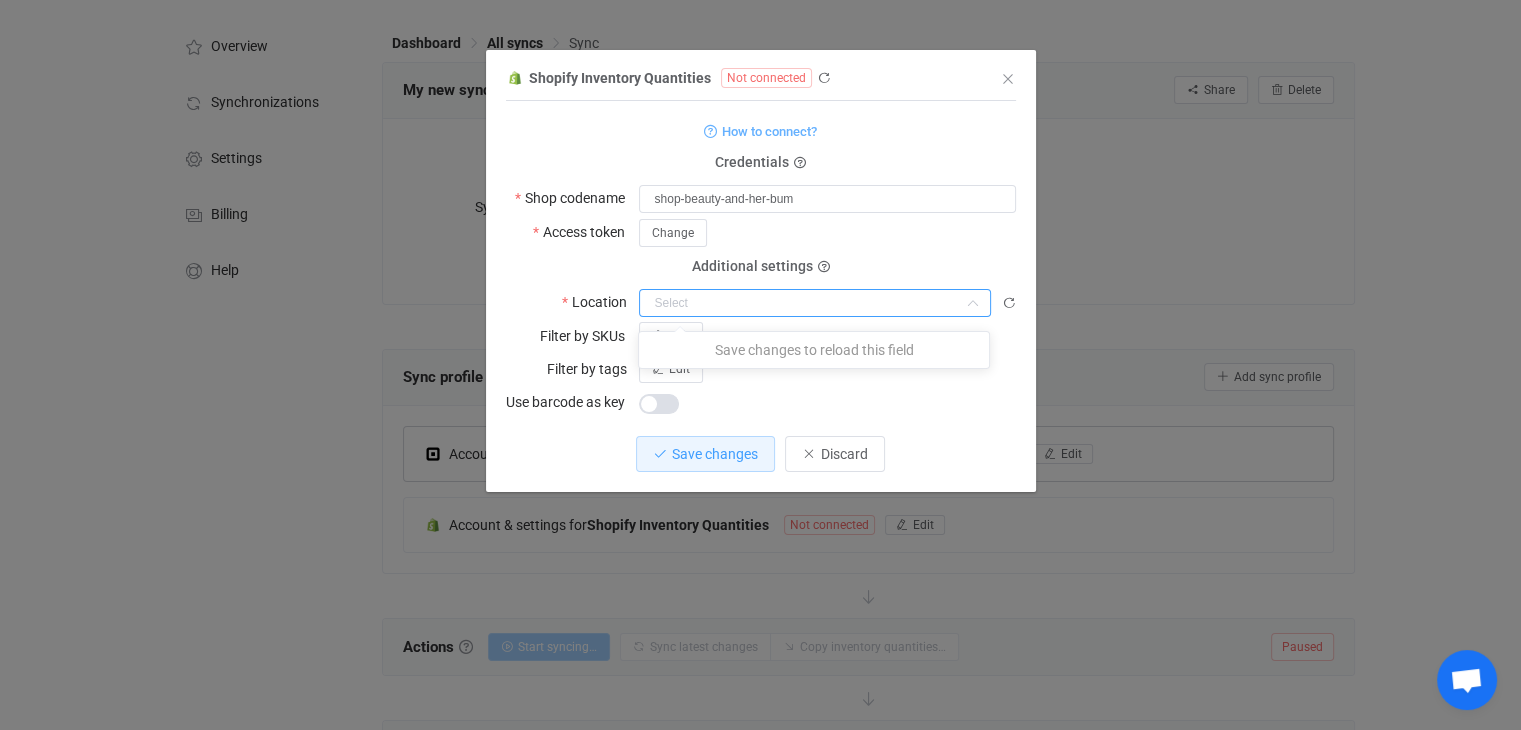 click on "Save changes to reload this field" at bounding box center [814, 350] 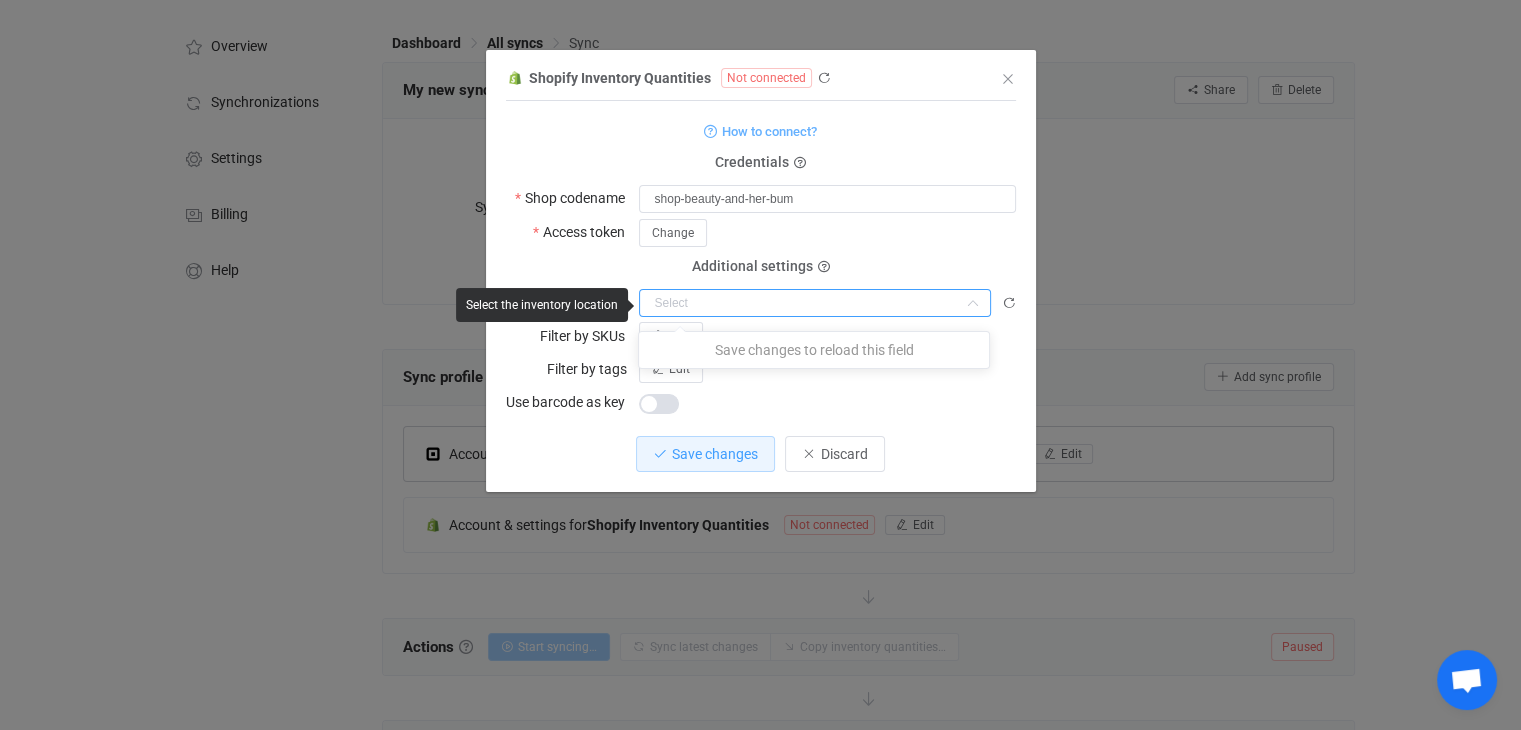 click at bounding box center [815, 303] 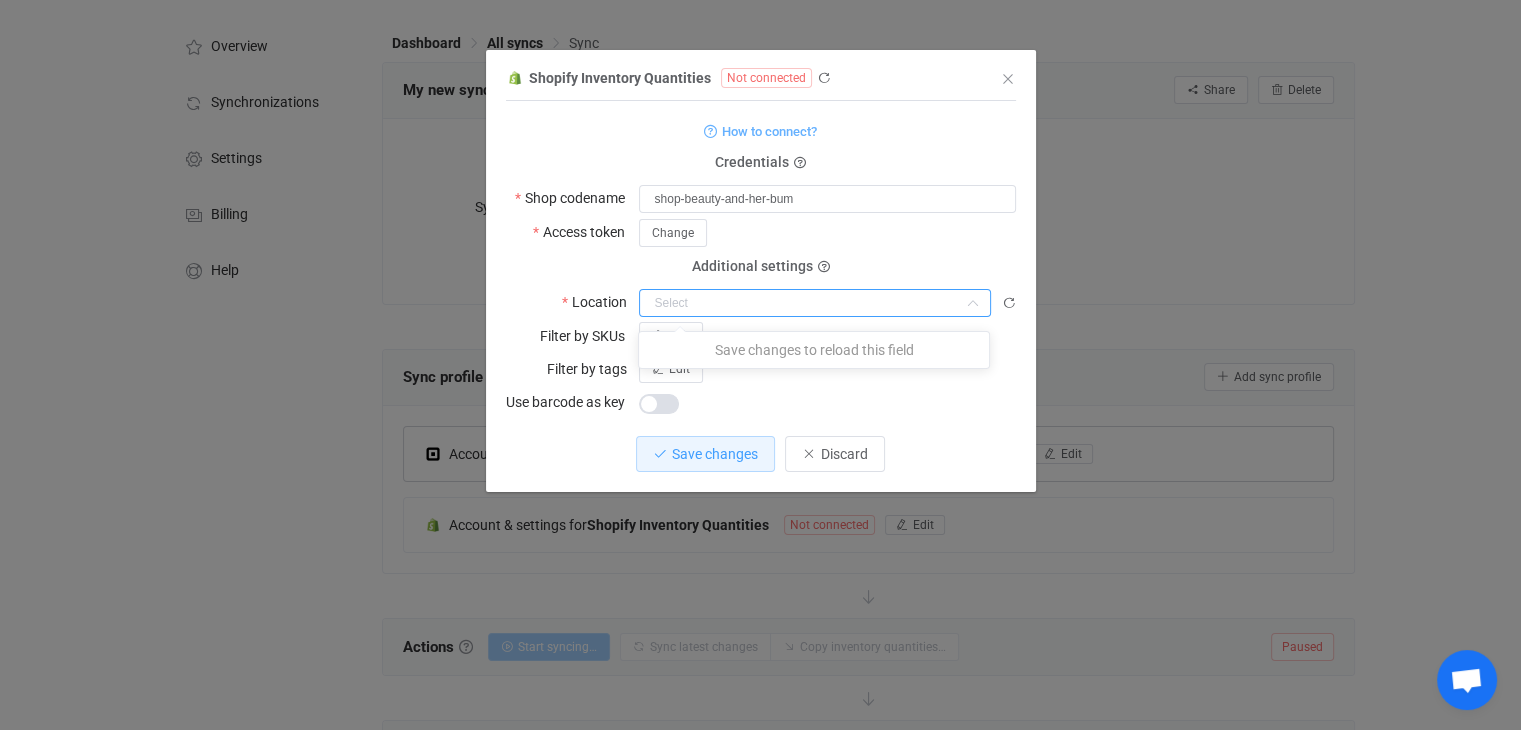 click at bounding box center (827, 402) 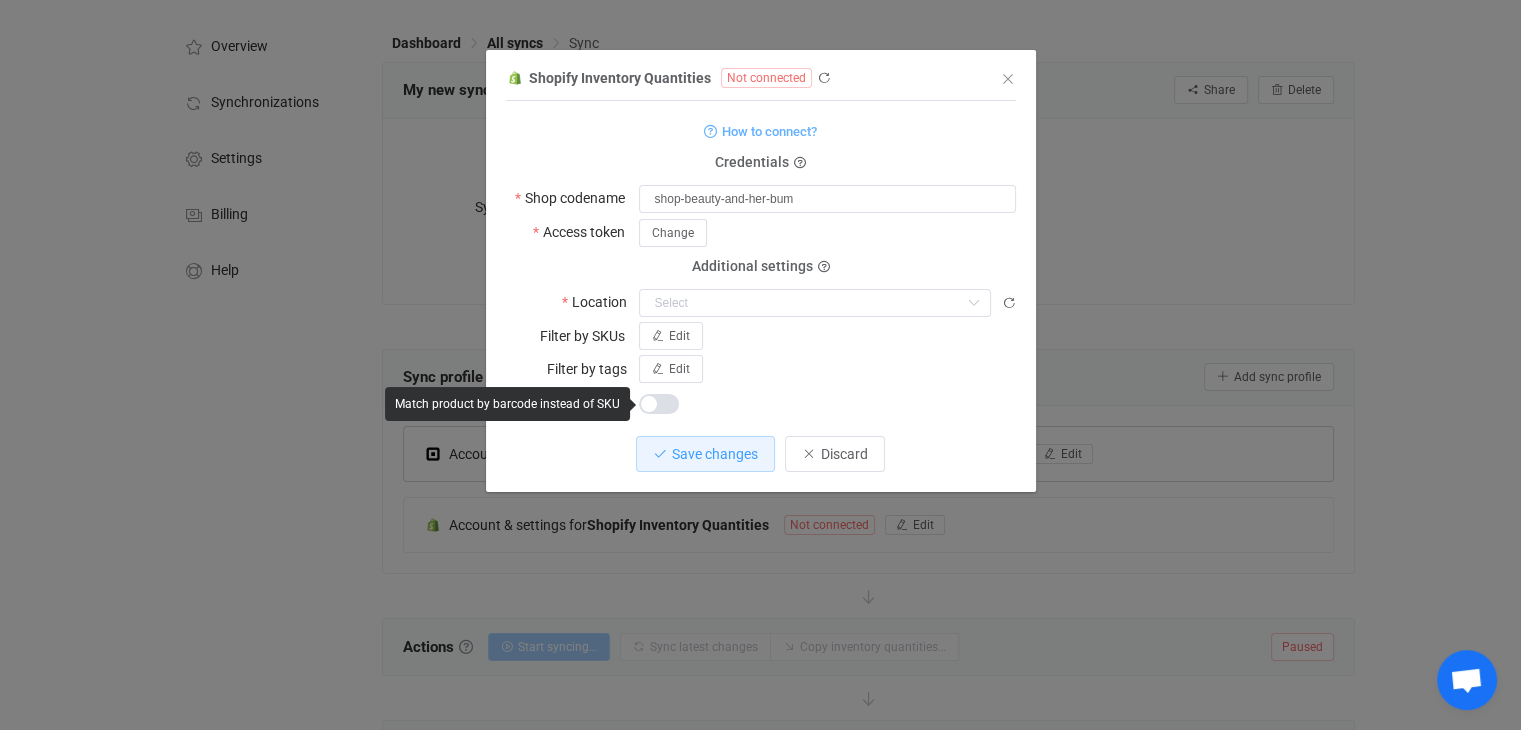 click at bounding box center (659, 404) 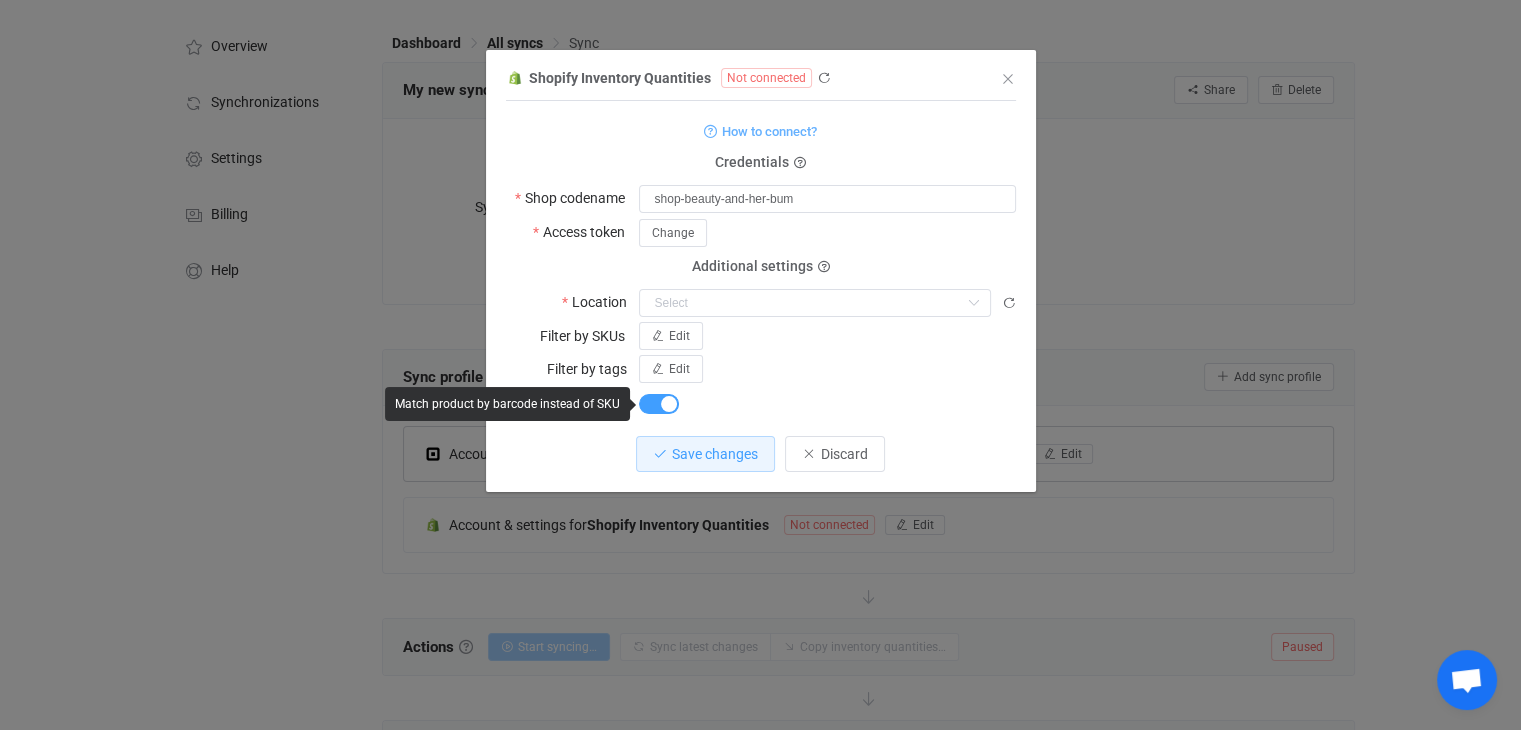 click at bounding box center [827, 402] 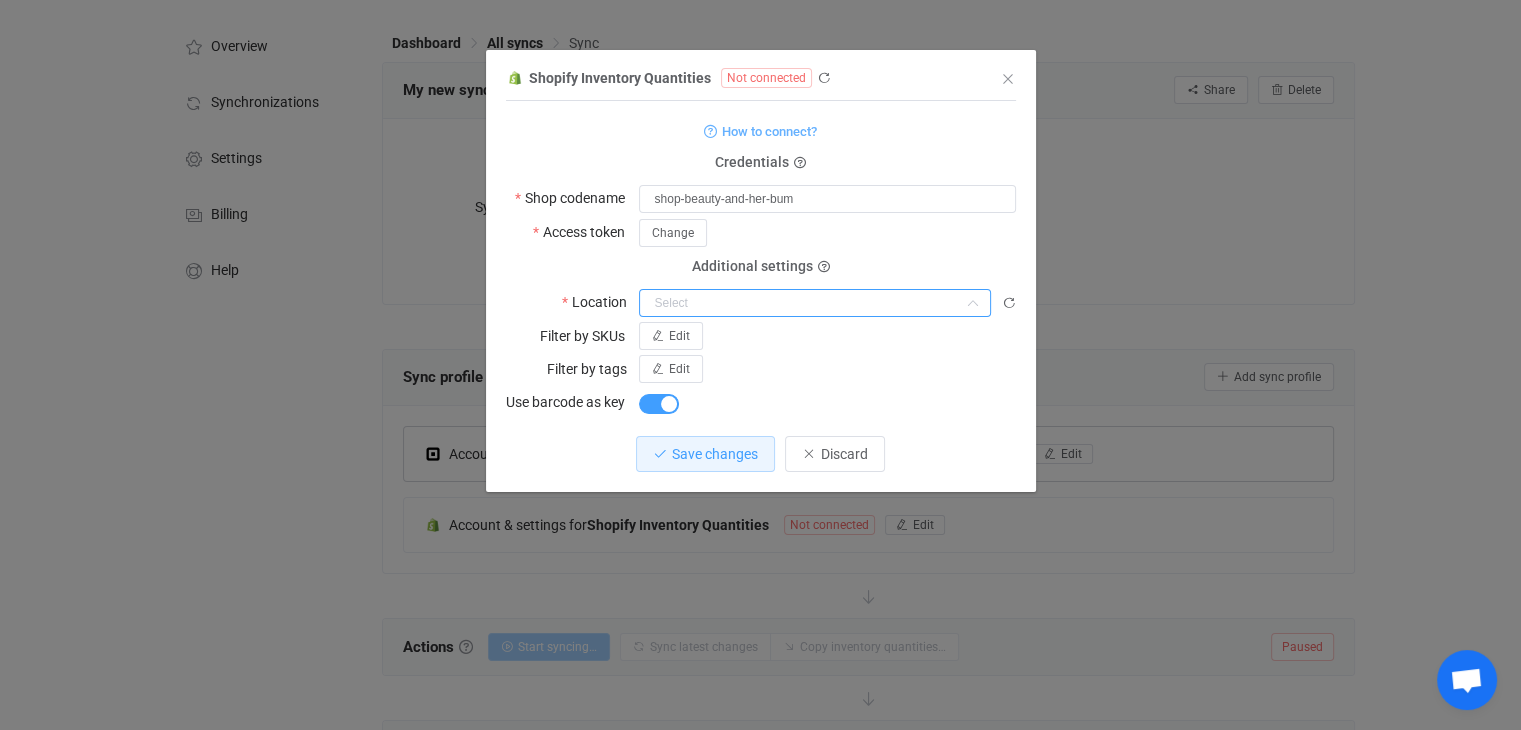 click at bounding box center (815, 303) 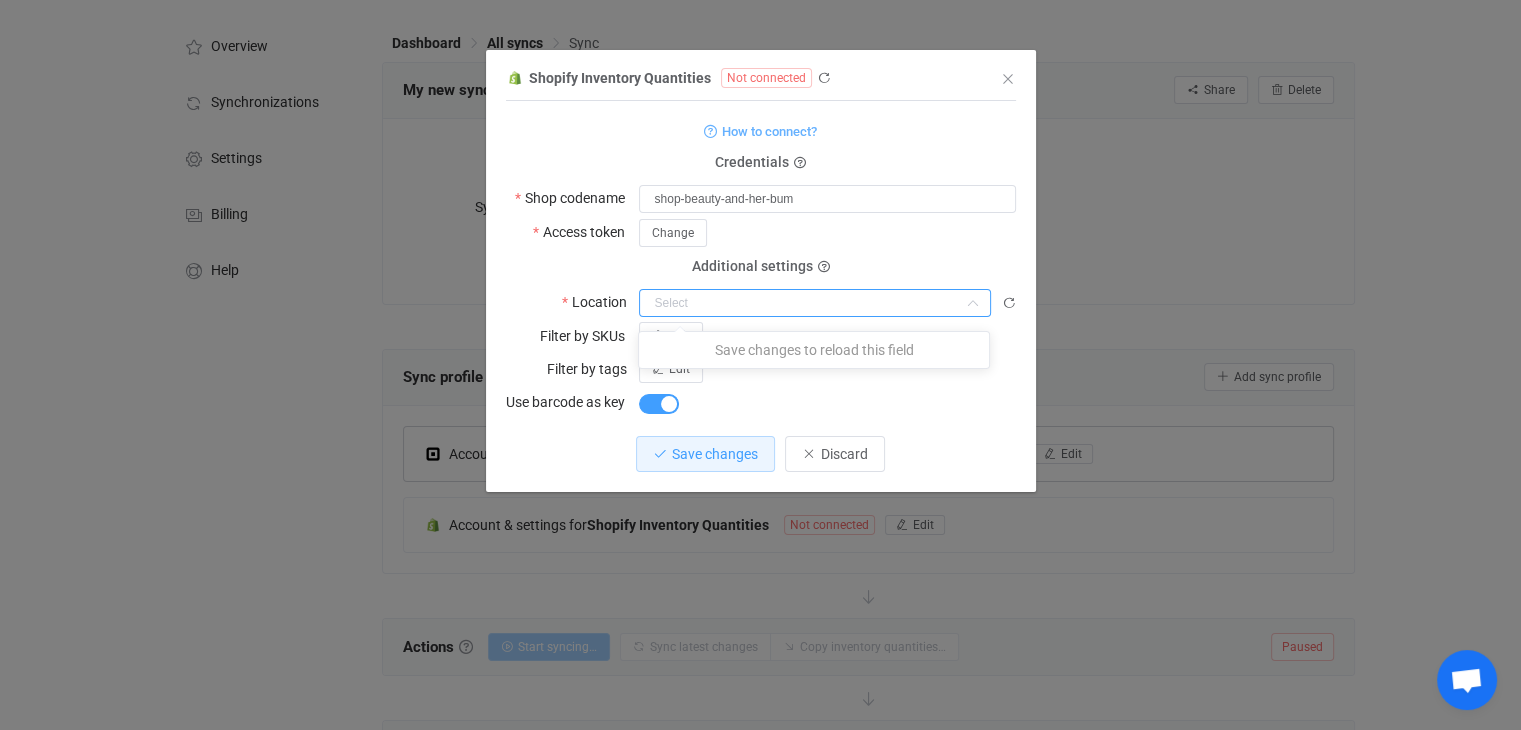 click on "1 { {
"shopName": "shop-beauty-and-her-bum",
"accessToken": "***",
"locationId": null,
"skuFilter": null,
"tagFilter": null,
"useBarcodeAsKey": true
} Standard output:
Output saved to the file
How to connect?
Credentials Shop codename shop-beauty-and-her-bum Access token Change Deprecated API Key Deprecated API Password Additional settings Location Filter by SKUs Edit Filter by tags Edit Use barcode as key Save changes Discard" at bounding box center [761, 296] 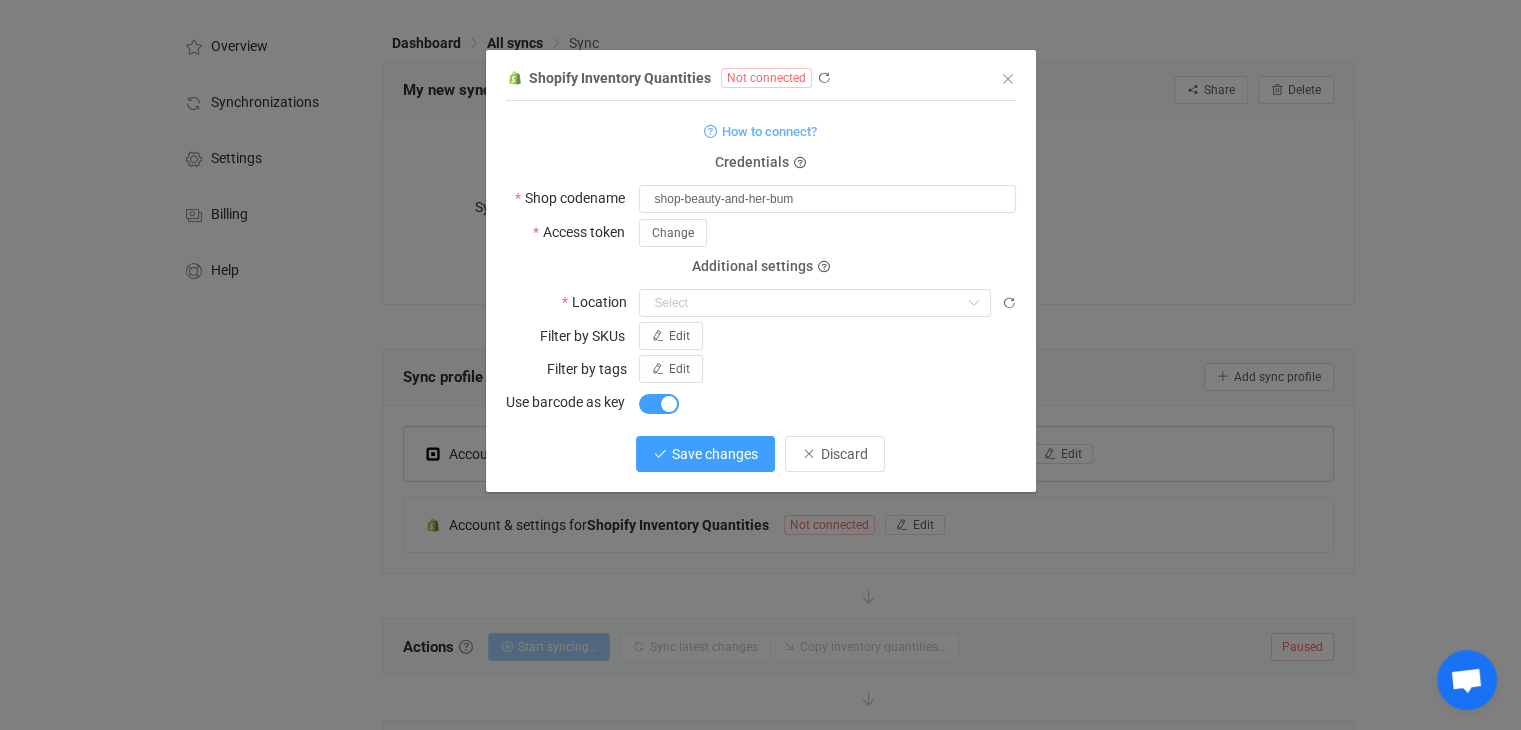 click on "Save changes" at bounding box center [705, 454] 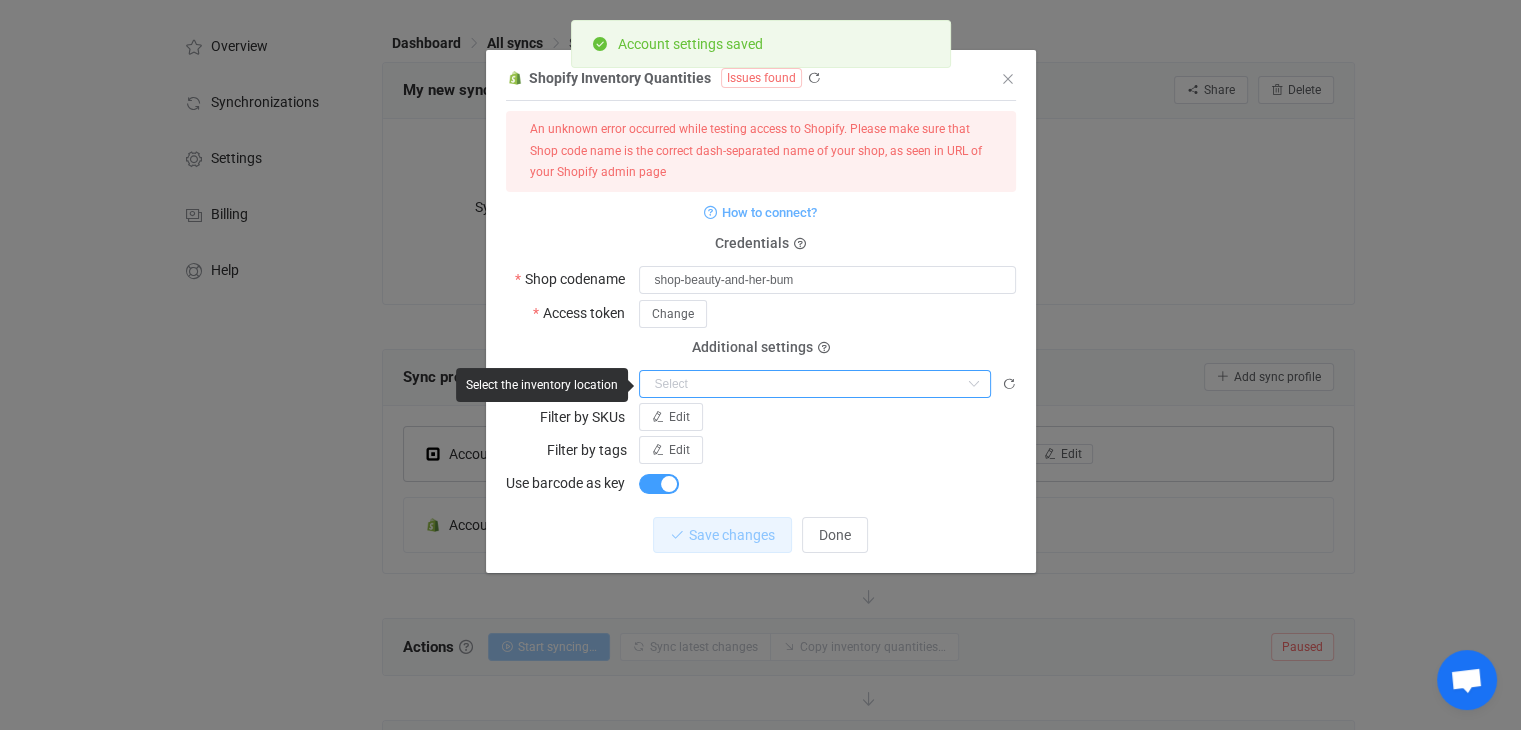 click at bounding box center [815, 384] 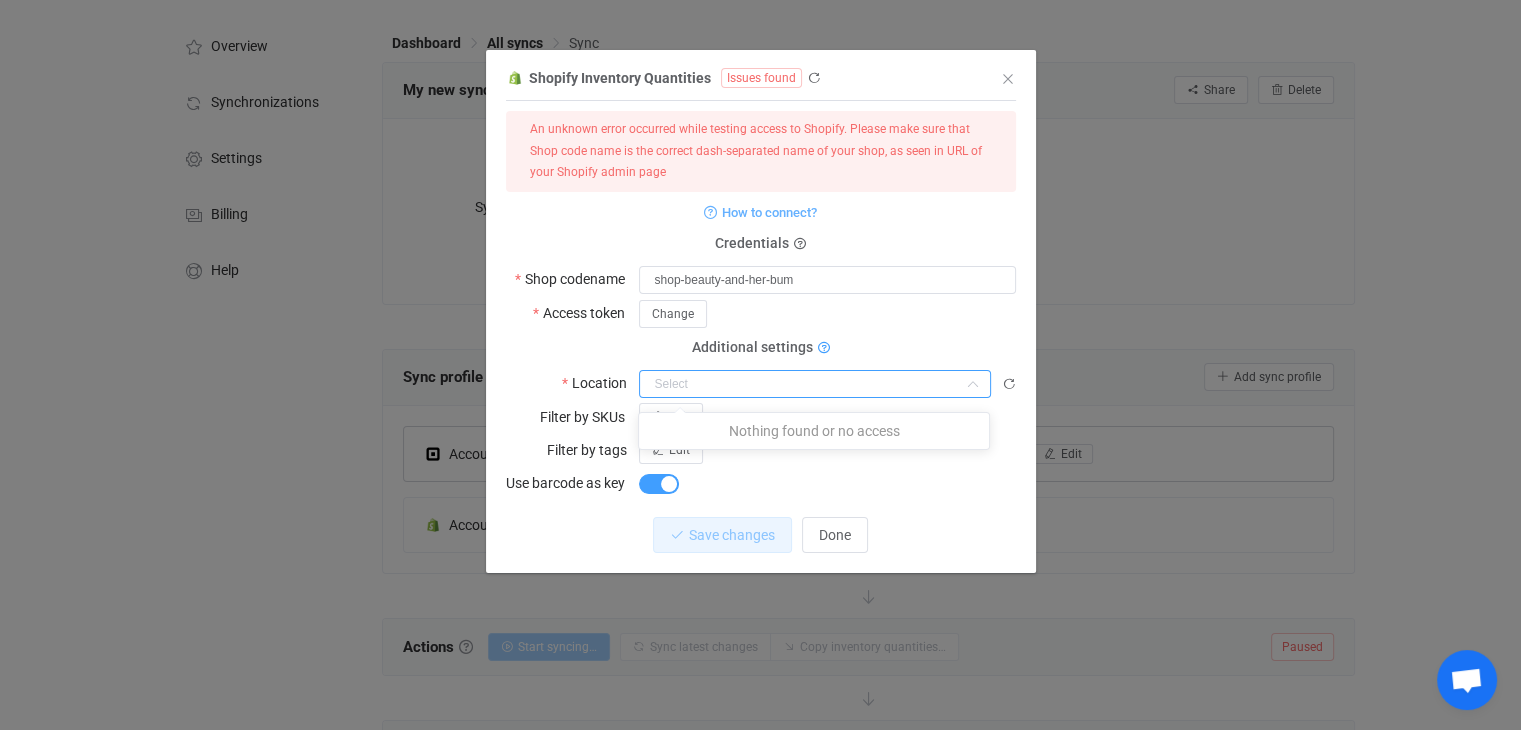 click at bounding box center [824, 349] 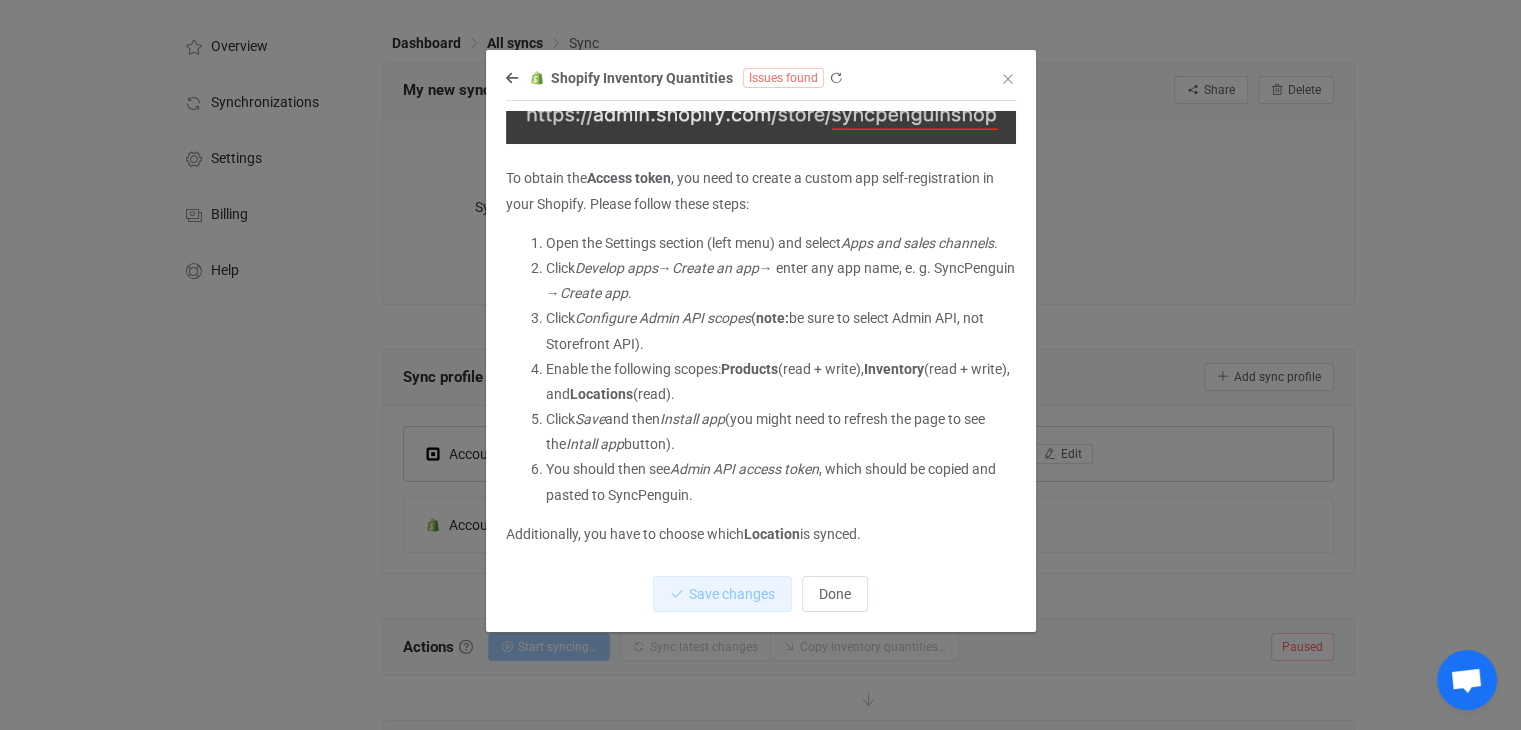 scroll, scrollTop: 193, scrollLeft: 0, axis: vertical 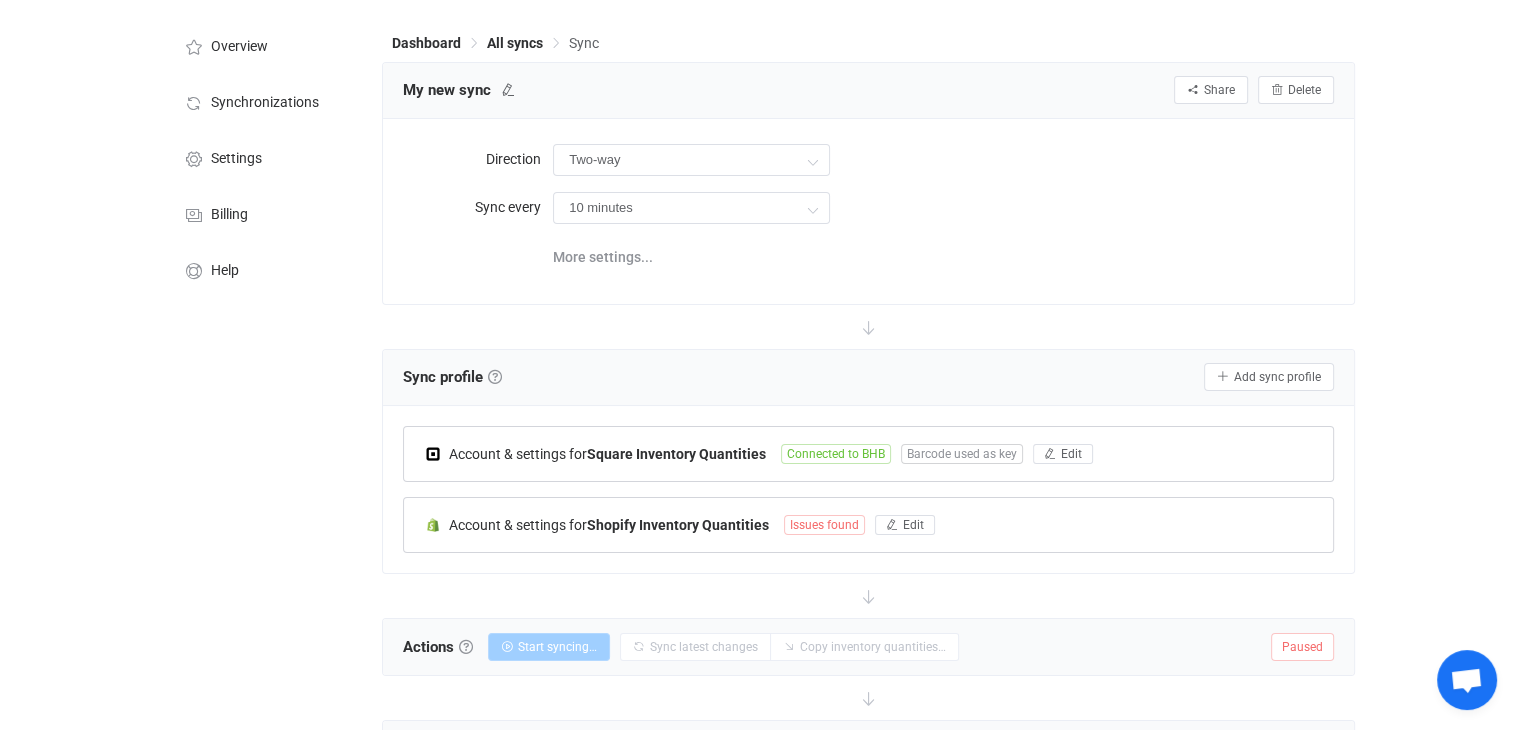 click on "Issues found" at bounding box center (824, 525) 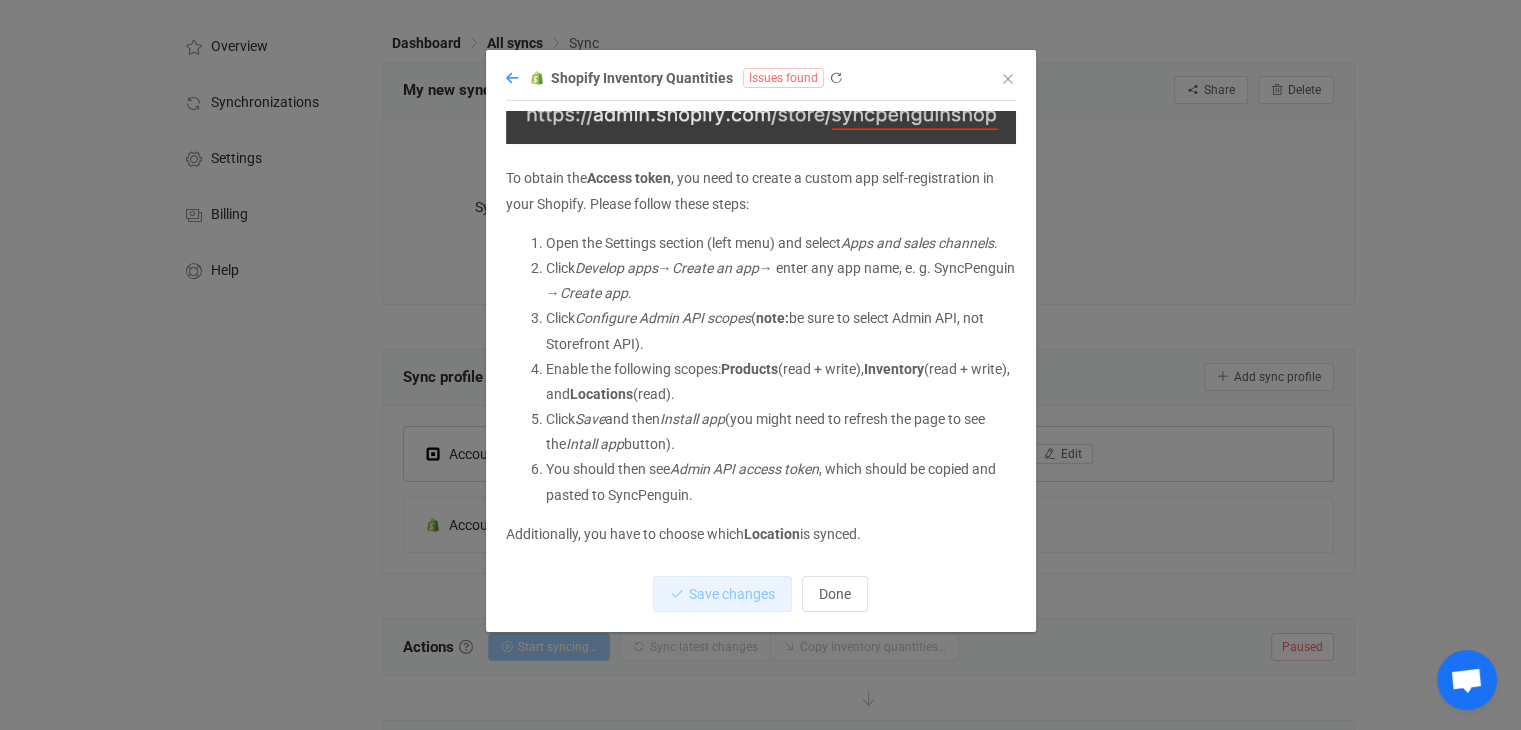 click at bounding box center [512, 78] 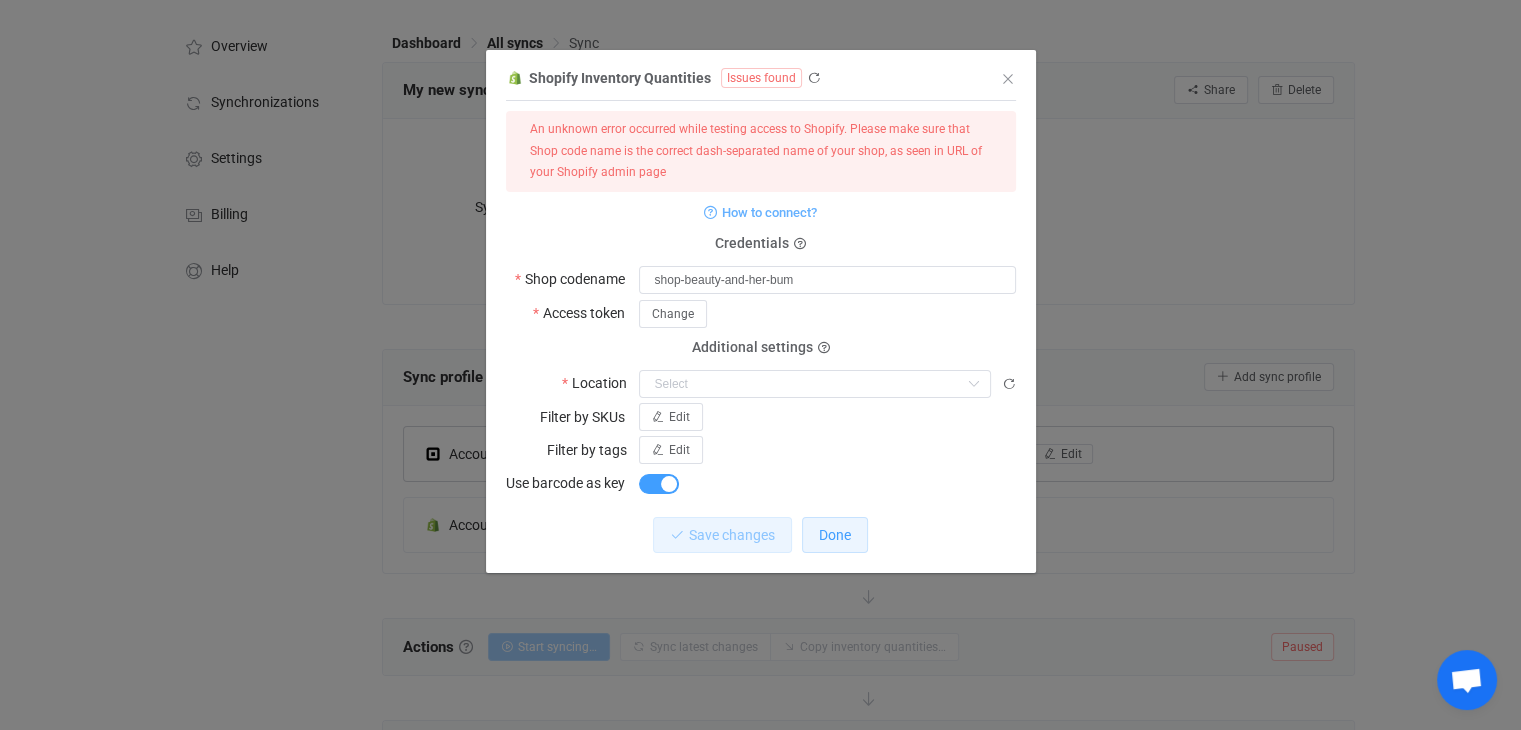 click on "Done" at bounding box center (835, 535) 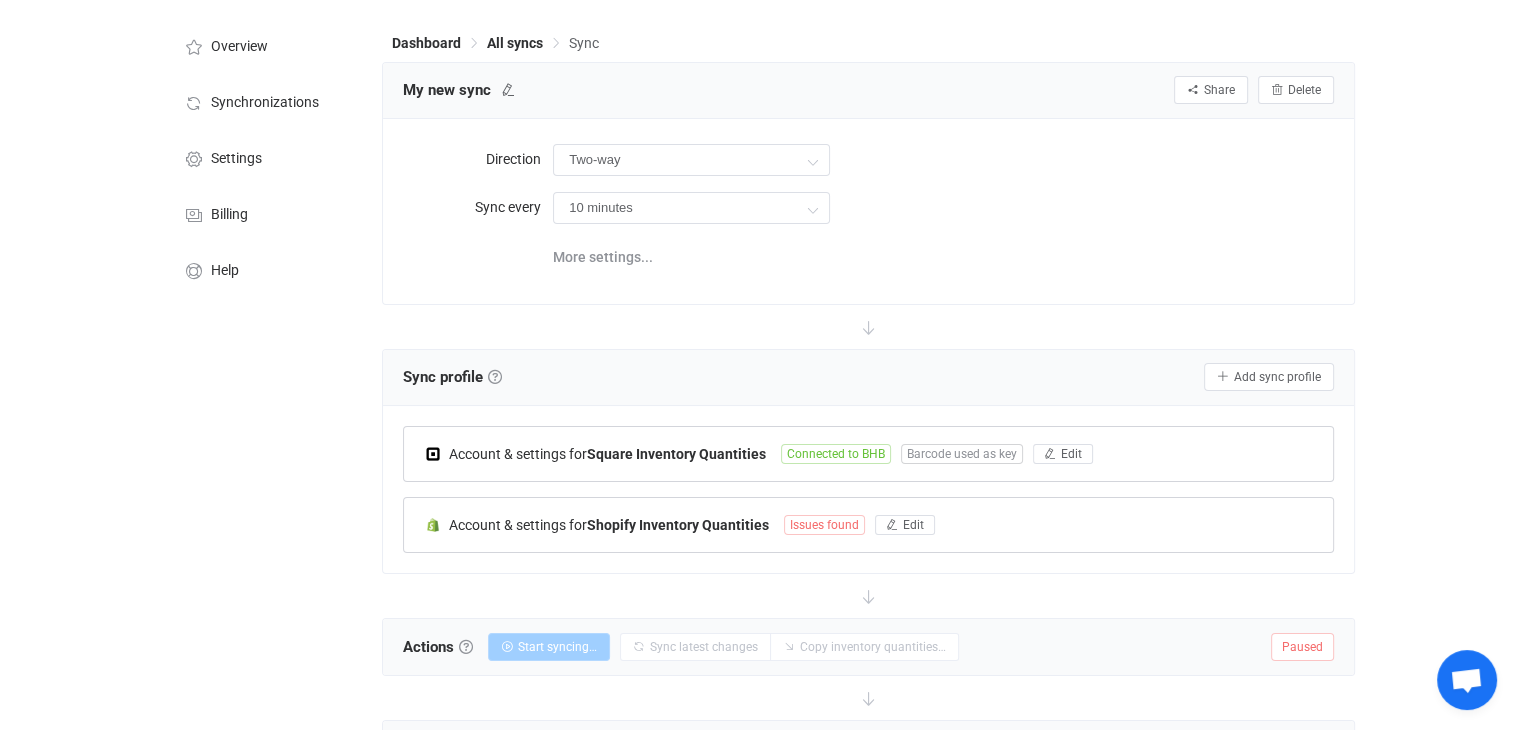 click on "Issues found" at bounding box center [824, 525] 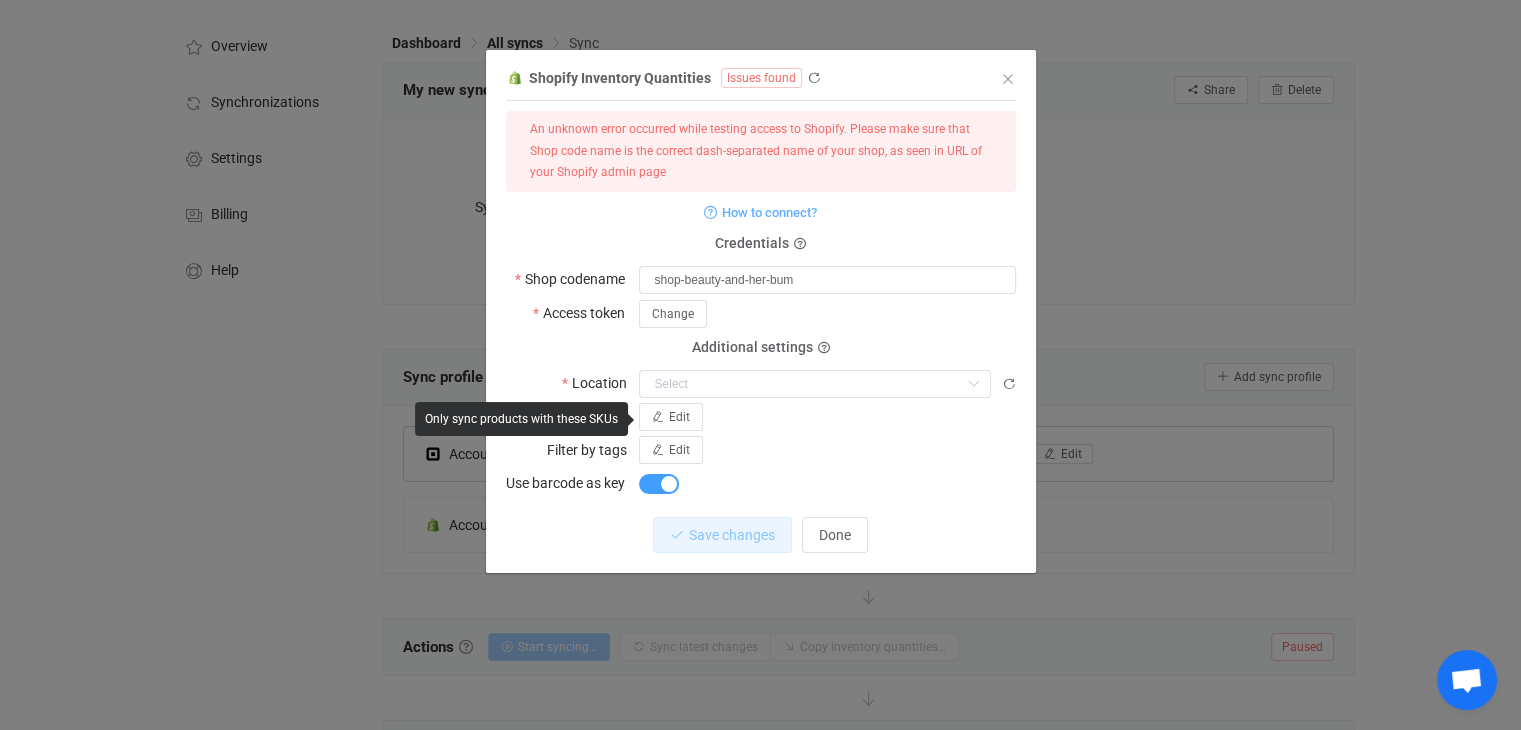 click at bounding box center [1009, 384] 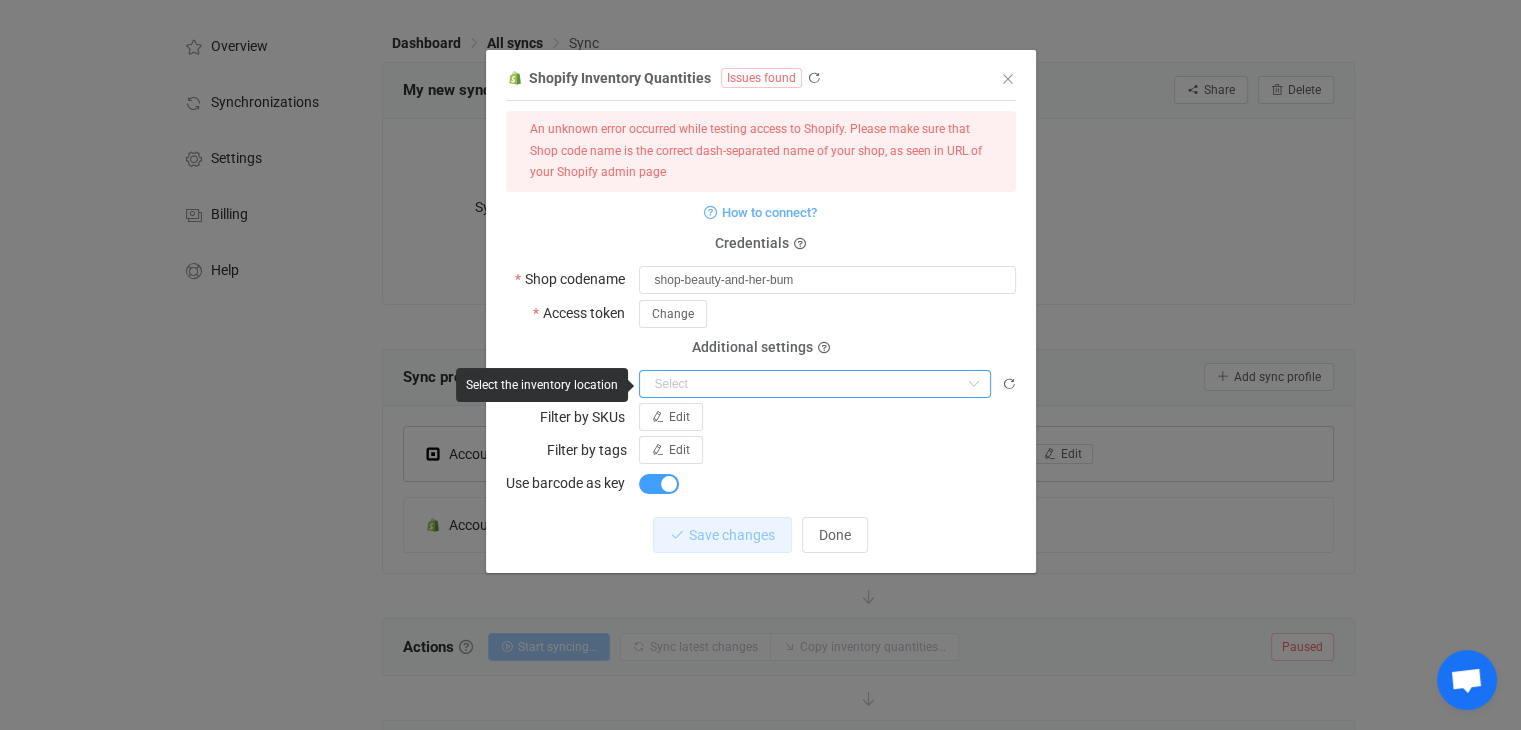 click at bounding box center (815, 384) 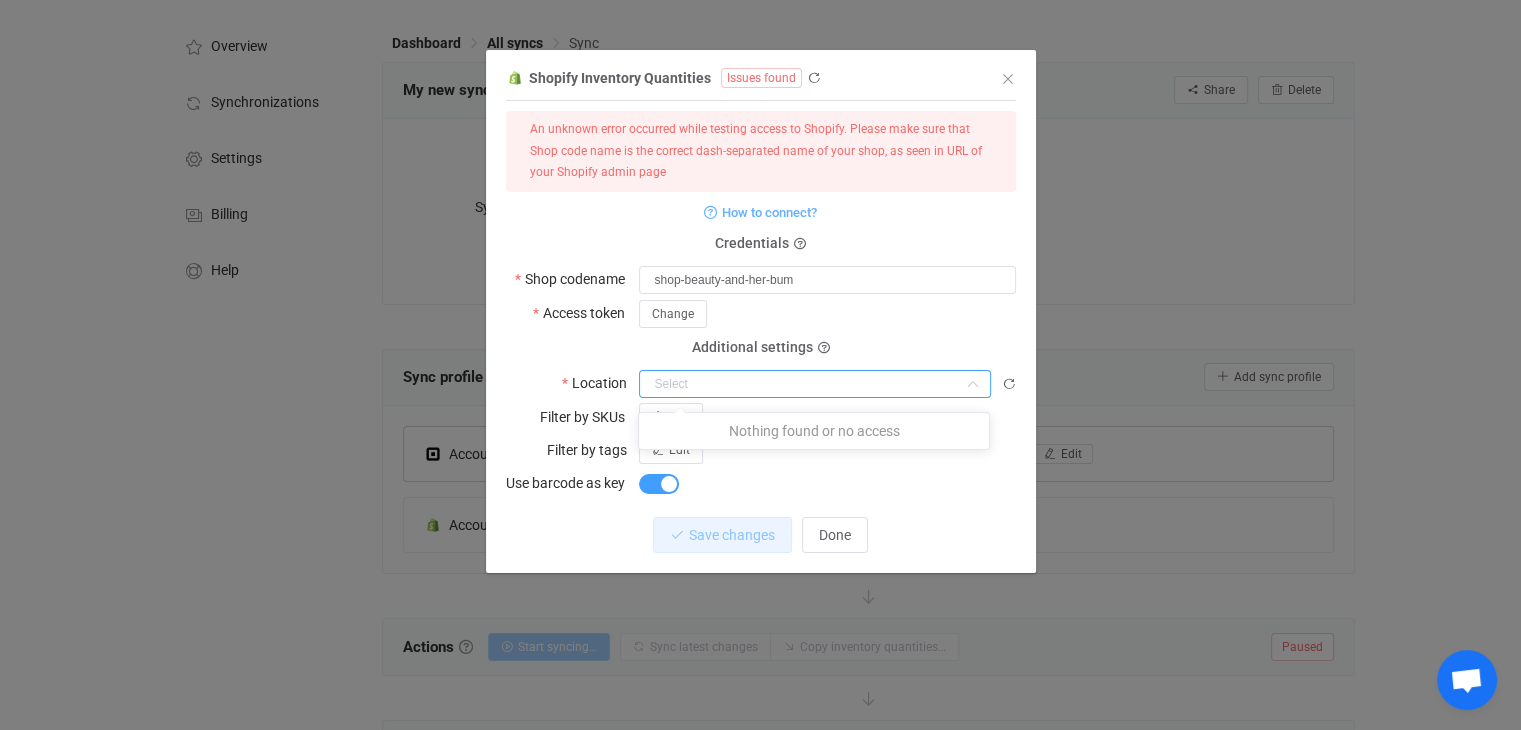 click at bounding box center (815, 384) 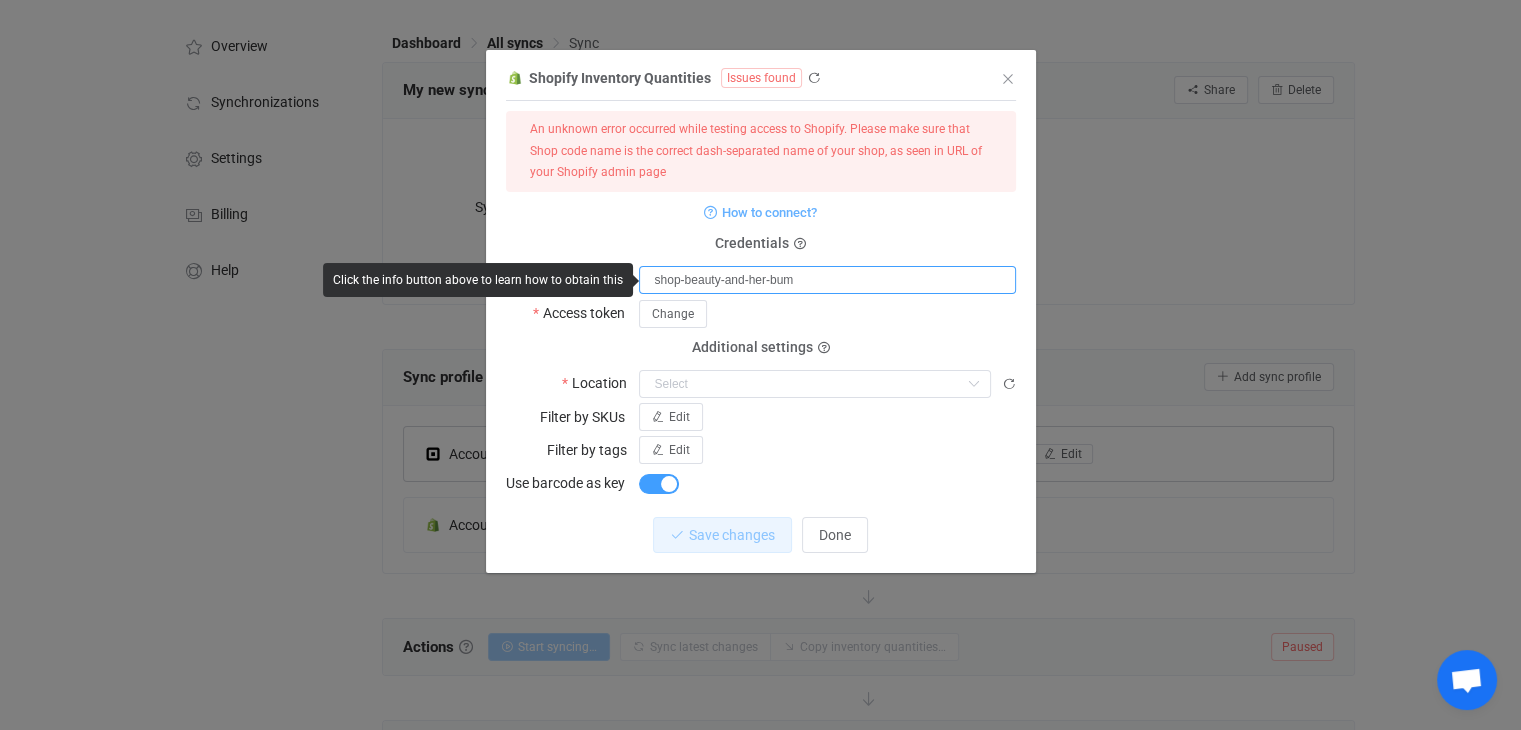 click on "shop-beauty-and-her-bum" at bounding box center [827, 280] 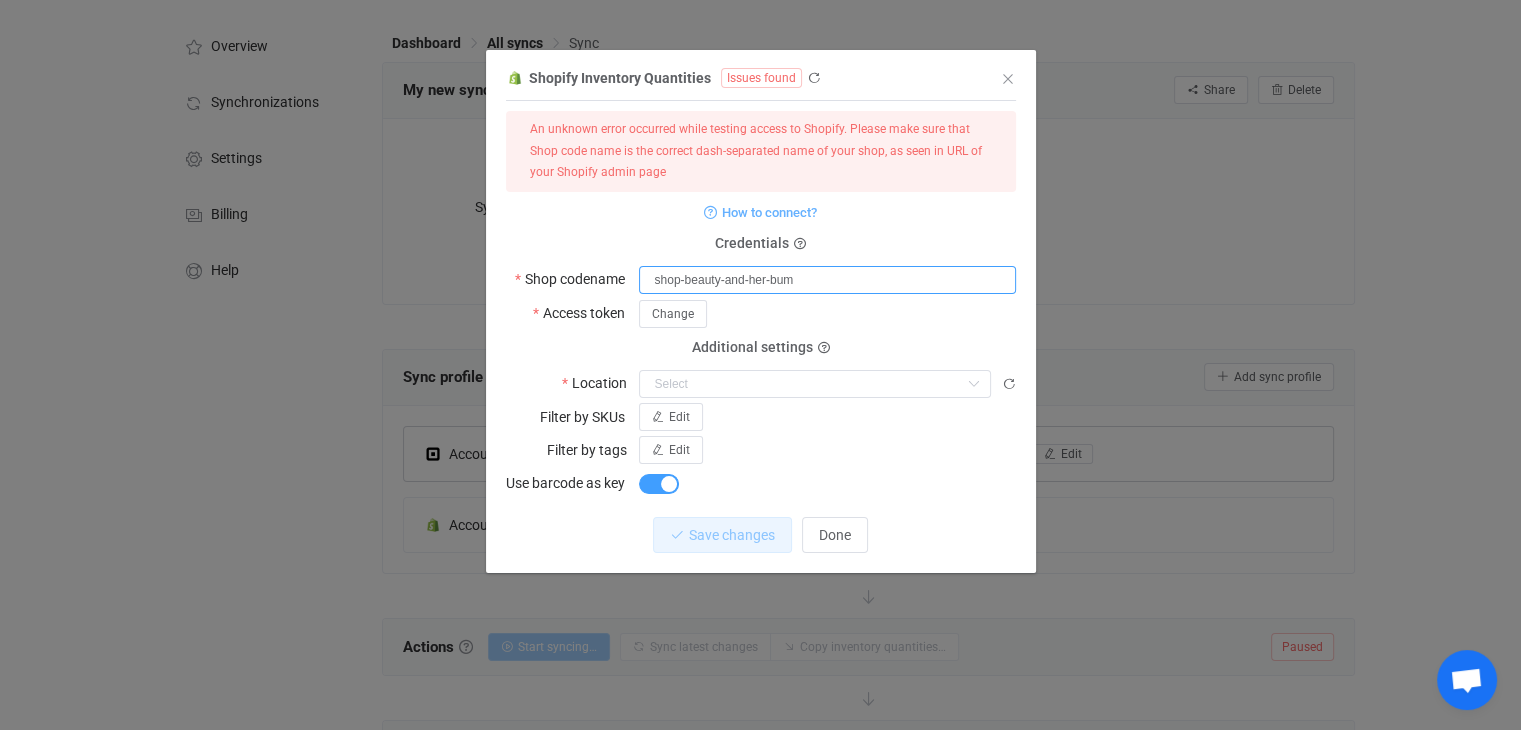 click on "shop-beauty-and-her-bum" at bounding box center (827, 280) 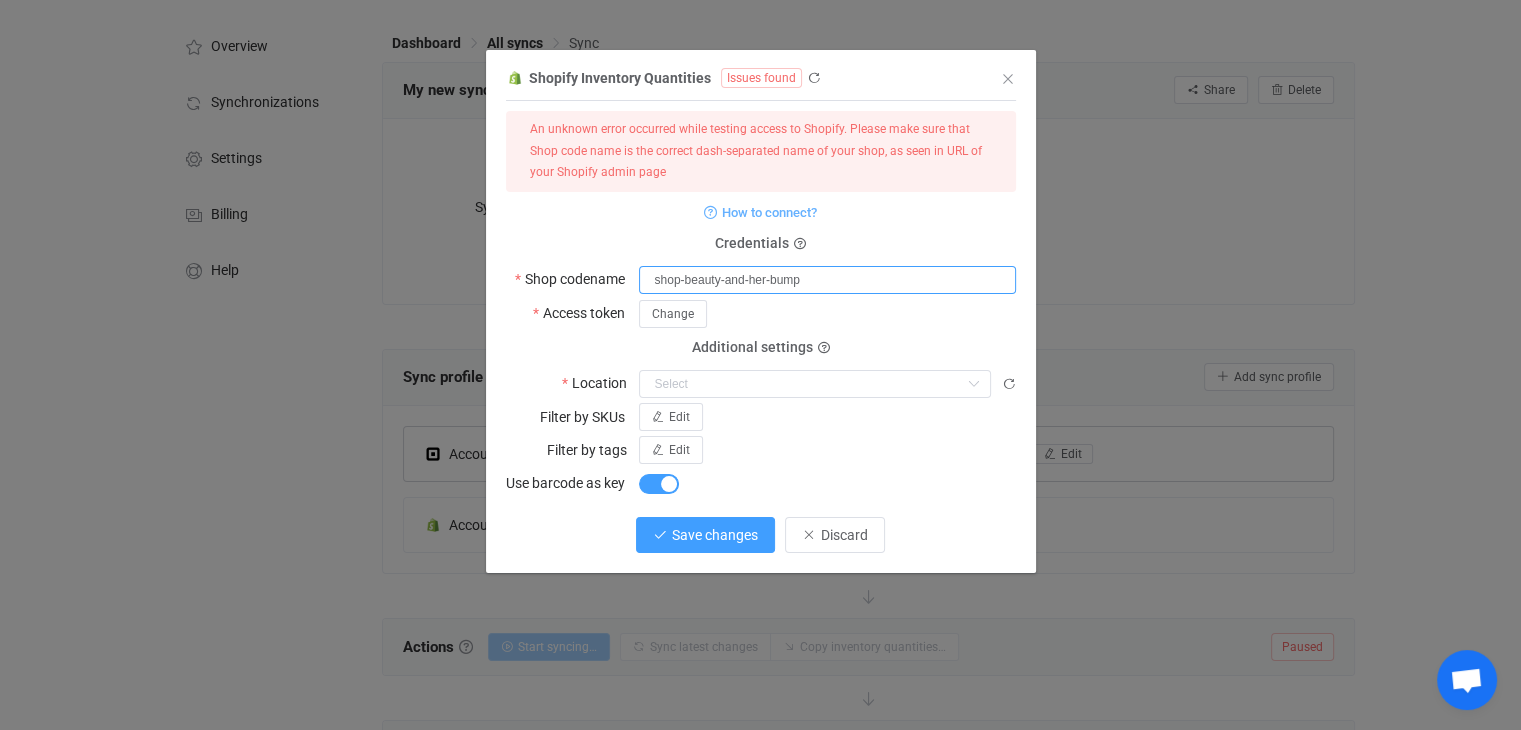 type on "shop-beauty-and-her-bump" 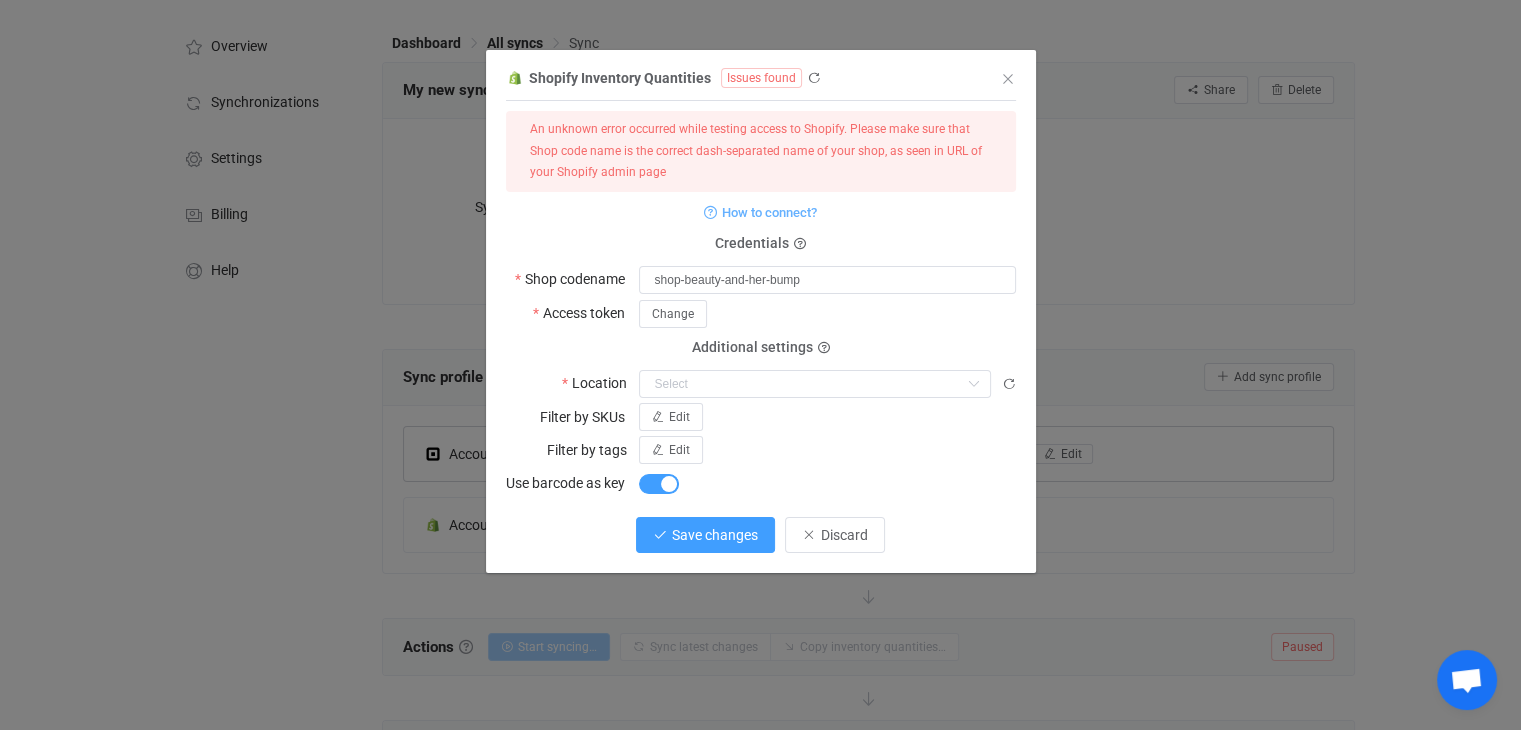 click on "Save changes" at bounding box center (705, 535) 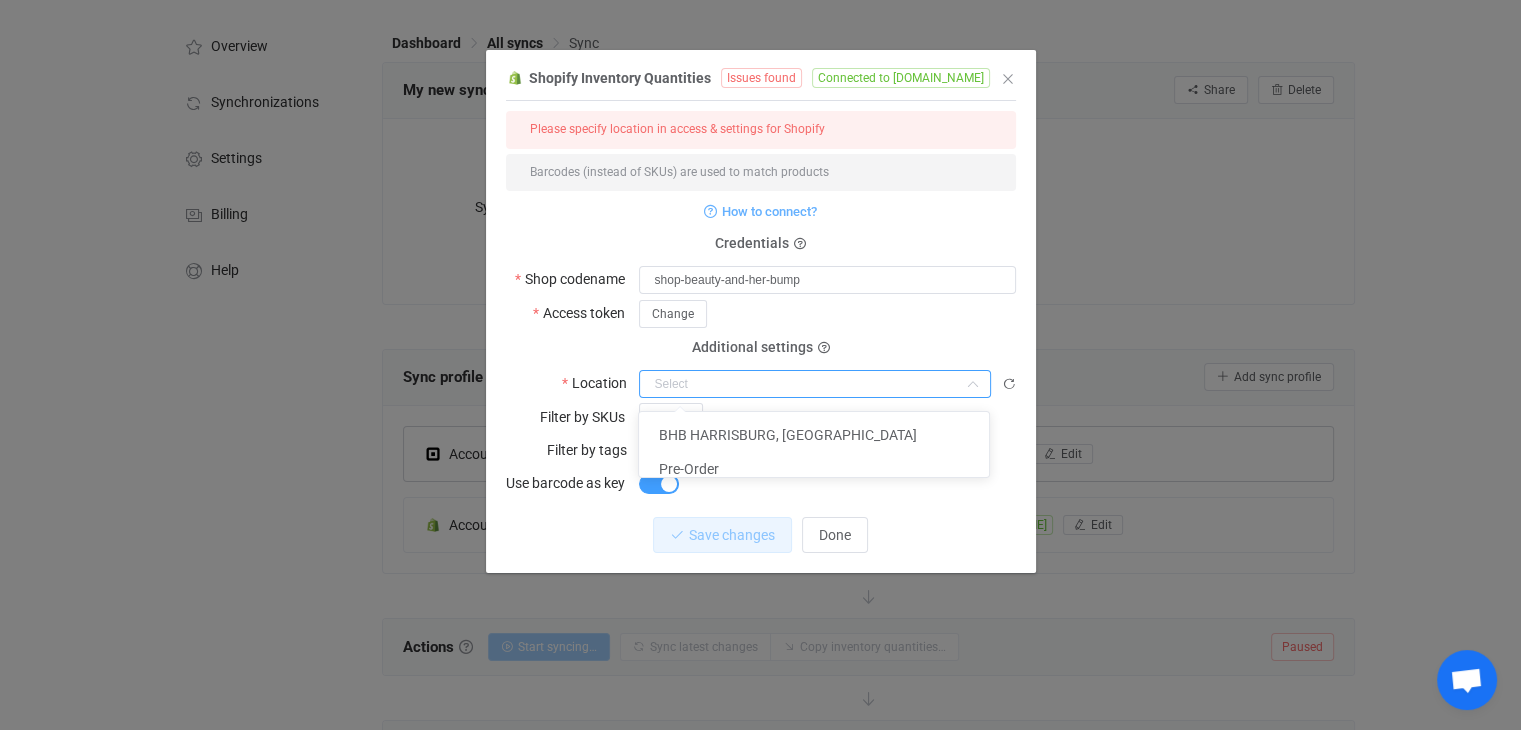 click at bounding box center [815, 384] 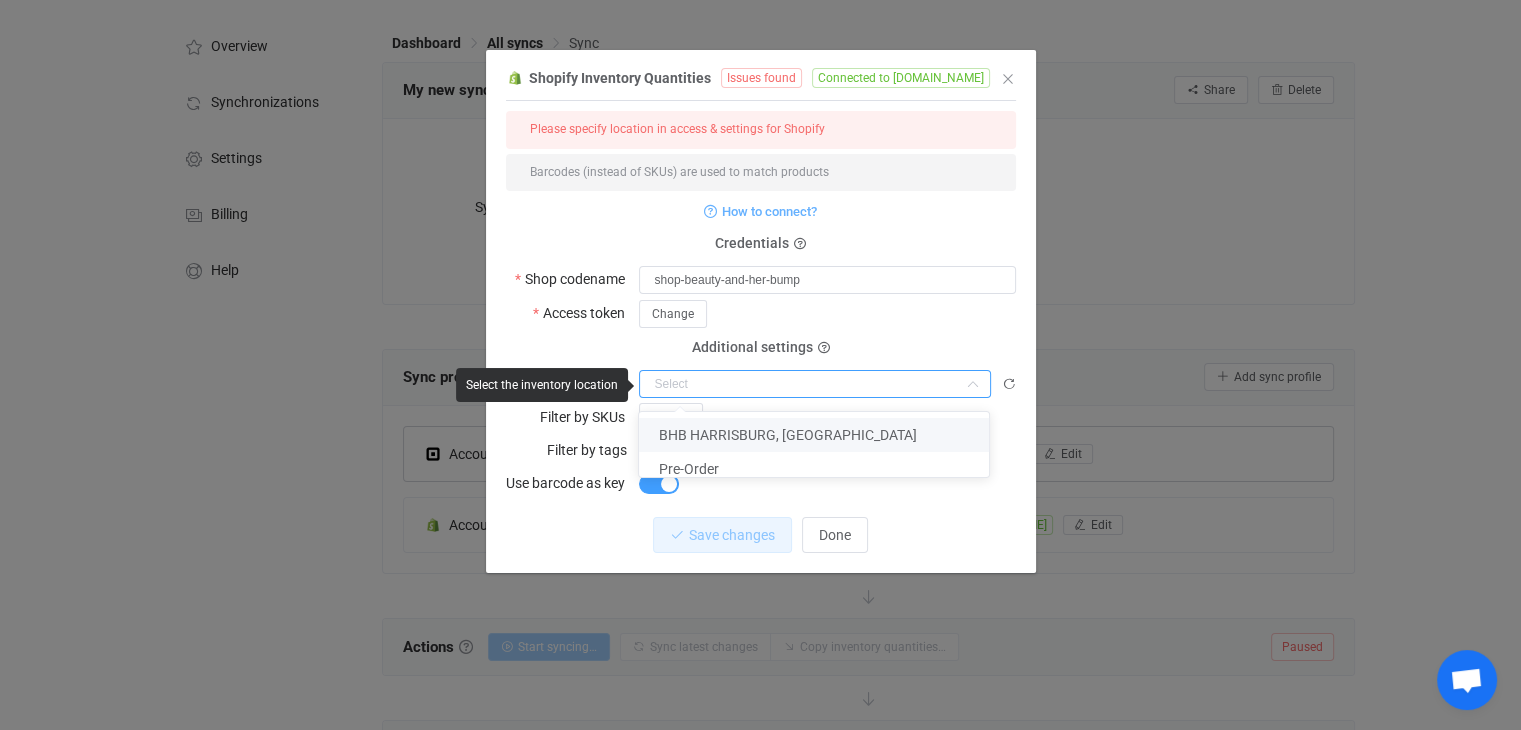click on "BHB HARRISBURG, [GEOGRAPHIC_DATA]" at bounding box center (821, 435) 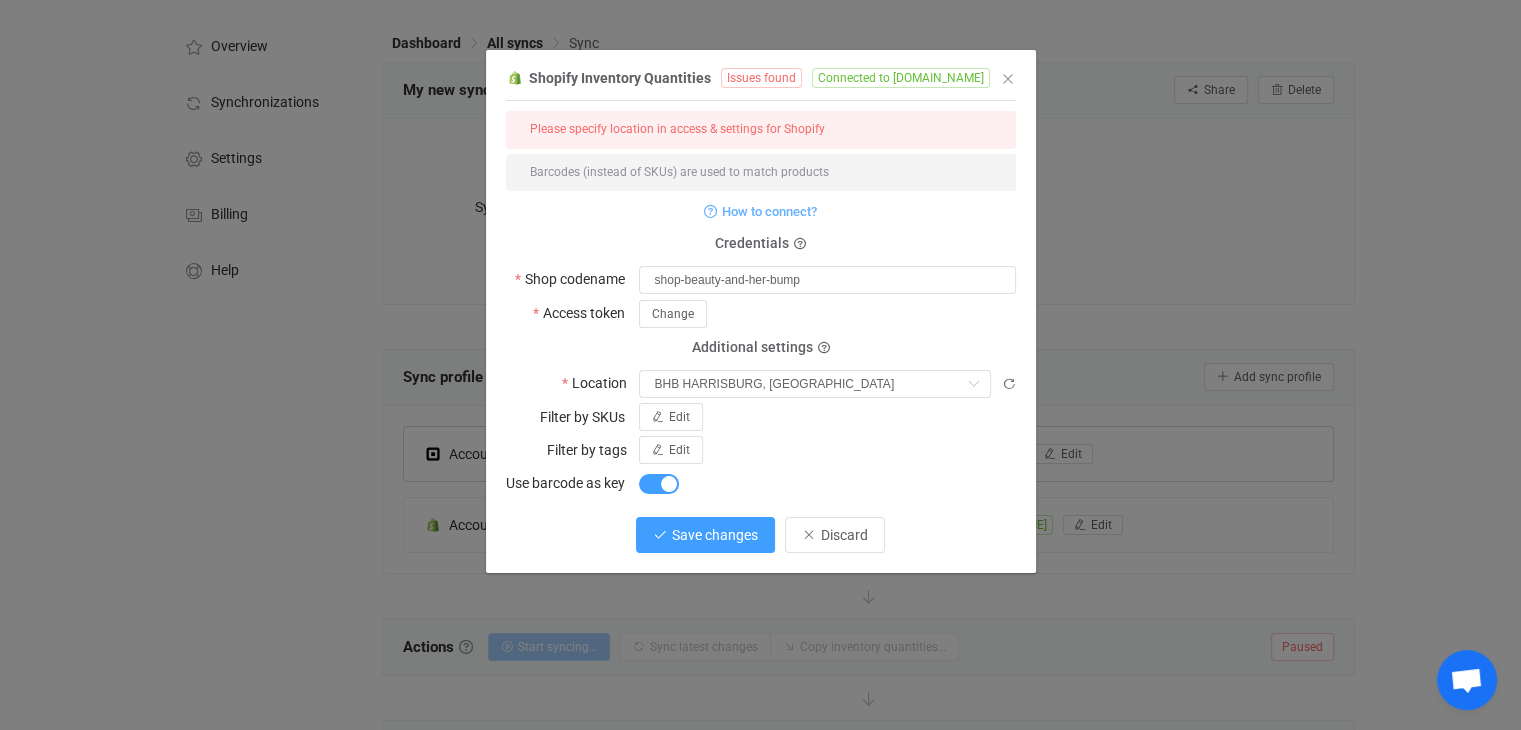 click on "Save changes" at bounding box center [715, 535] 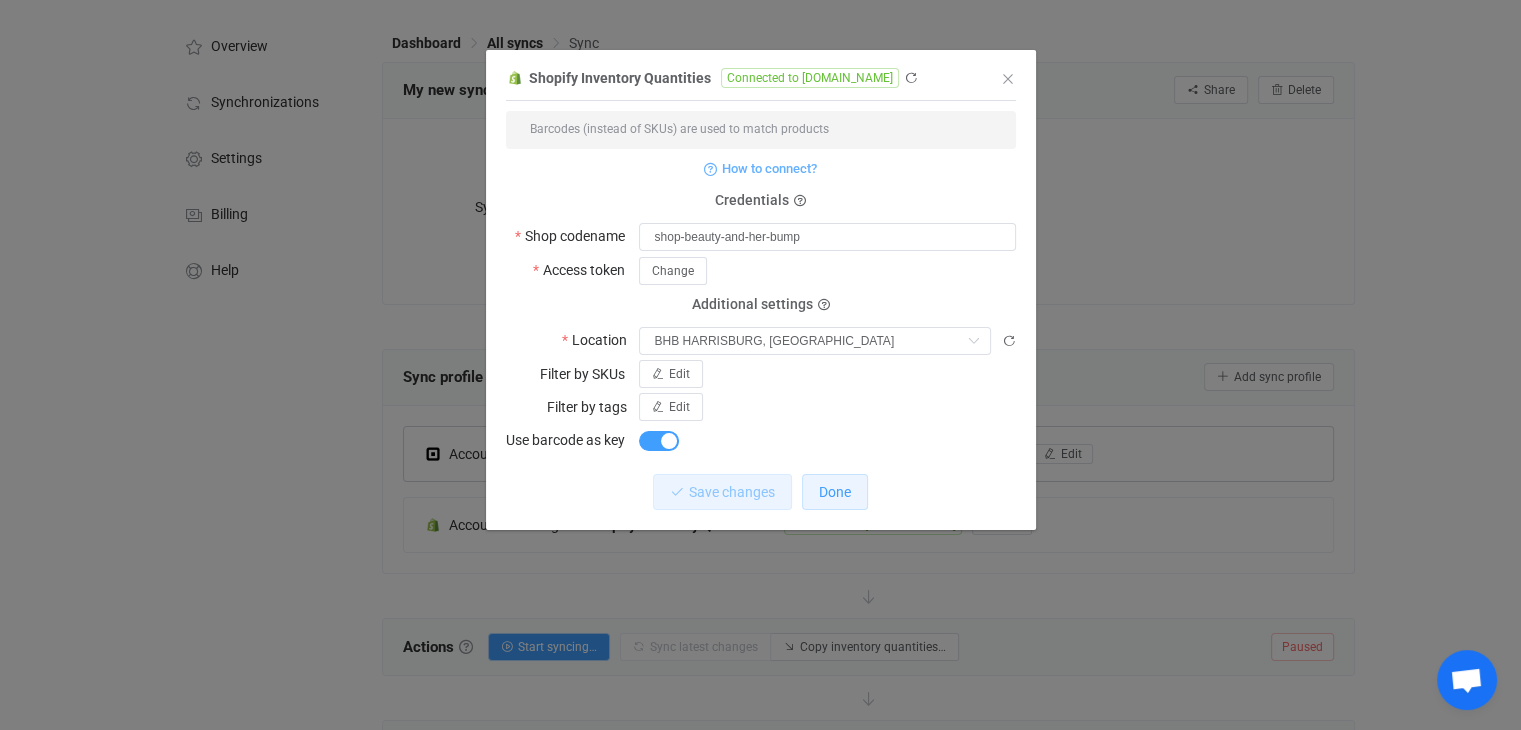 click on "Done" at bounding box center (835, 492) 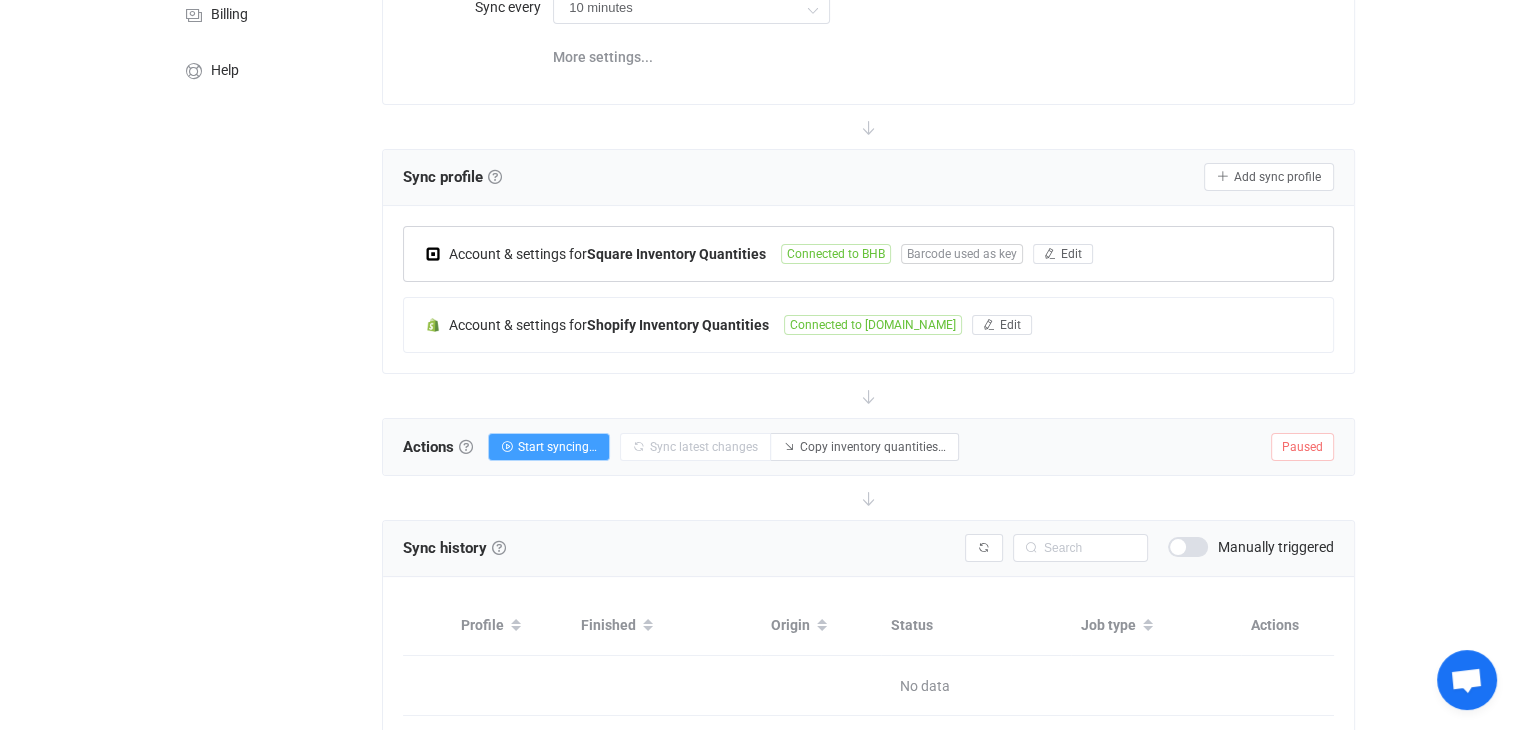 scroll, scrollTop: 373, scrollLeft: 0, axis: vertical 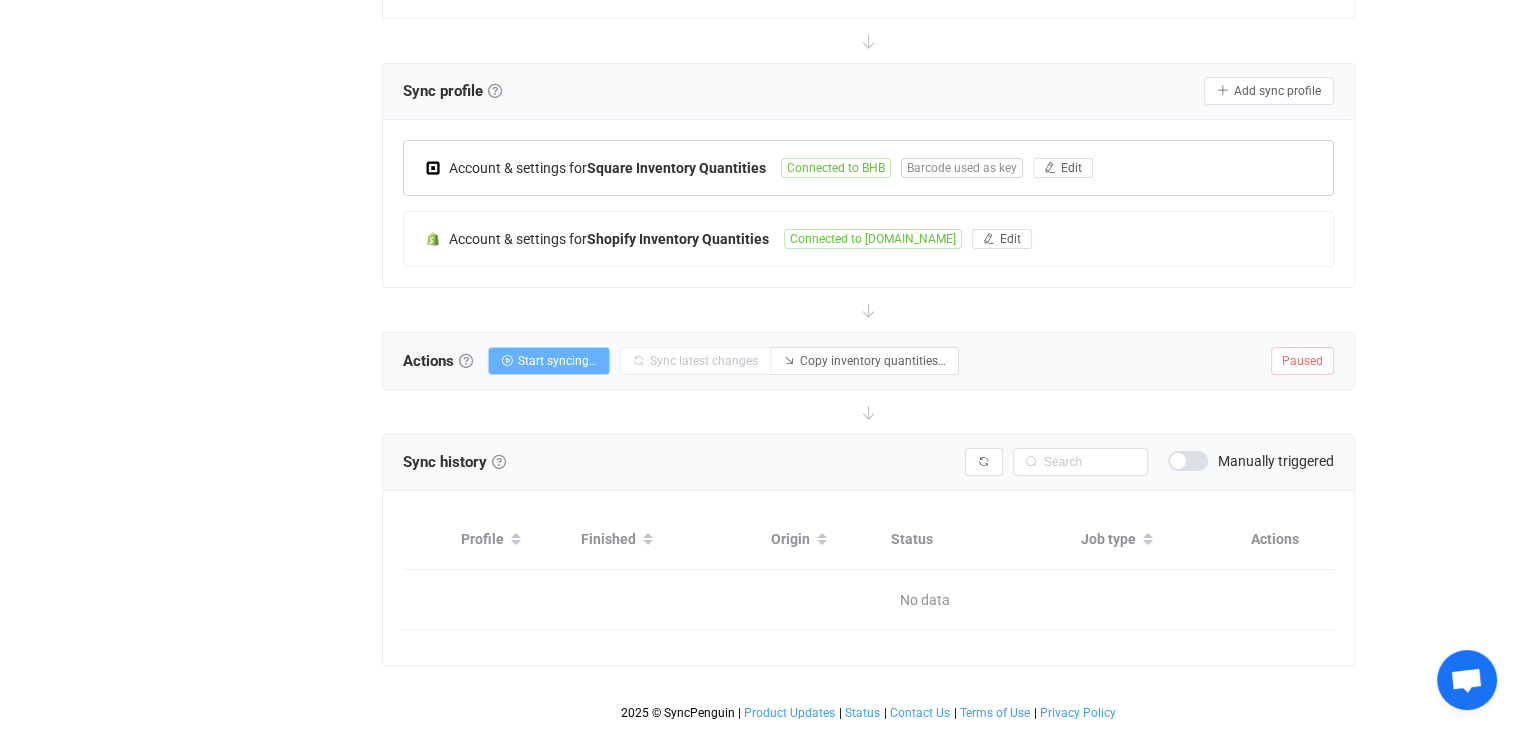 click on "Start syncing…" at bounding box center [557, 361] 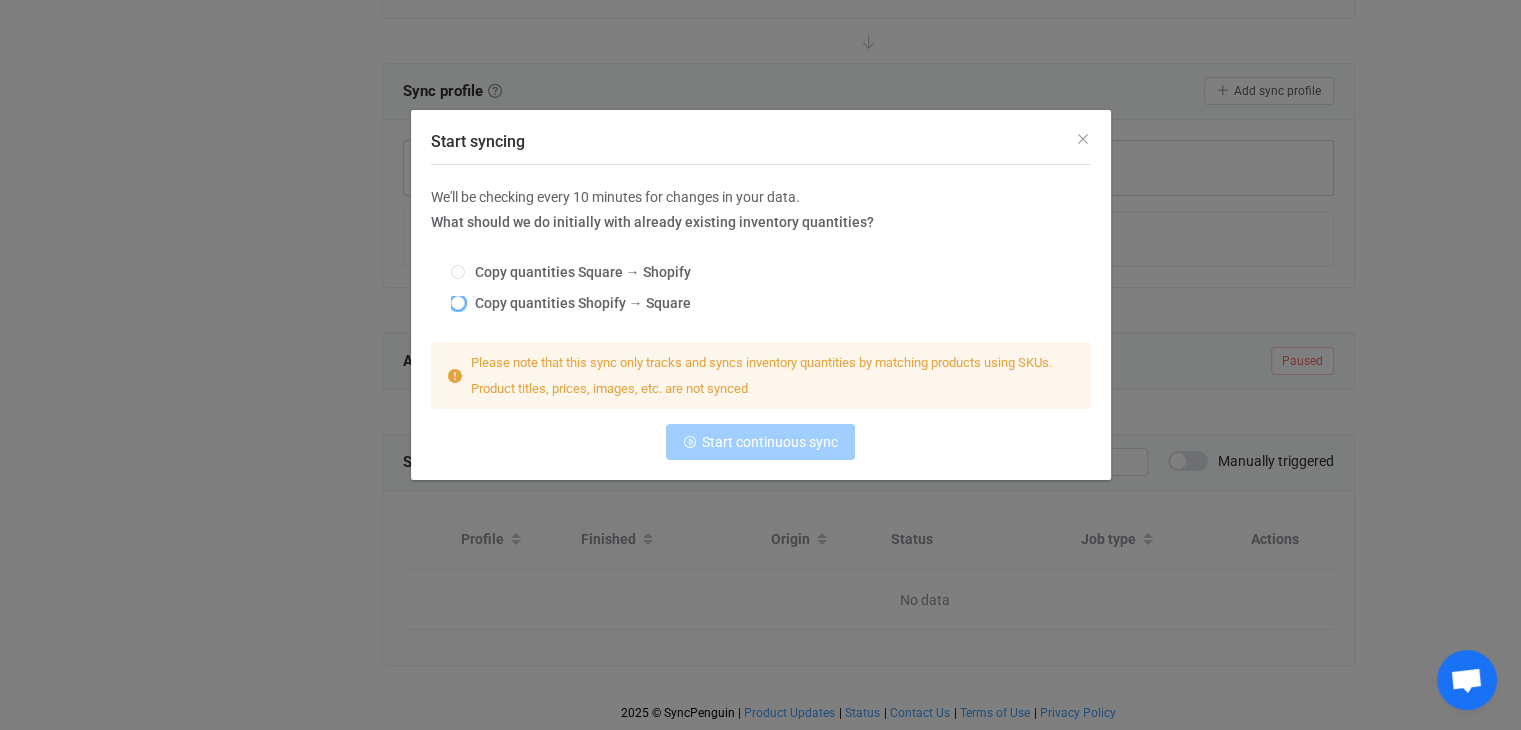 click on "Copy quantities Shopify → Square" at bounding box center (578, 303) 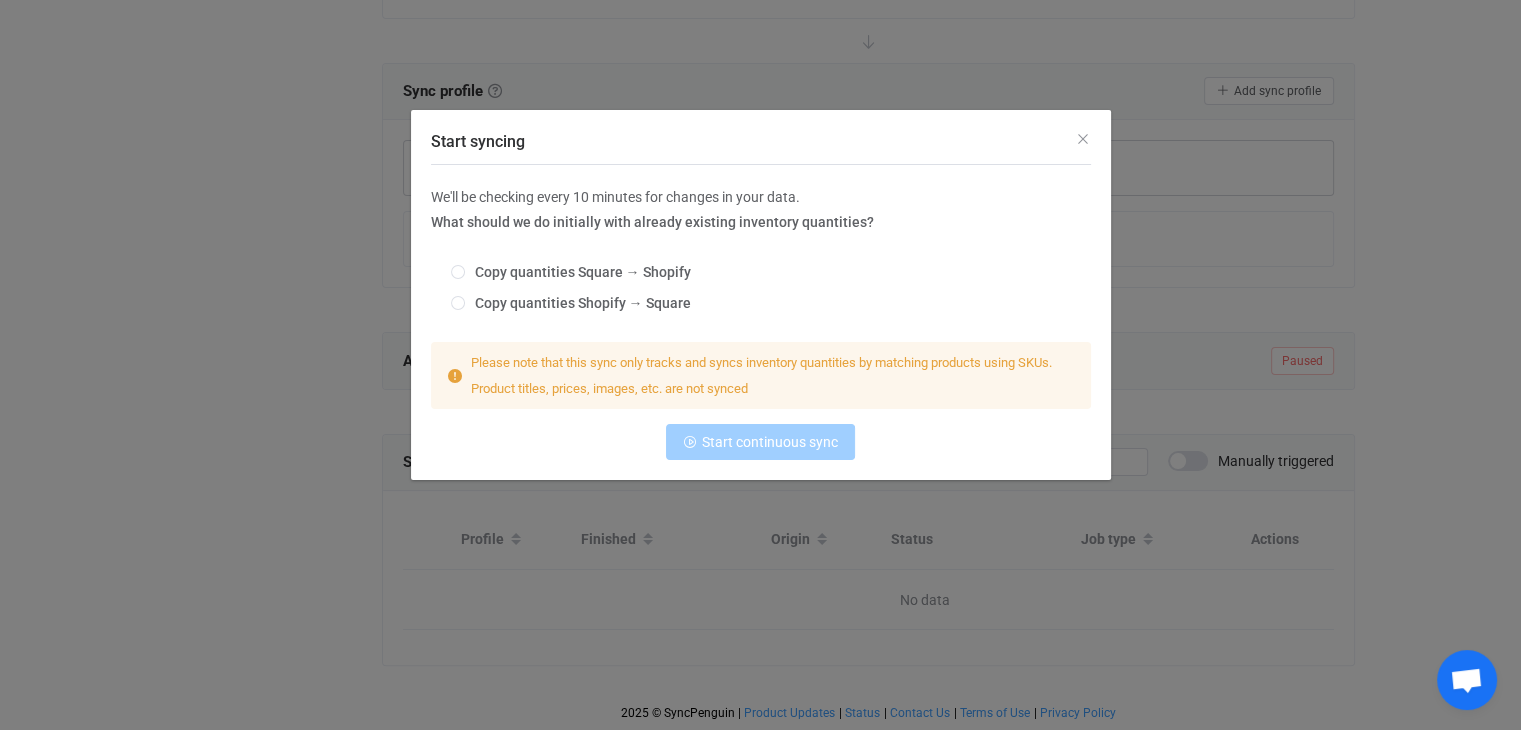 click on "Copy quantities Shopify → Square" at bounding box center [458, 304] 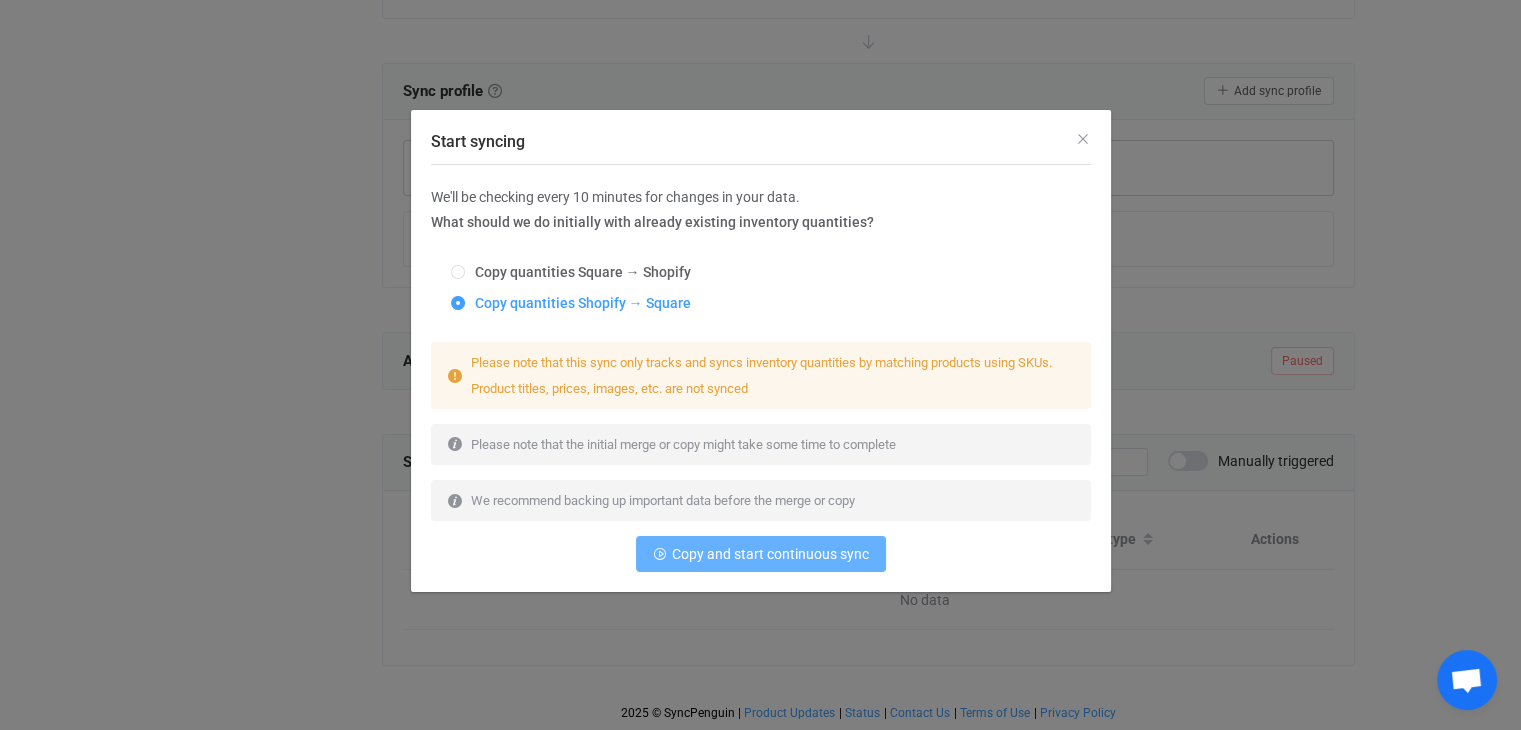 click on "Copy and start continuous sync" at bounding box center (761, 554) 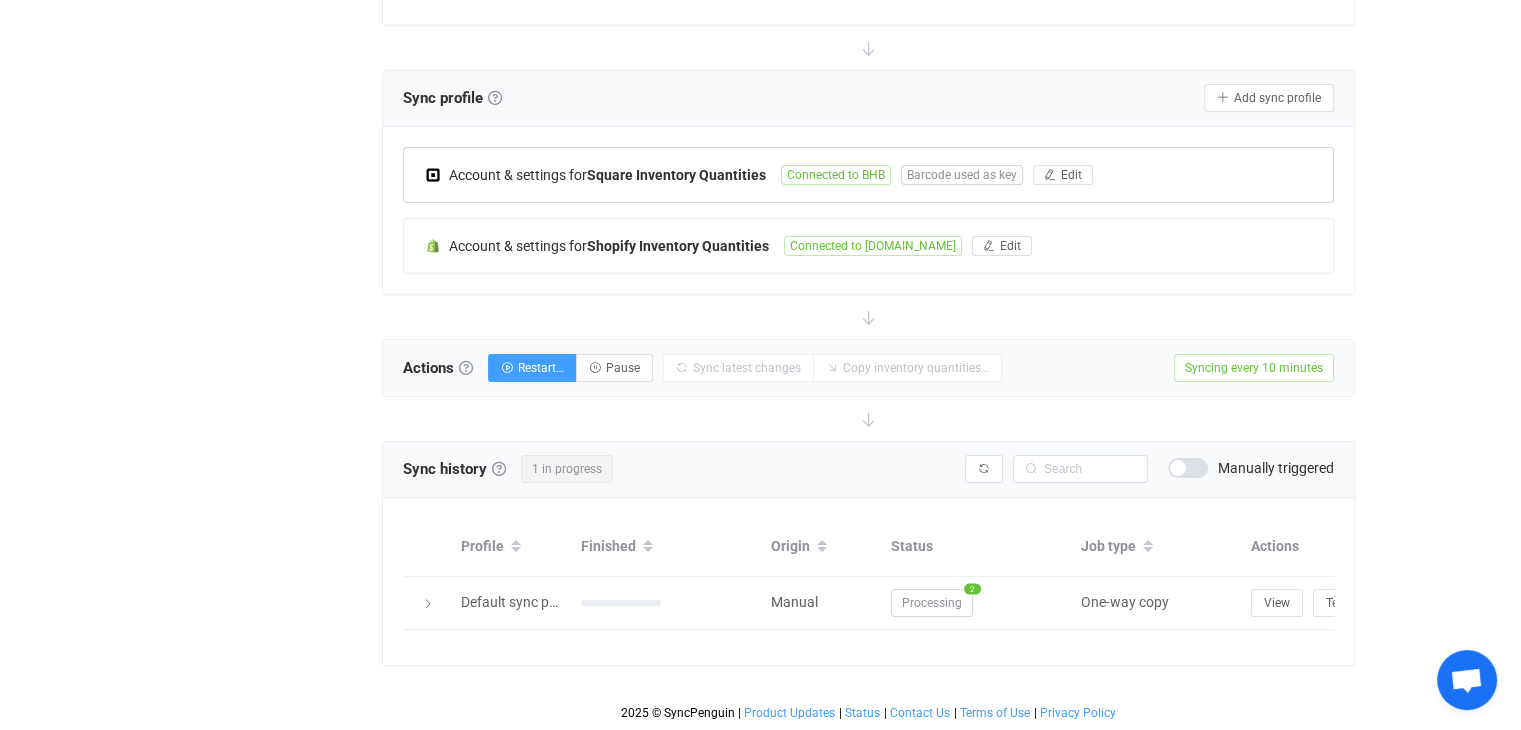 scroll, scrollTop: 366, scrollLeft: 0, axis: vertical 